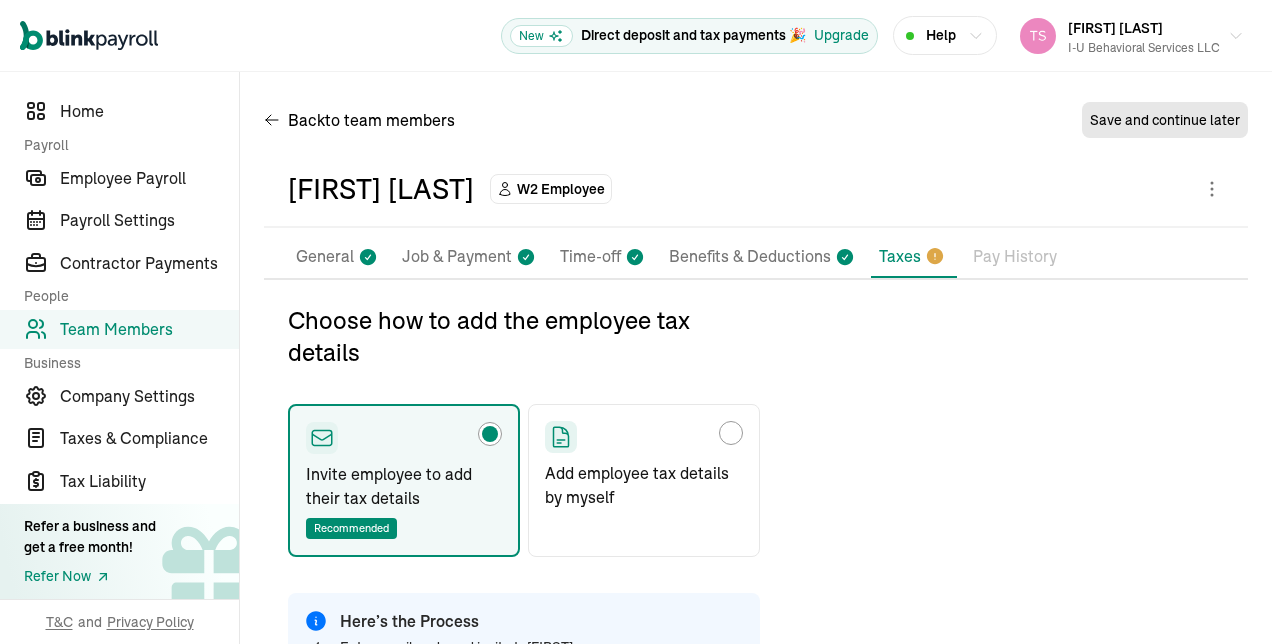 scroll, scrollTop: 0, scrollLeft: 0, axis: both 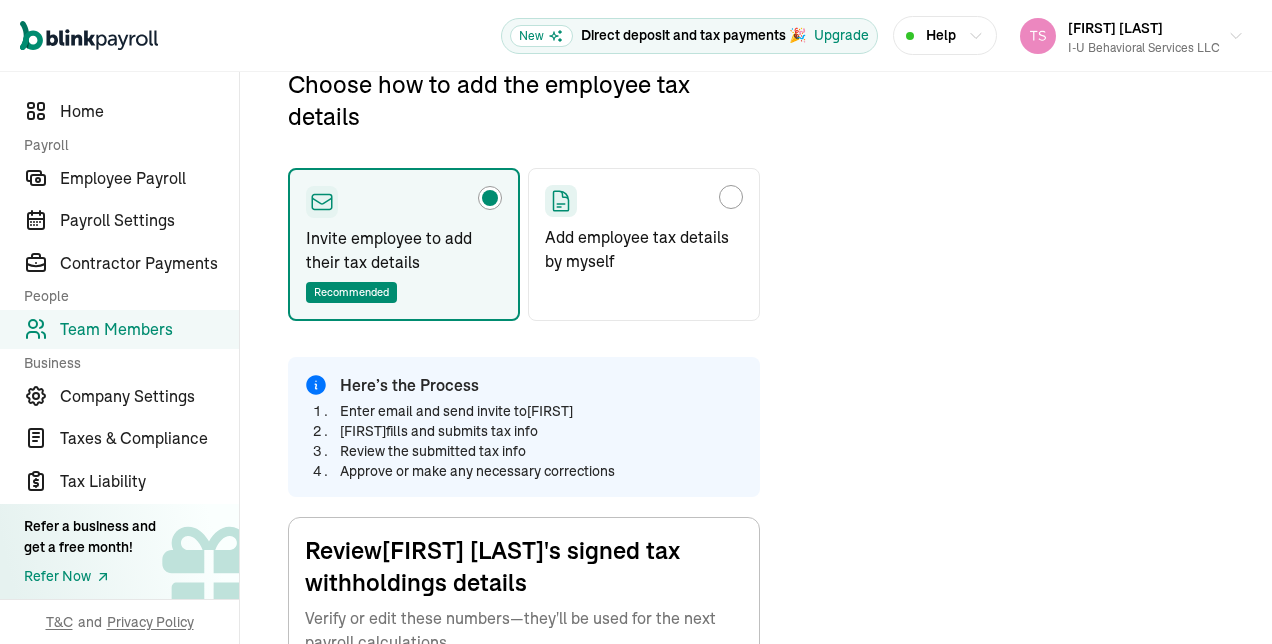 click on "Enter email and send invite to Jesseca Jesseca fills and submits tax info Review the submitted tax info Approve or make any necessary corrections Review Jesseca Pringle 's signed tax withholdings details Verify or edit these numbers—they'll be used for the next payroll calculations. Personal information SSN: [SSN] Employee home address: [NUMBER] [STREET] [CITY] , [STATE] [POSTAL_CODE] Federal Tax Withholdings Filing Status Single or Married filing separately Select an item Single or Married filing separately Married filing jointly or Qualifying surviving spouse Head of household Nonresident Alien 'S'-single or married filing separately, 'M'-married filing jointly or qualifying surviving spouse, 'H'-head of household, or 'NRA'-nonresident alien. Multiple jobs Yes Yes No Household has two jobs in total Dependent Amount $ 0.00 0.0 $ 0.0" at bounding box center [756, 1042] 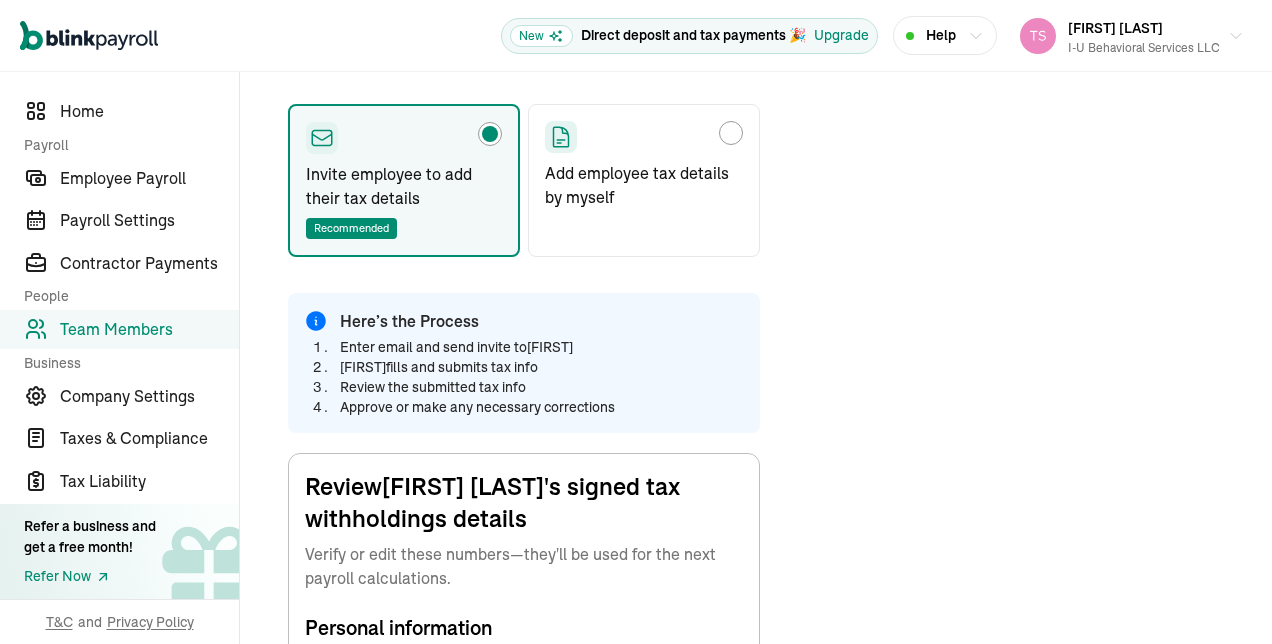 scroll, scrollTop: 306, scrollLeft: 0, axis: vertical 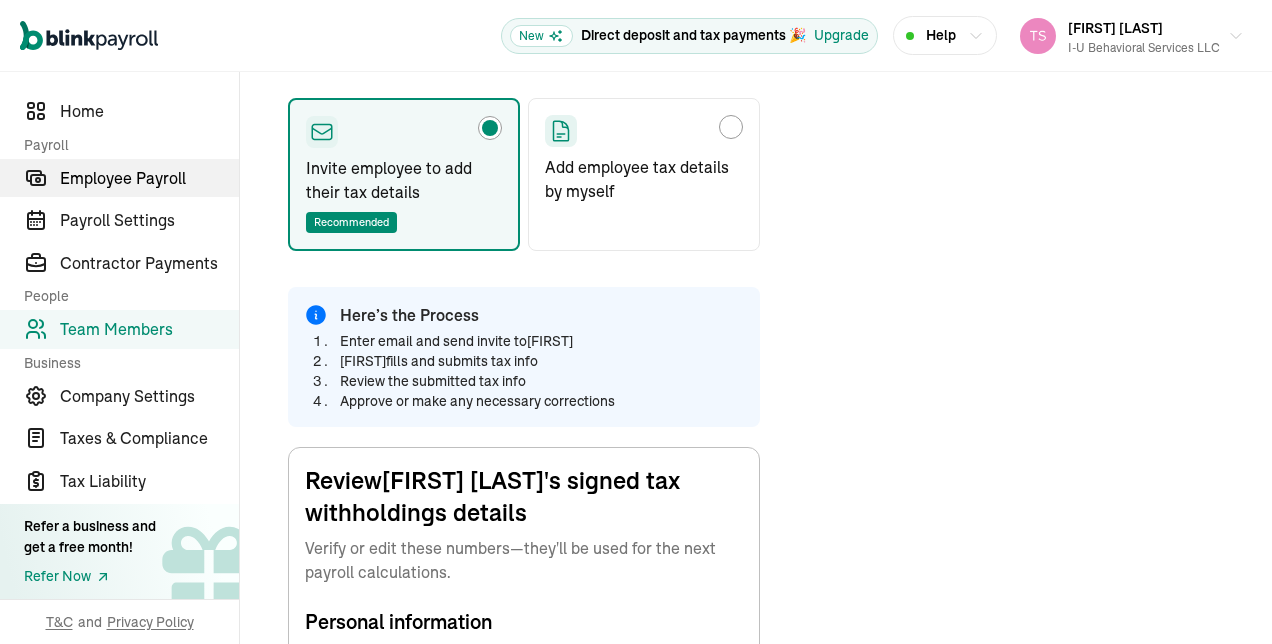 click on "Employee Payroll" at bounding box center [149, 178] 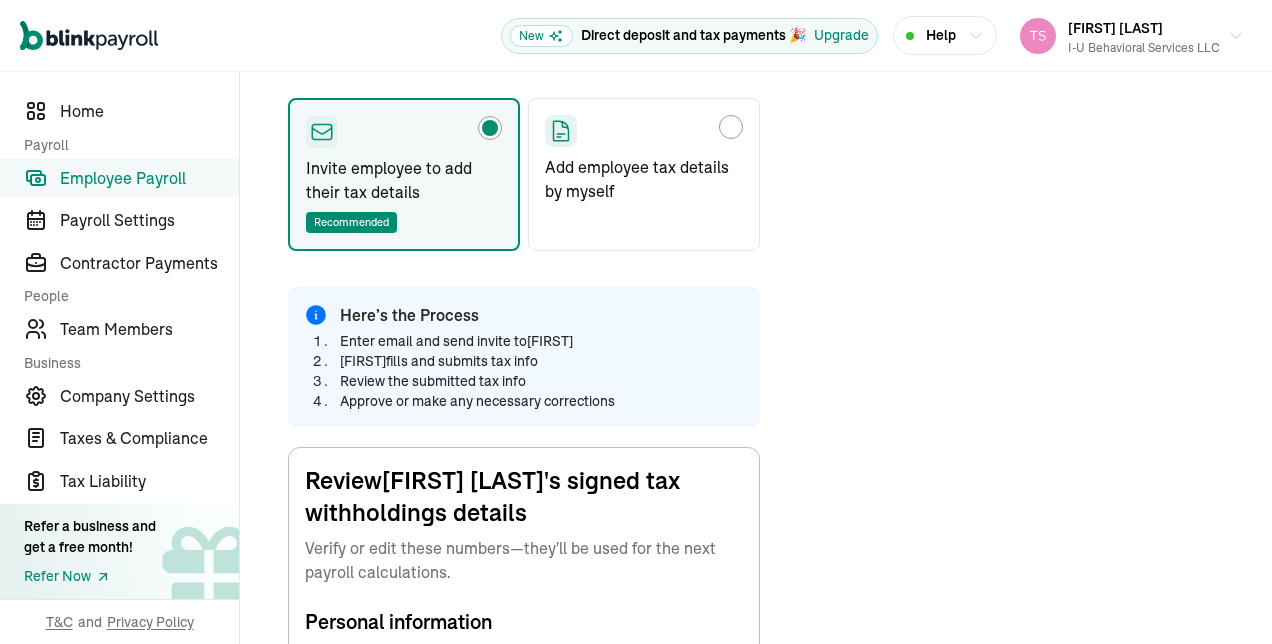 scroll, scrollTop: 0, scrollLeft: 0, axis: both 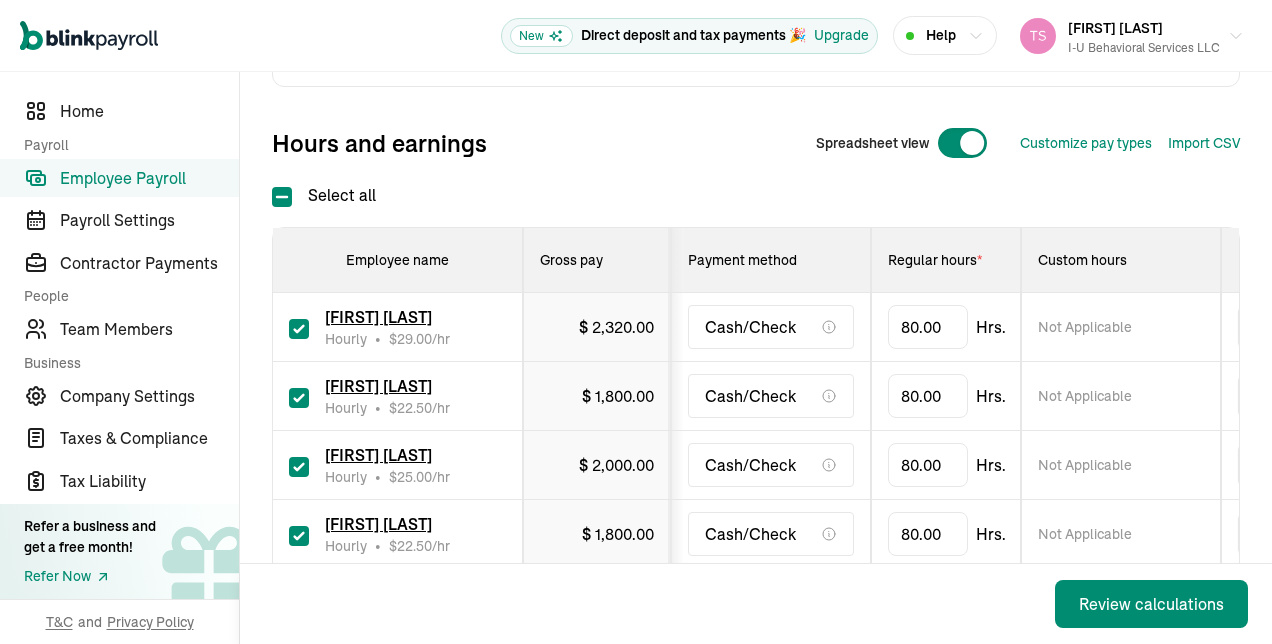 click at bounding box center [299, 329] 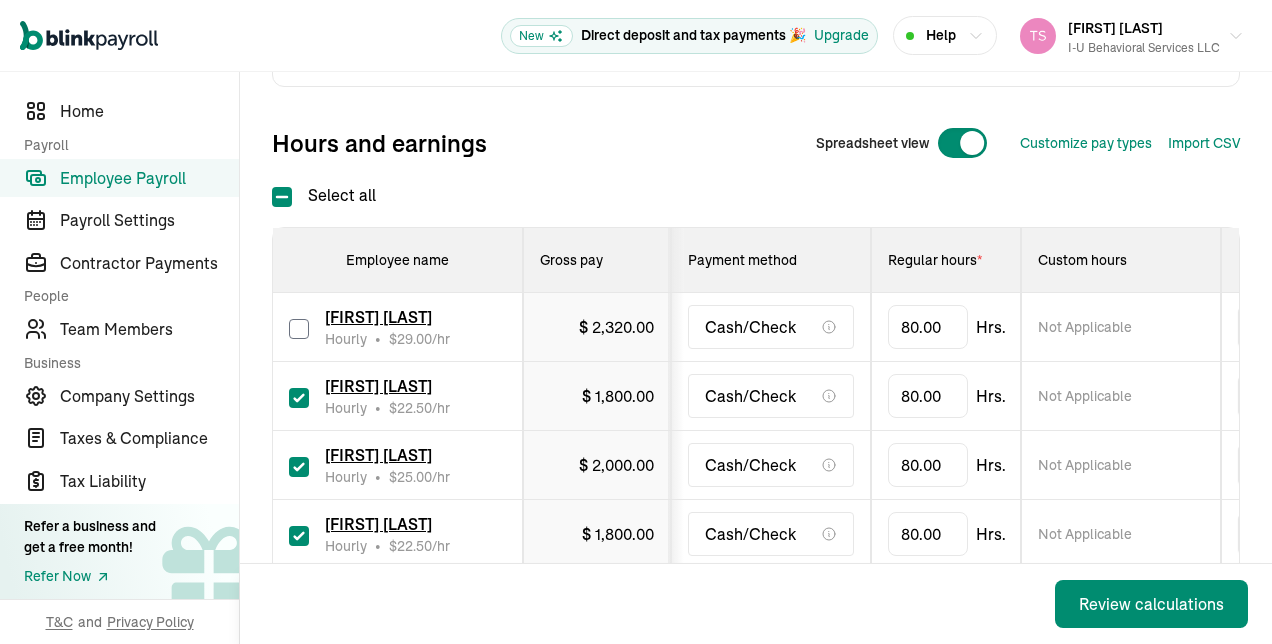 checkbox on "false" 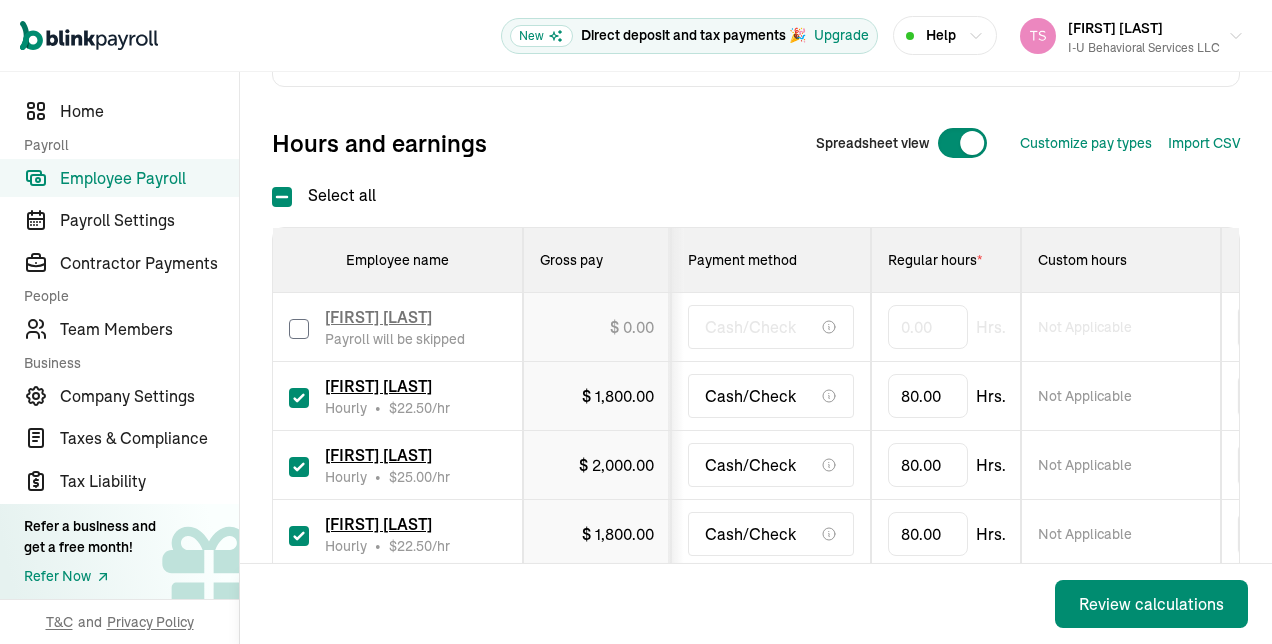 click at bounding box center [299, 398] 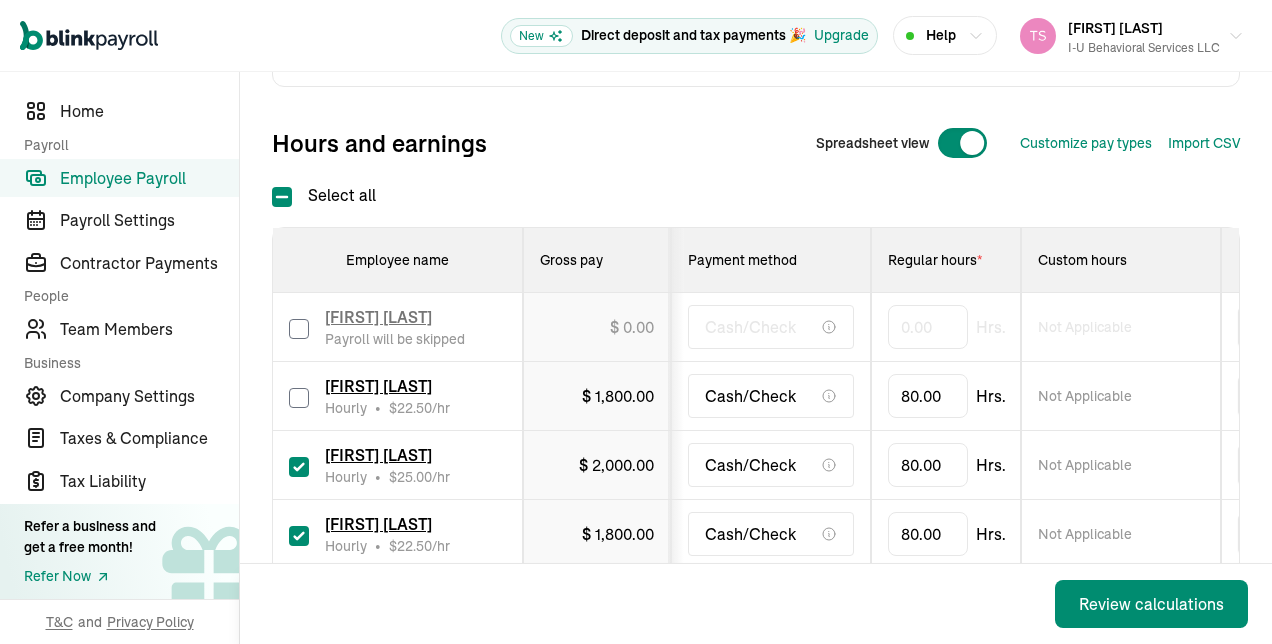 checkbox on "false" 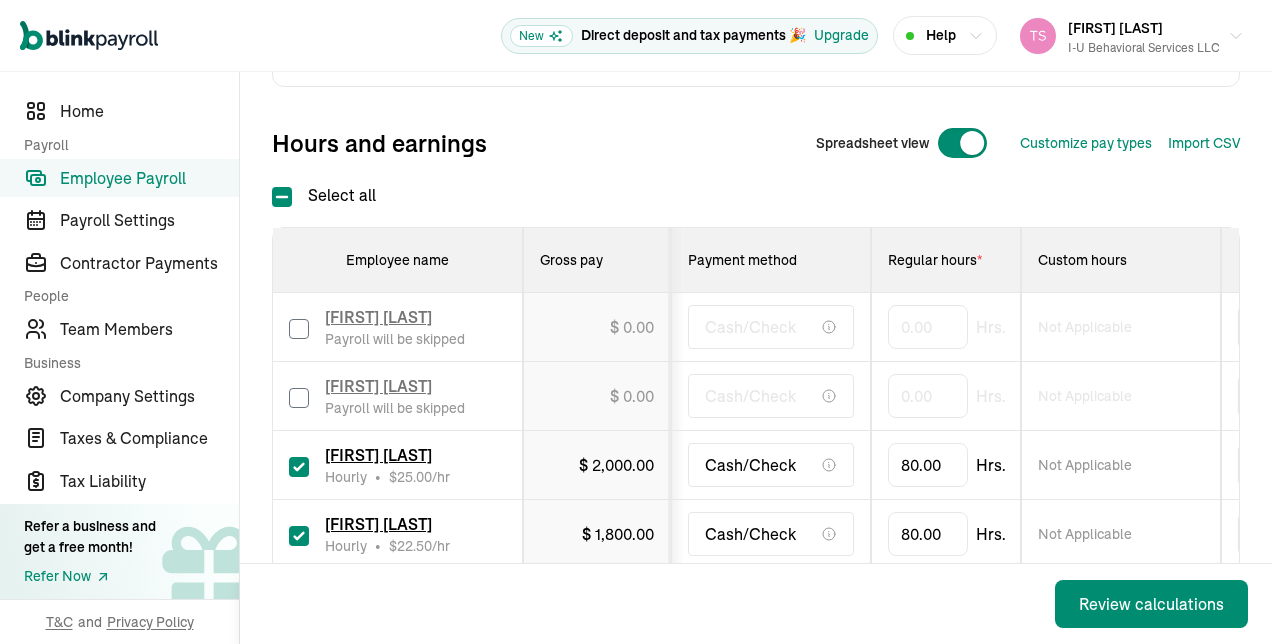 click at bounding box center [299, 467] 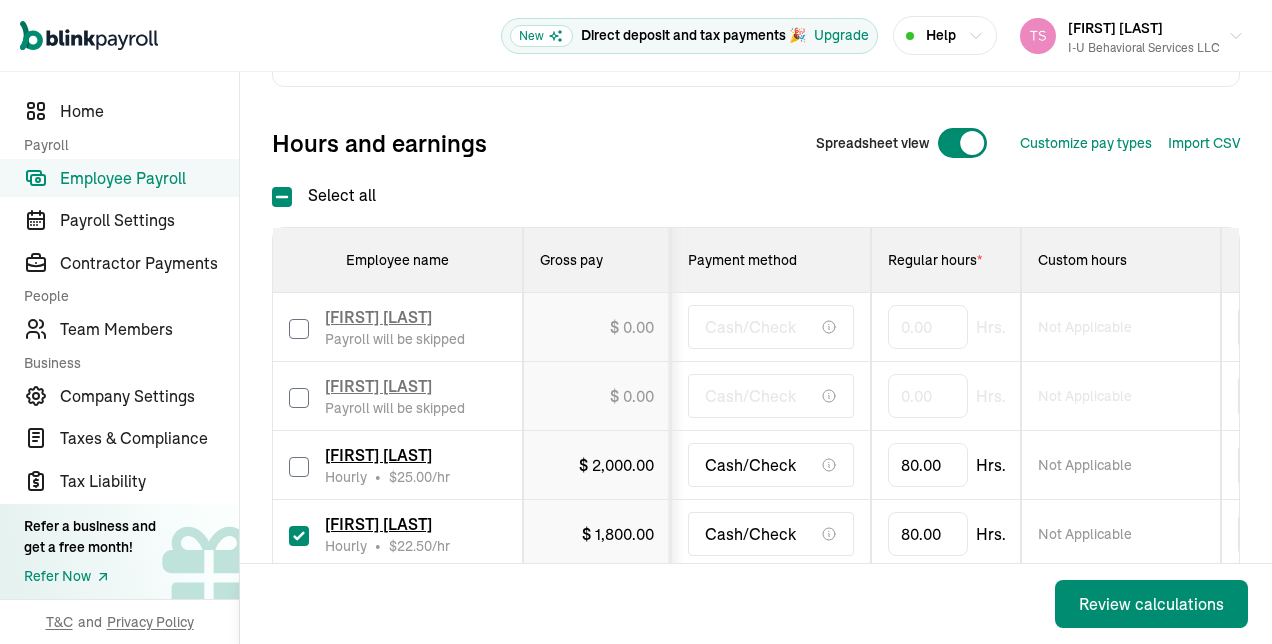 checkbox on "false" 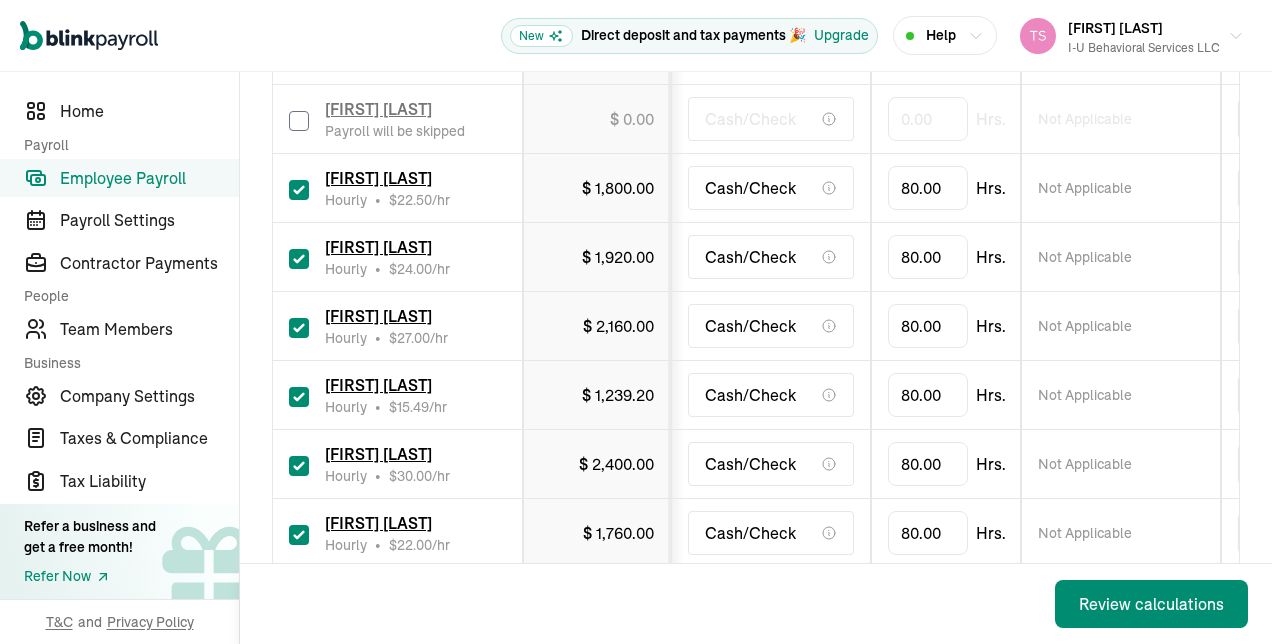 scroll, scrollTop: 554, scrollLeft: 0, axis: vertical 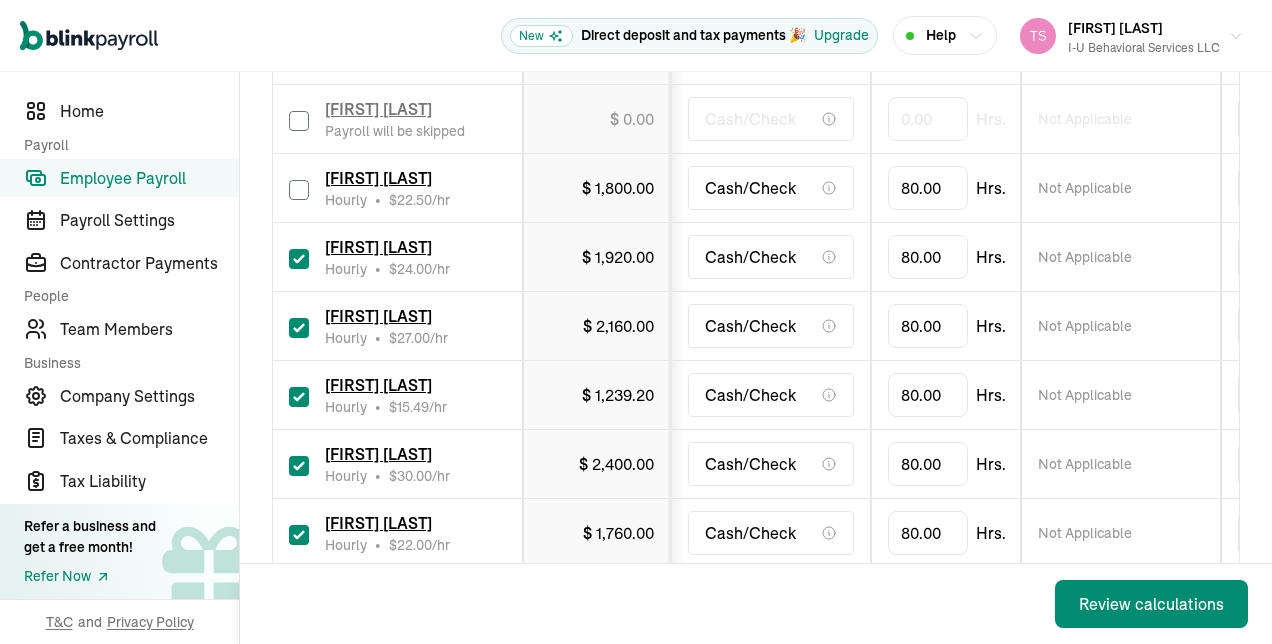 checkbox on "false" 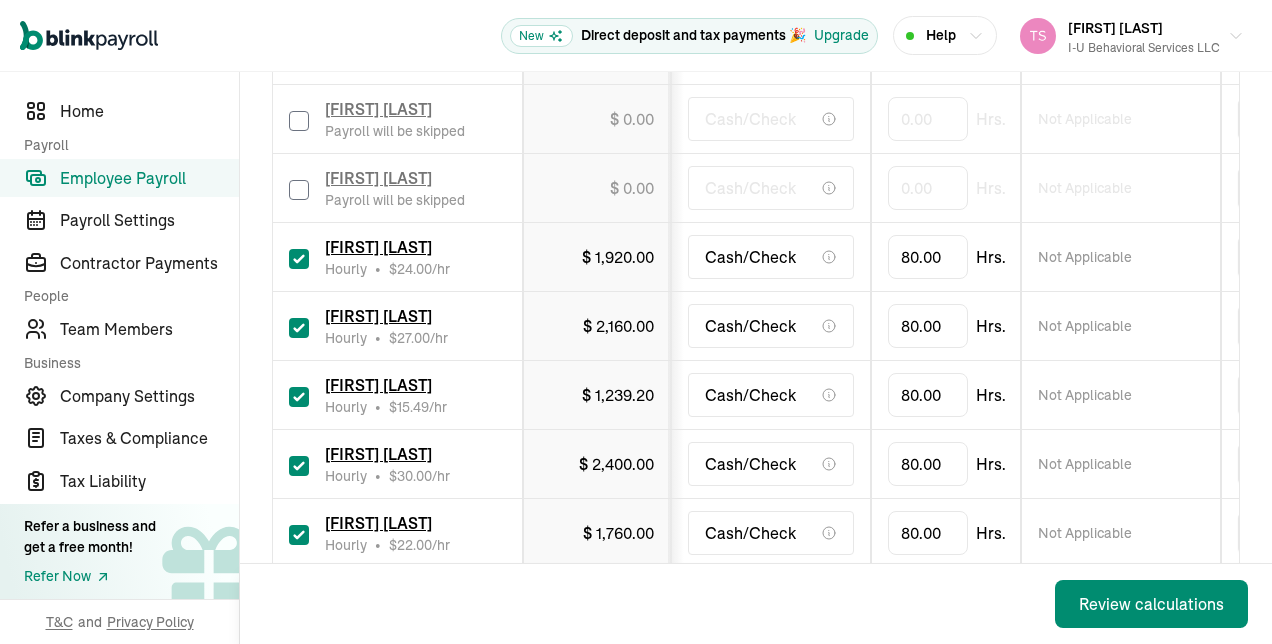 type on "0.00" 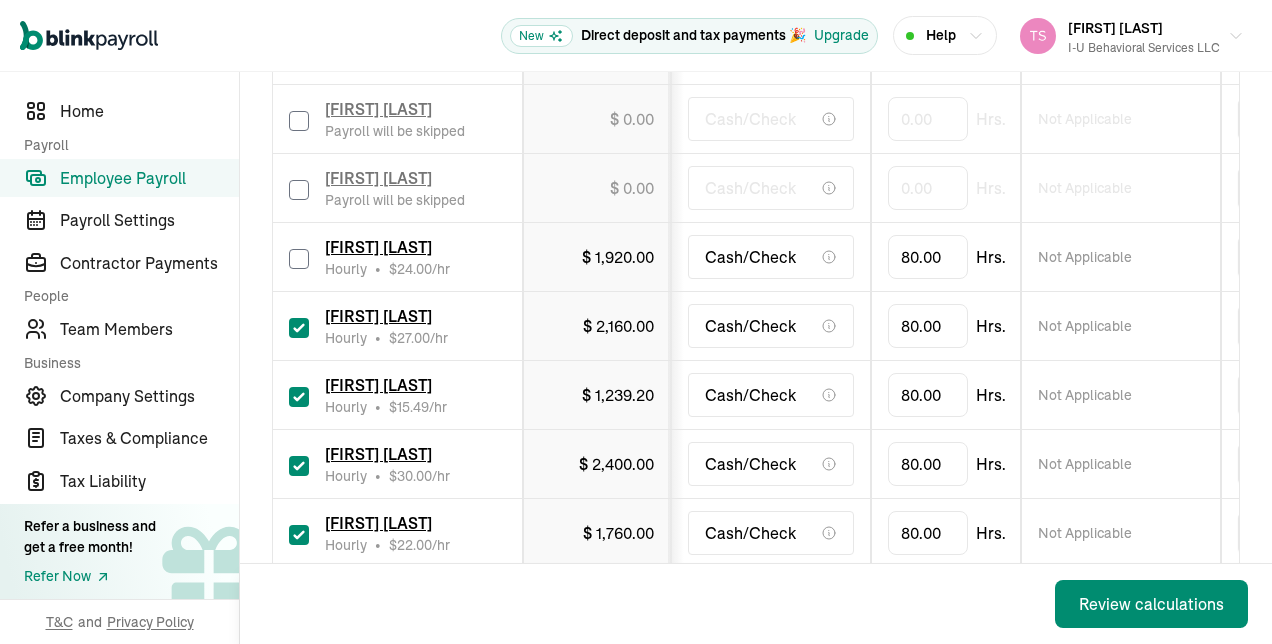 checkbox on "false" 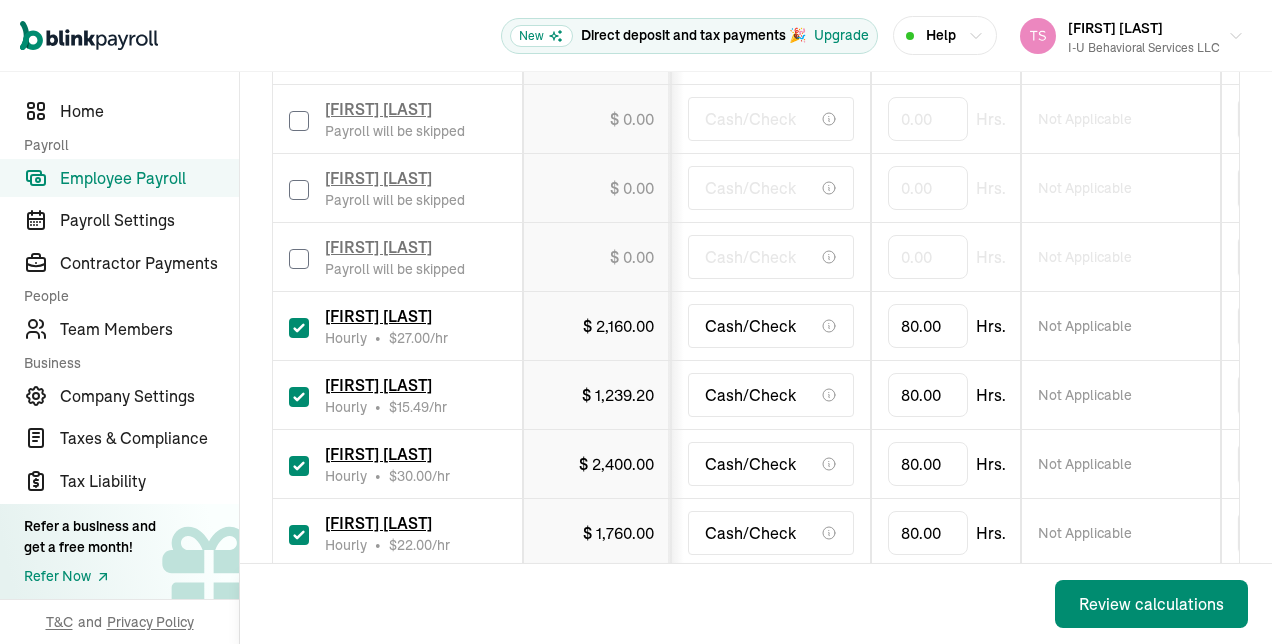 click at bounding box center (299, 328) 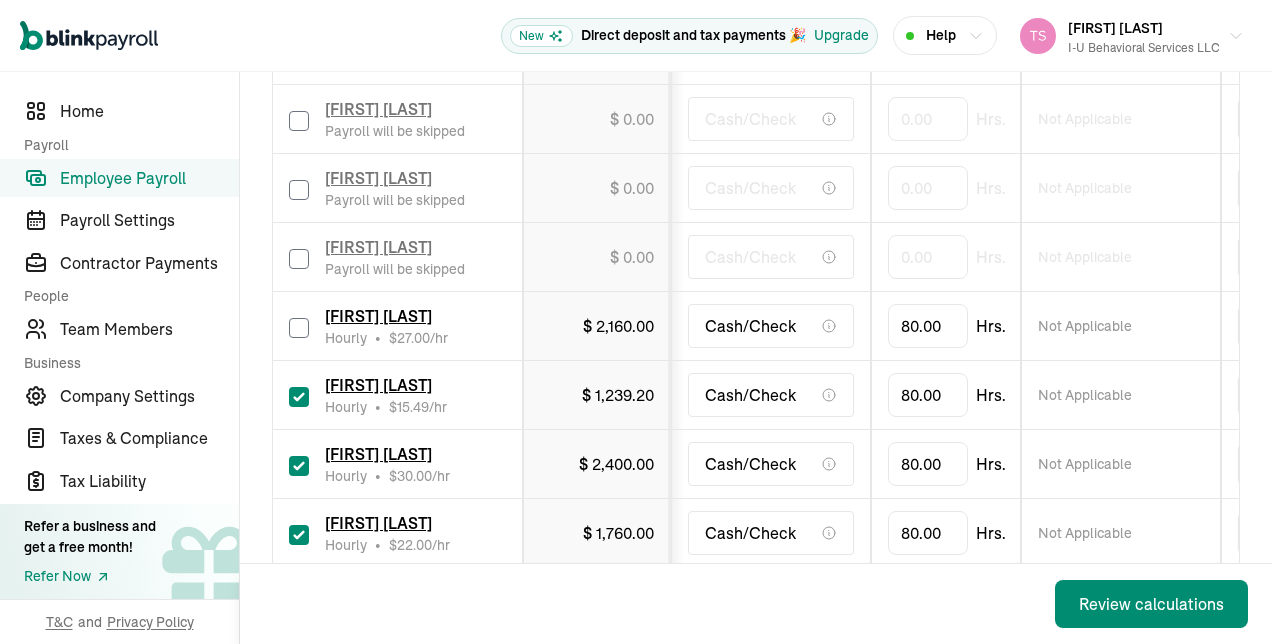 checkbox on "false" 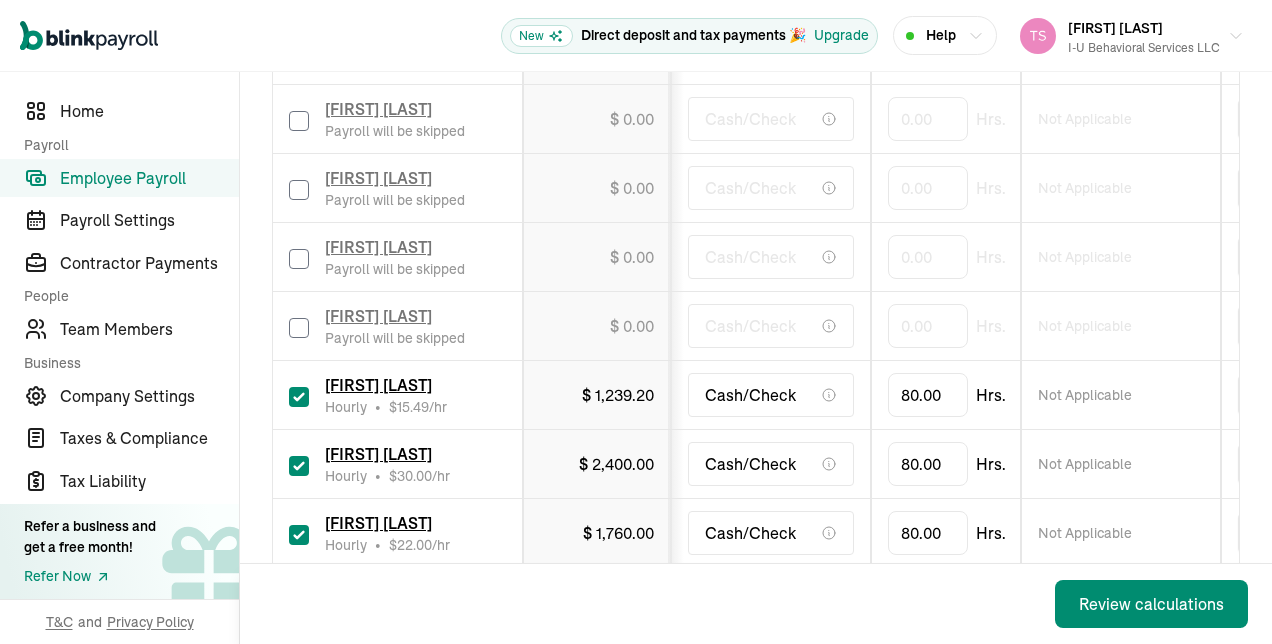 click at bounding box center (299, 397) 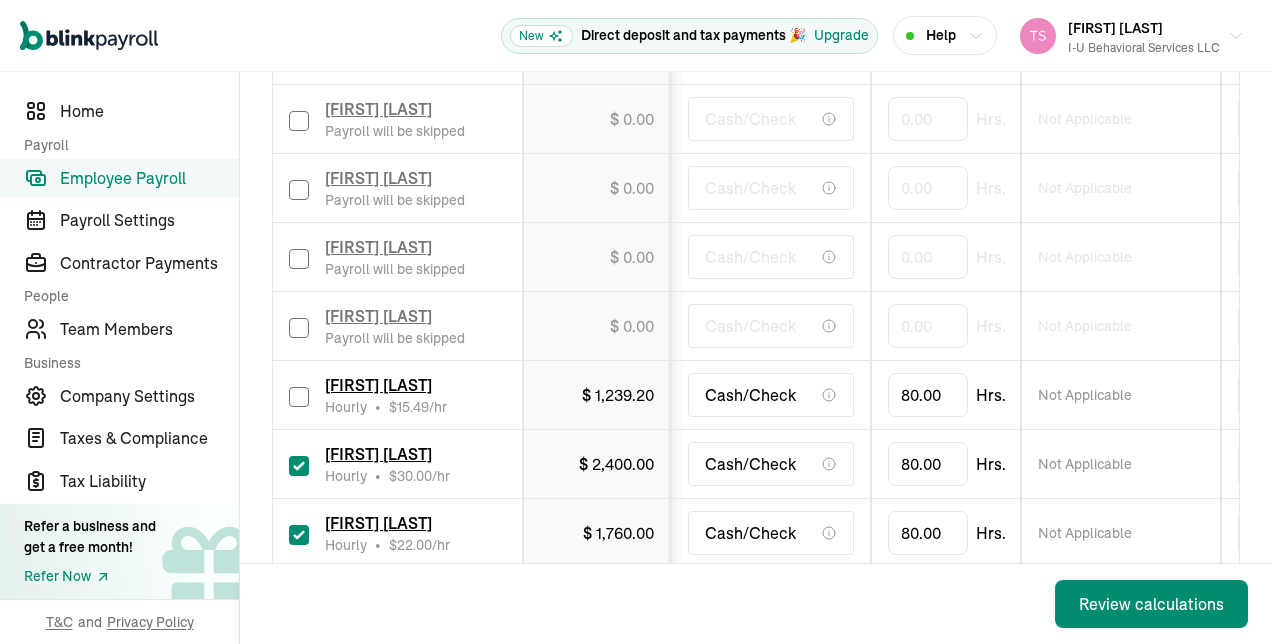 checkbox on "false" 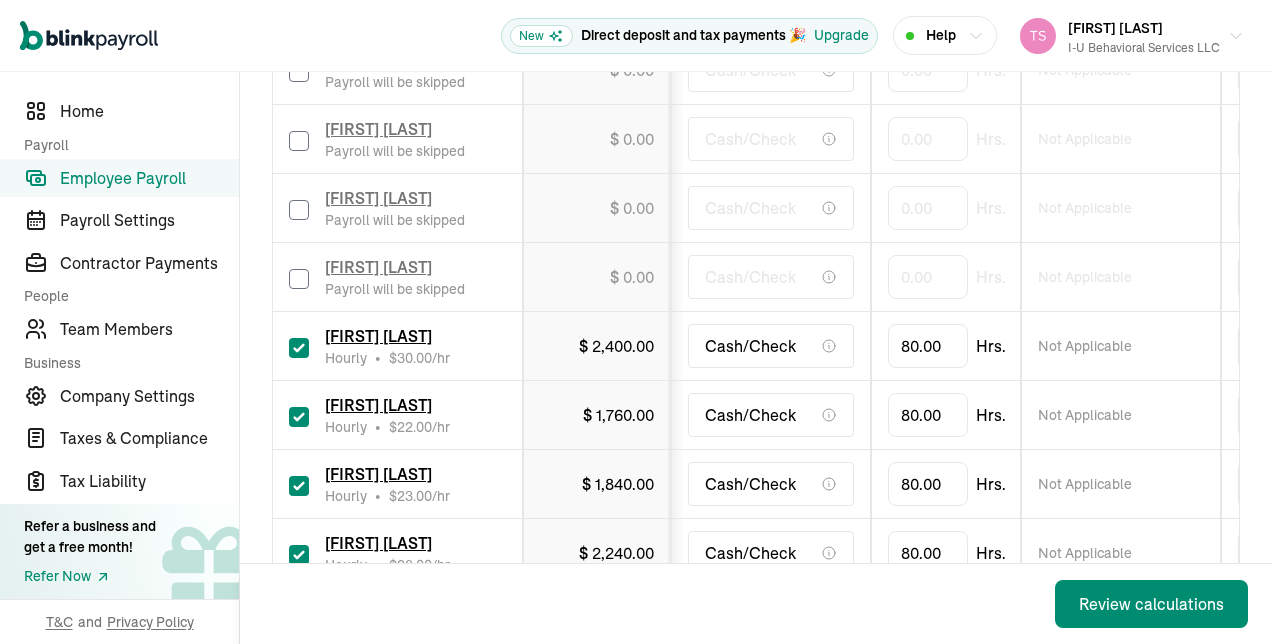 scroll, scrollTop: 673, scrollLeft: 0, axis: vertical 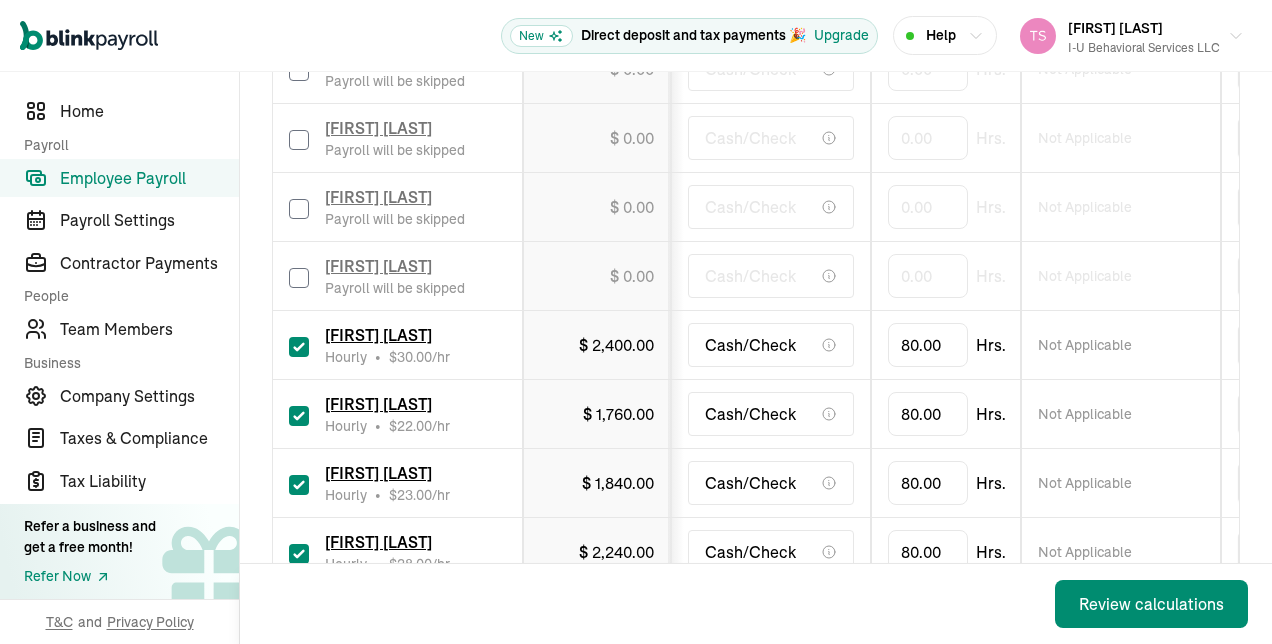 click at bounding box center [299, 347] 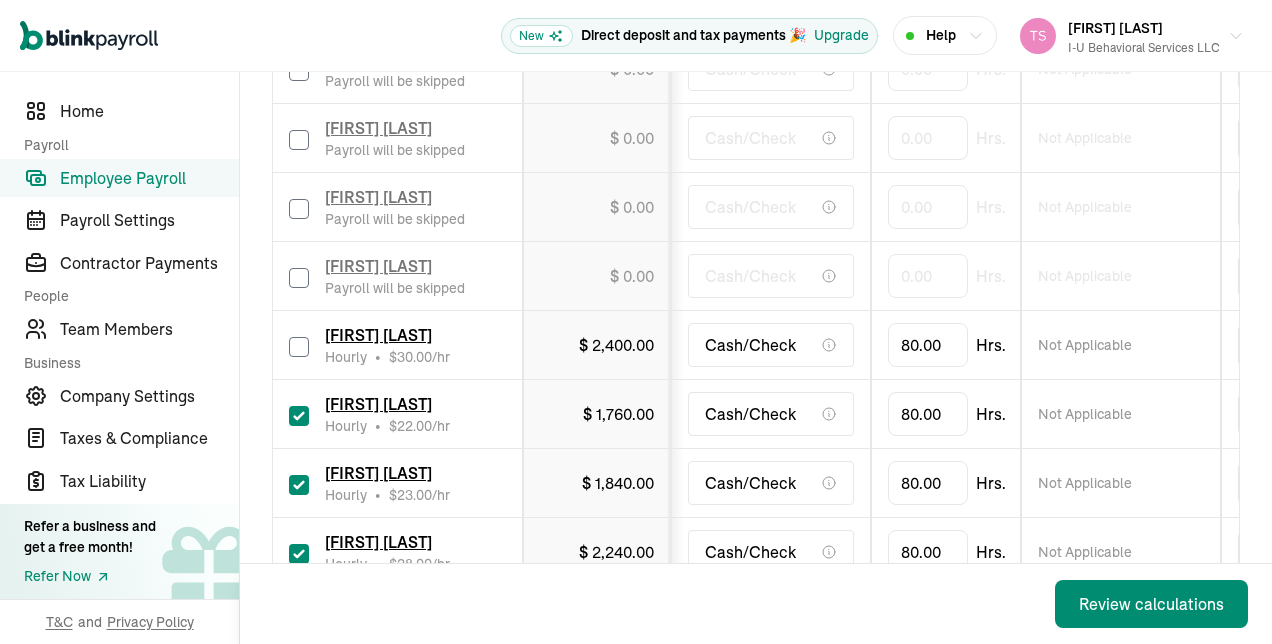 checkbox on "false" 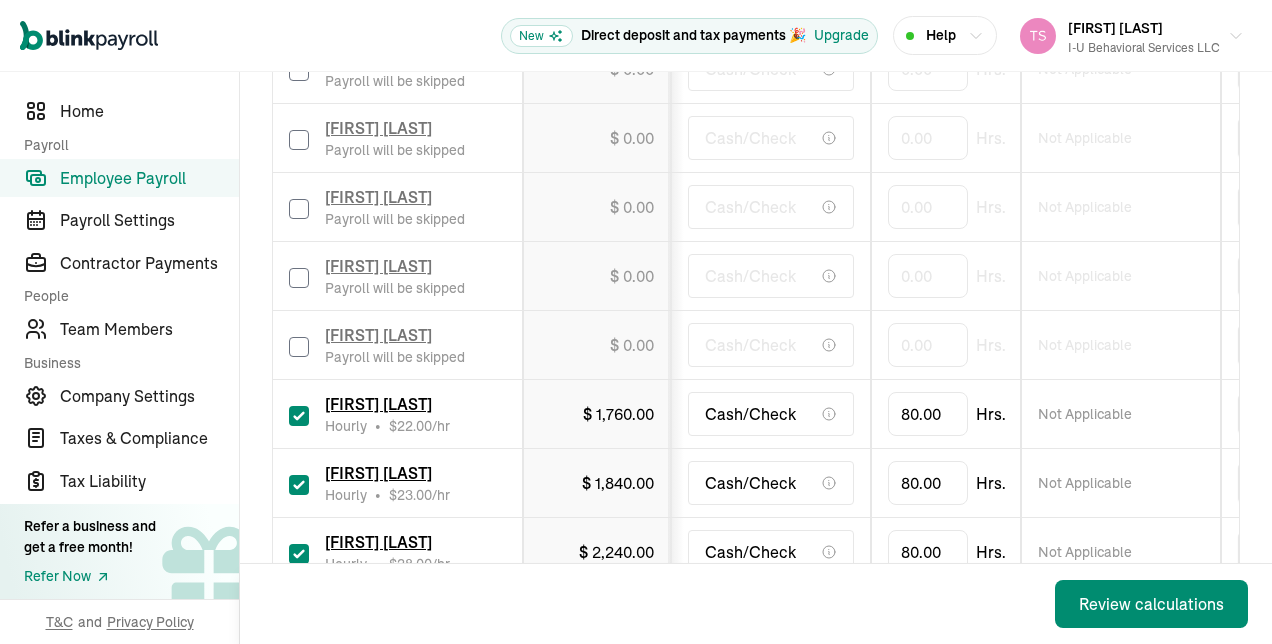 click at bounding box center (299, 416) 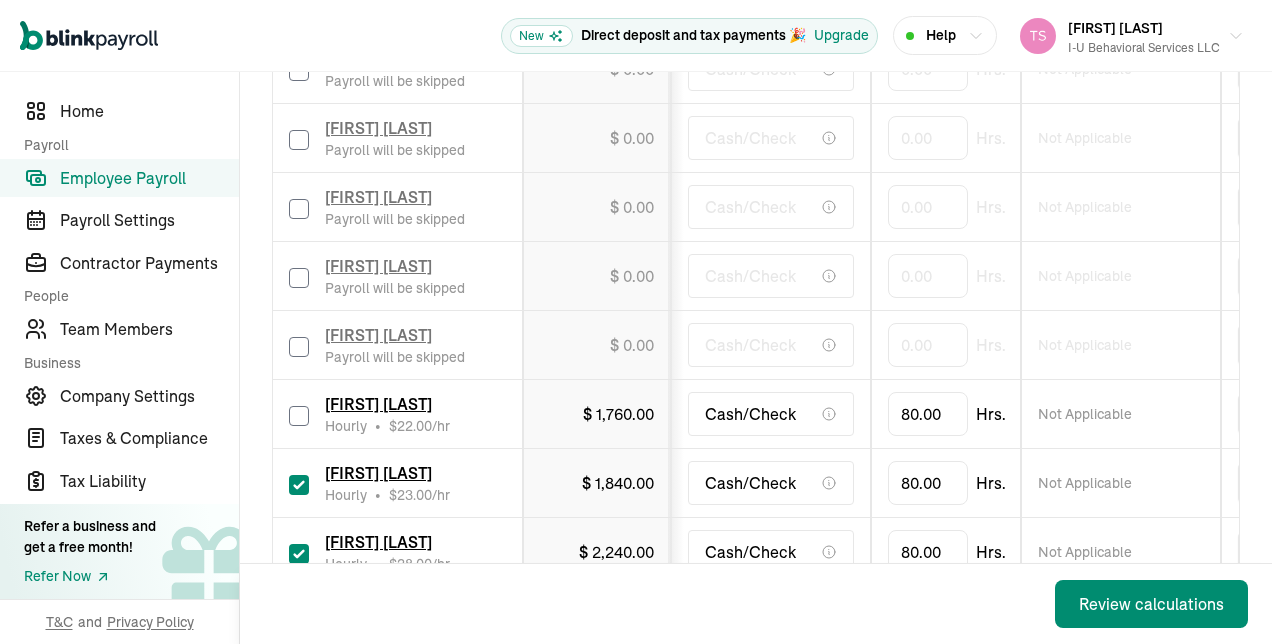 checkbox on "false" 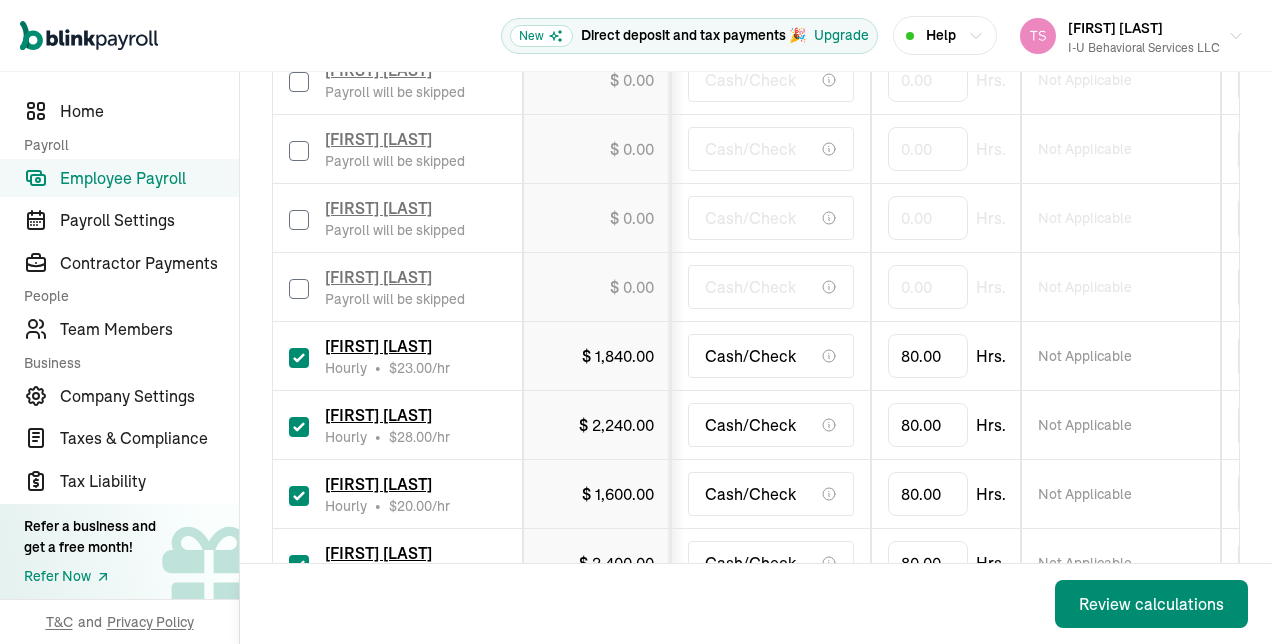 scroll, scrollTop: 807, scrollLeft: 0, axis: vertical 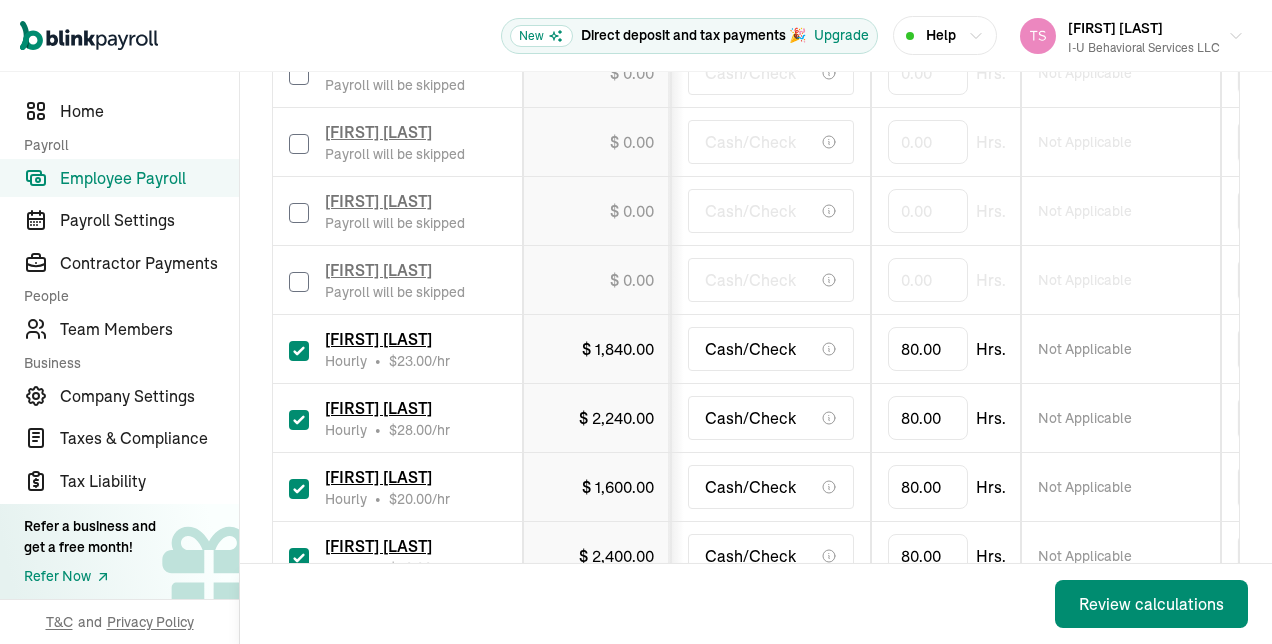 click at bounding box center [299, 351] 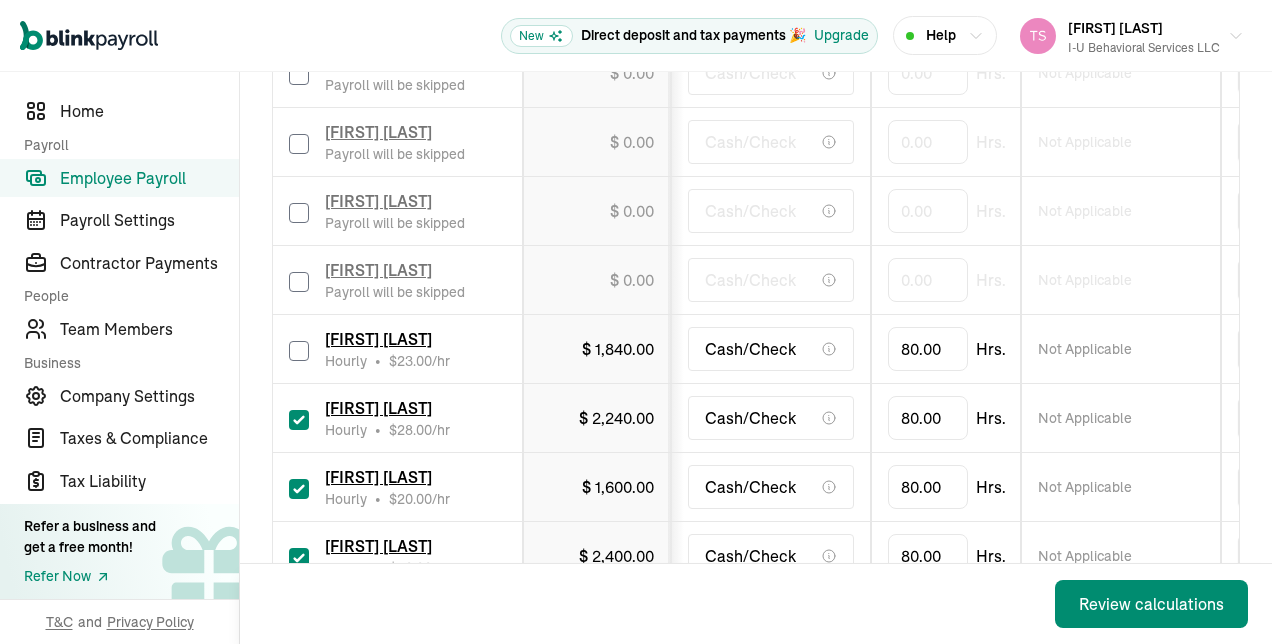 checkbox on "false" 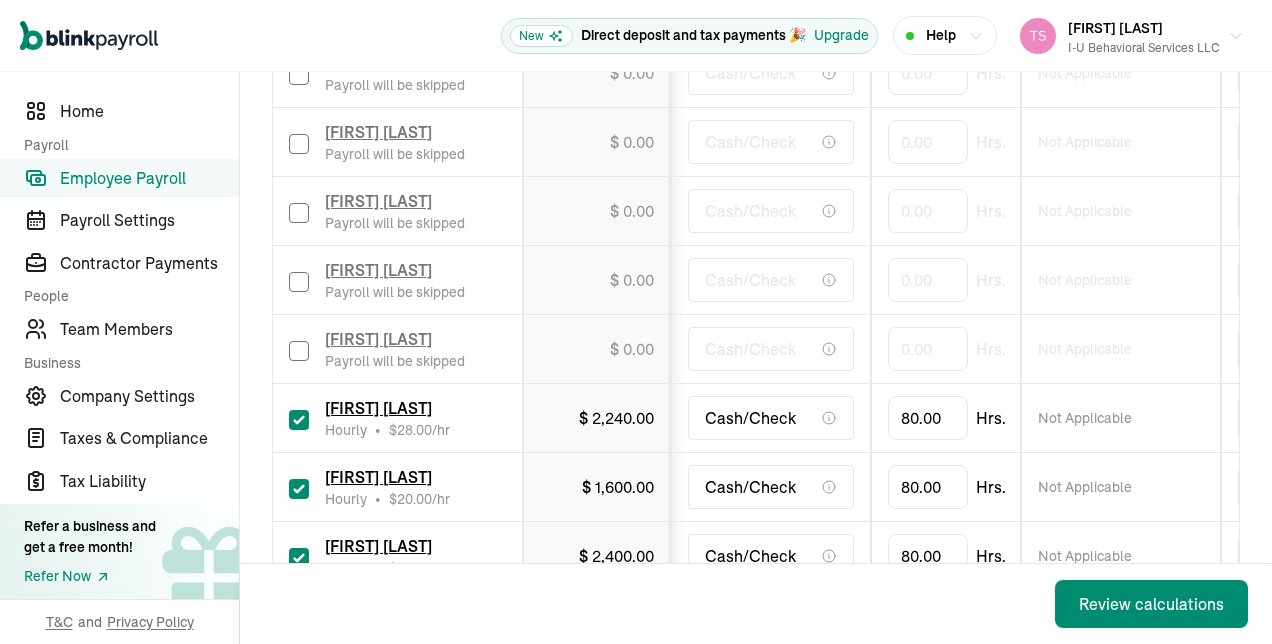 click on "[FIRST] Hourly • $ [AMOUNT] /hr" at bounding box center (397, 418) 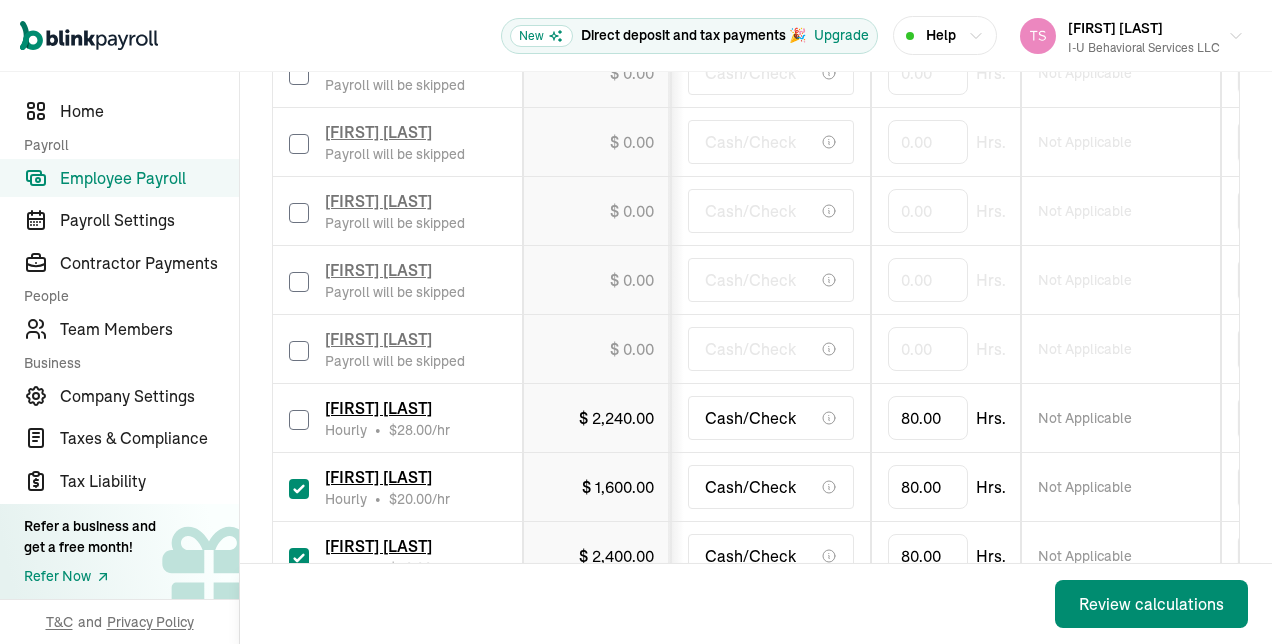 checkbox on "false" 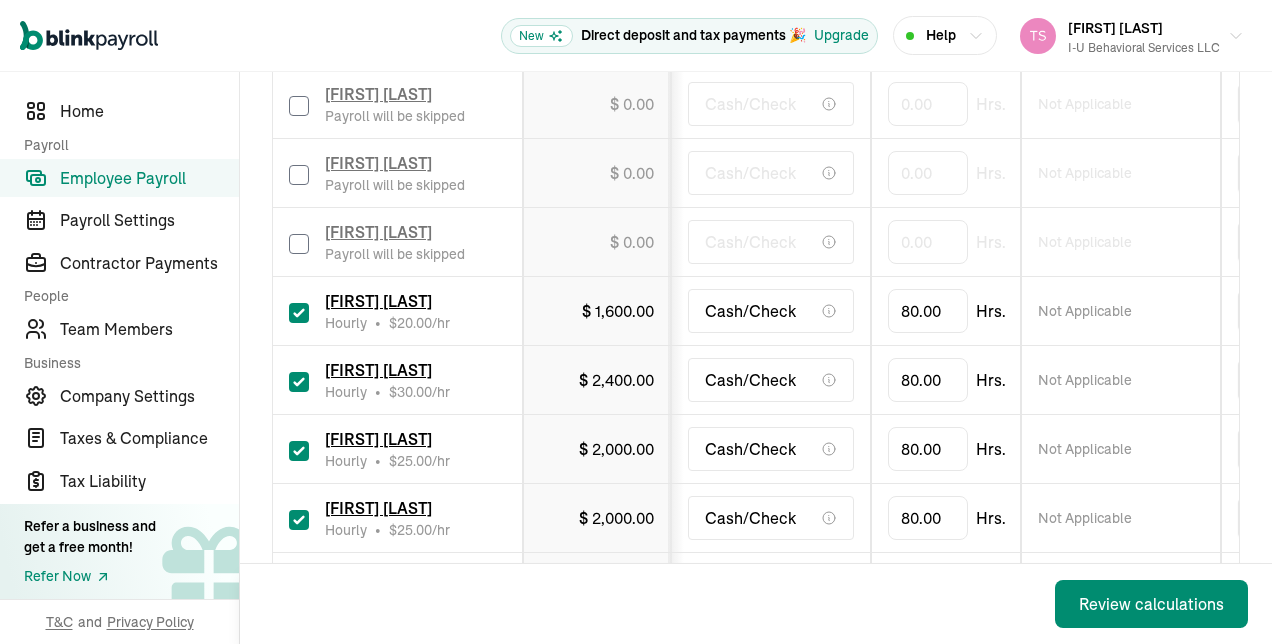 scroll, scrollTop: 1002, scrollLeft: 0, axis: vertical 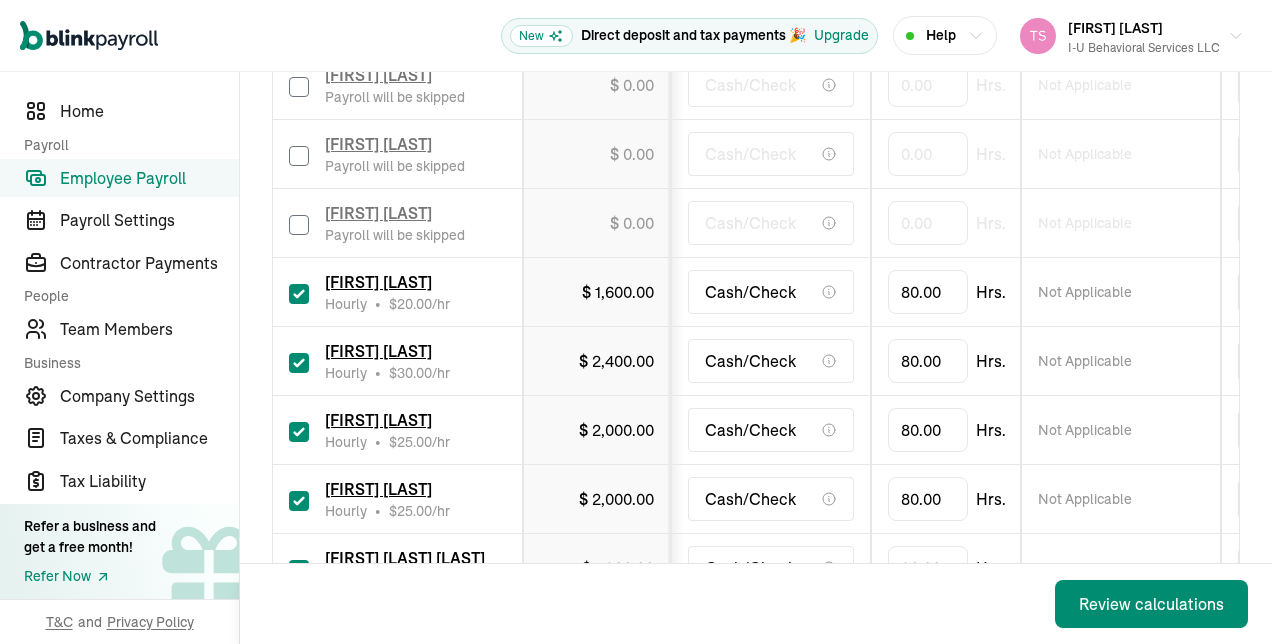 click at bounding box center [299, 294] 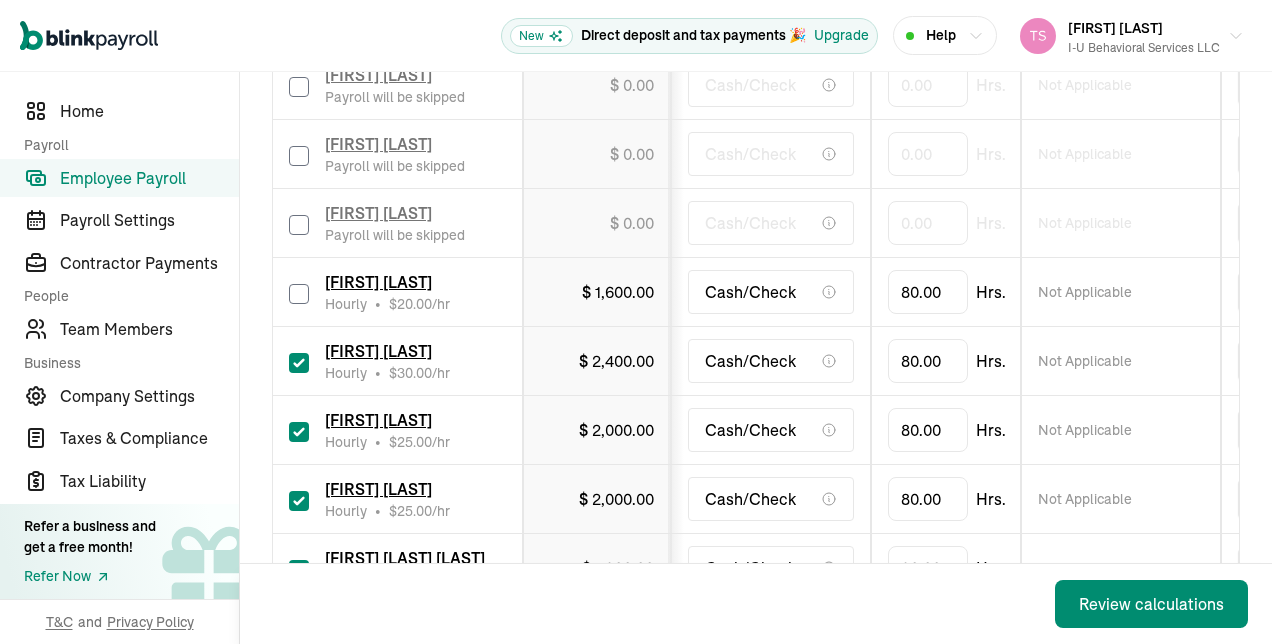 checkbox on "false" 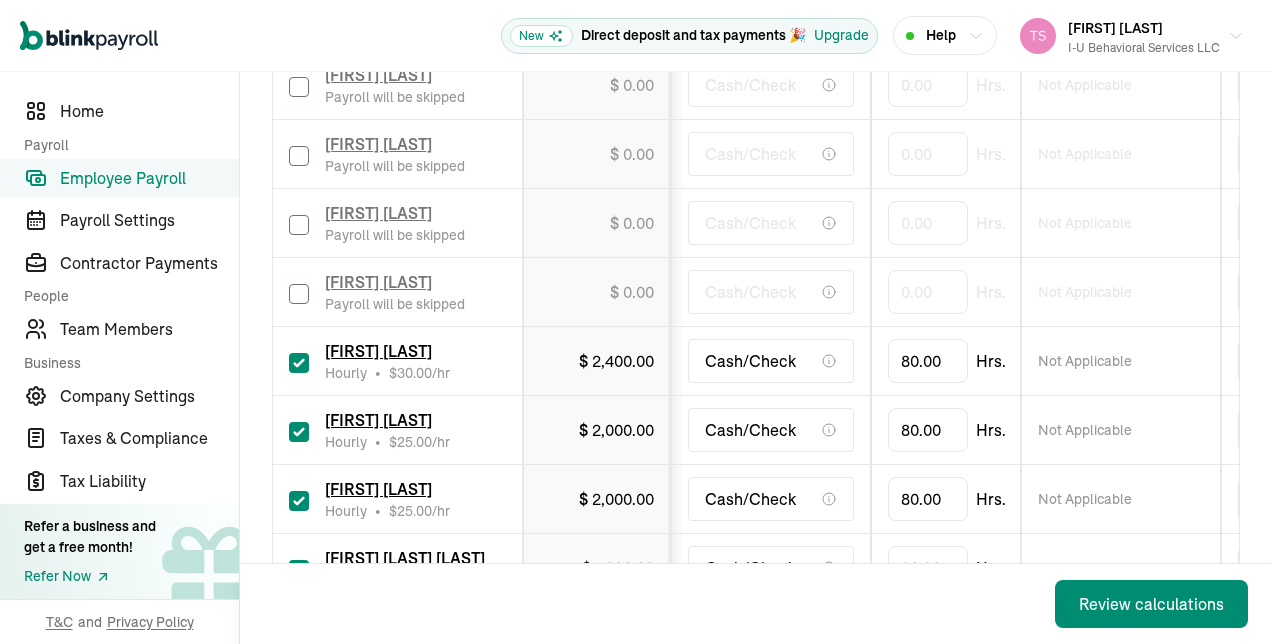 type on "0.00" 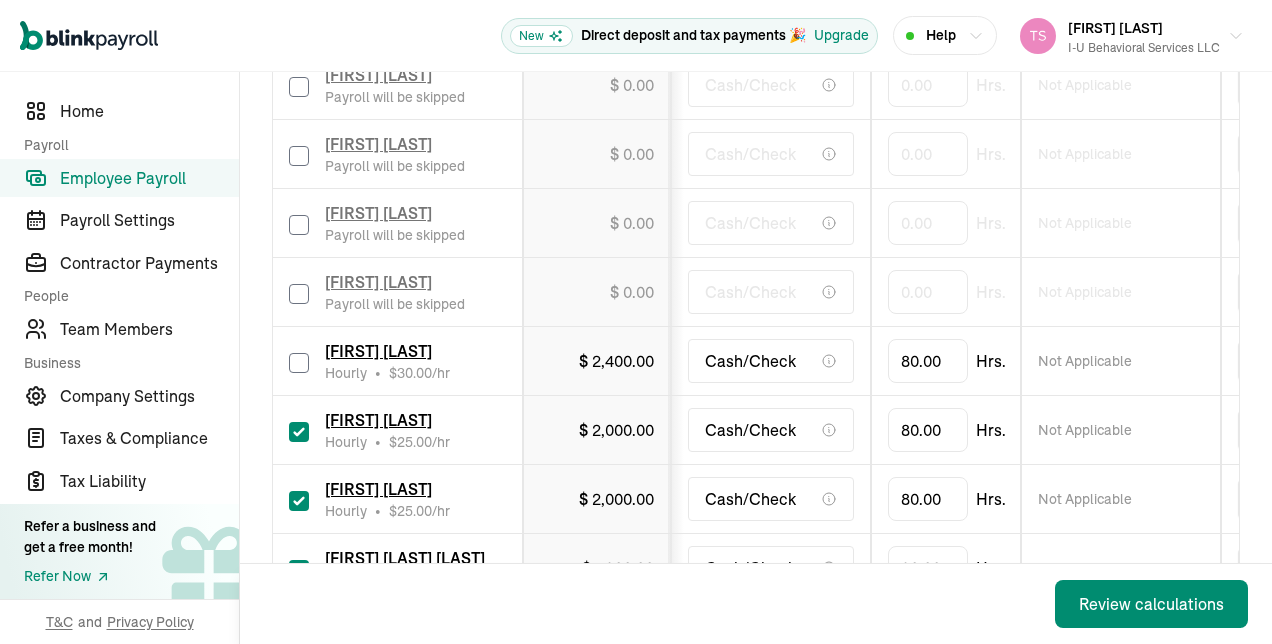 checkbox on "false" 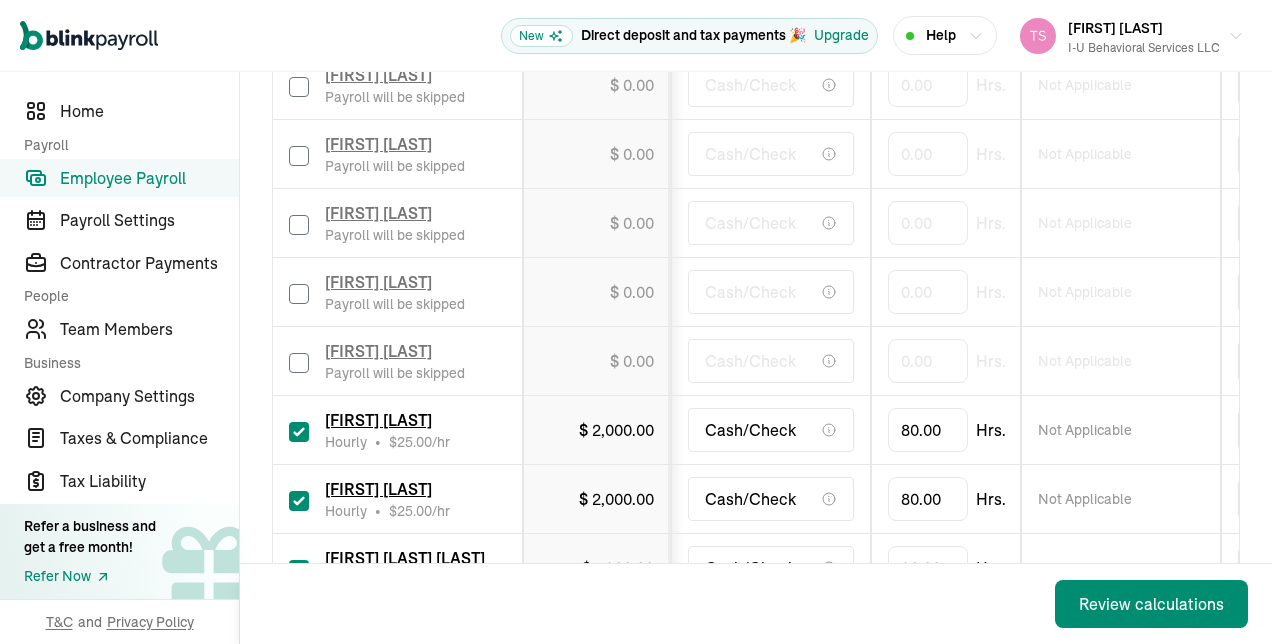 type on "0.00" 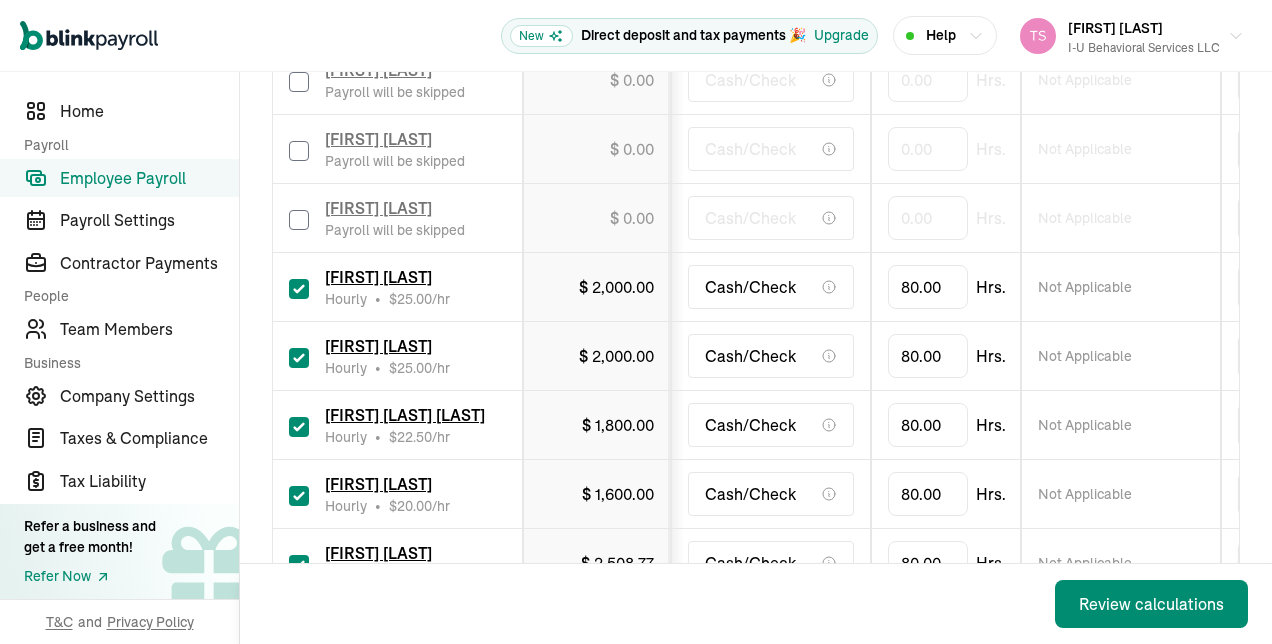 scroll, scrollTop: 1159, scrollLeft: 0, axis: vertical 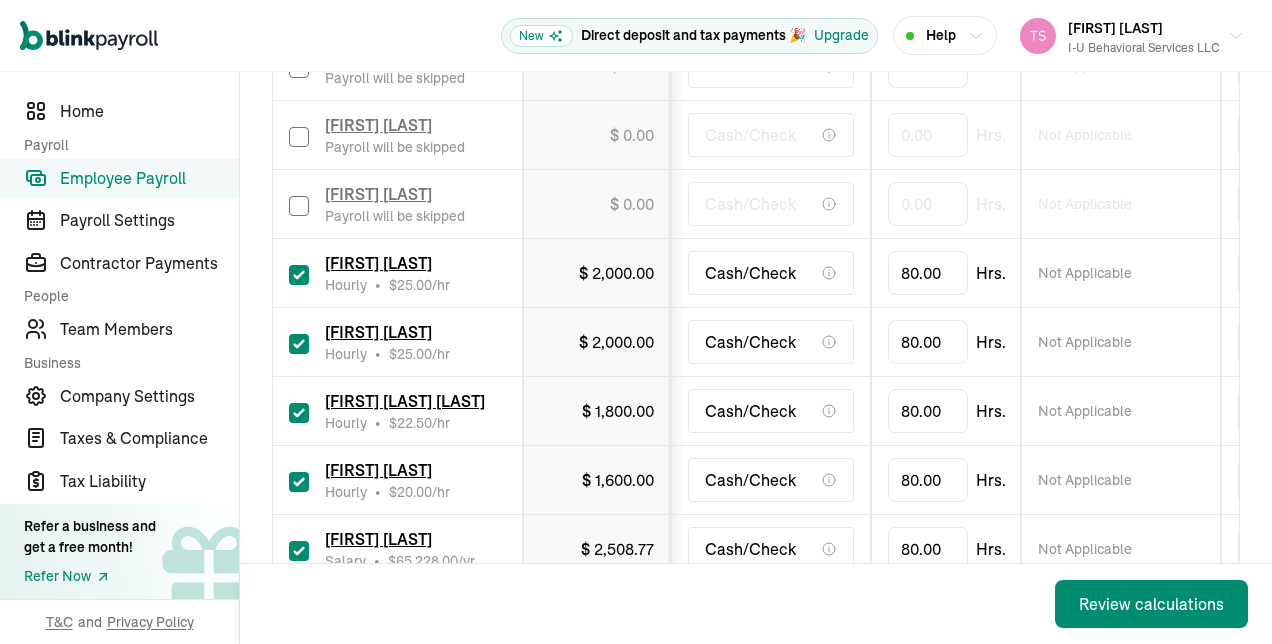 click at bounding box center (299, 275) 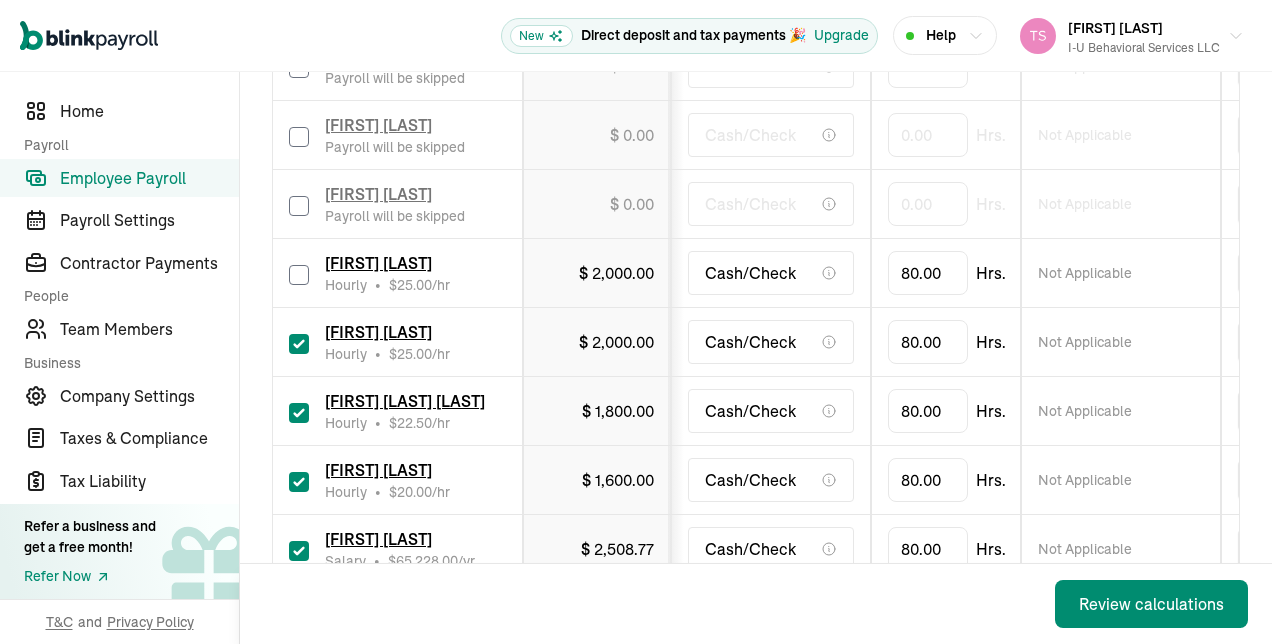 checkbox on "false" 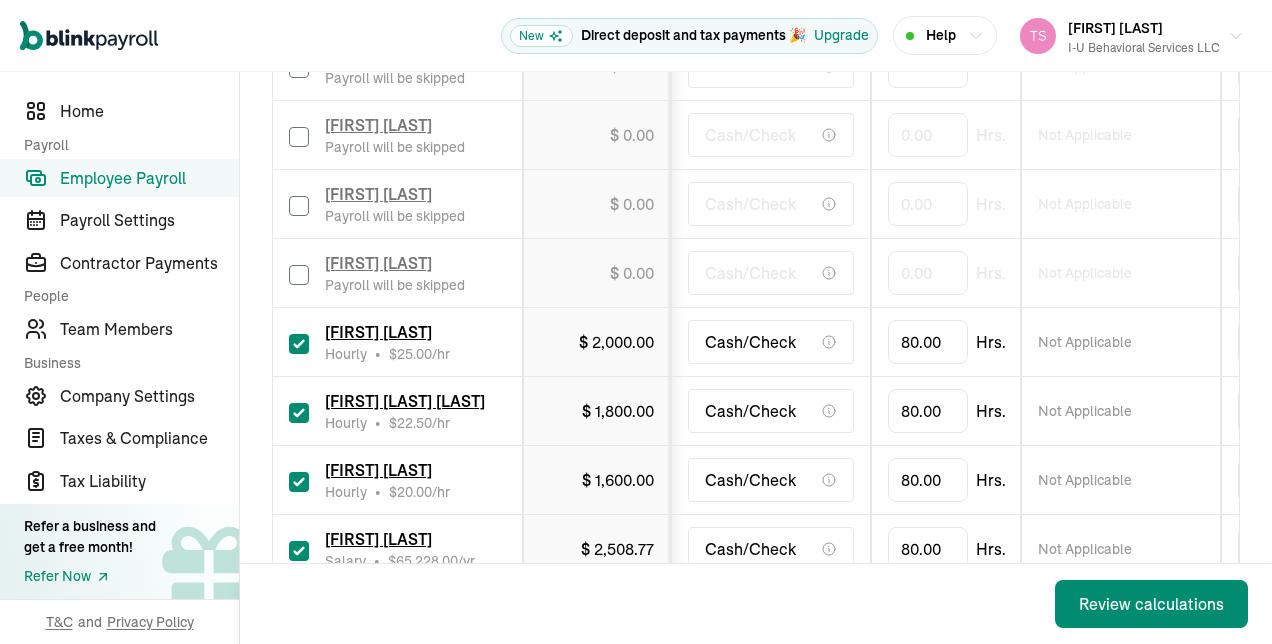 click at bounding box center (299, 344) 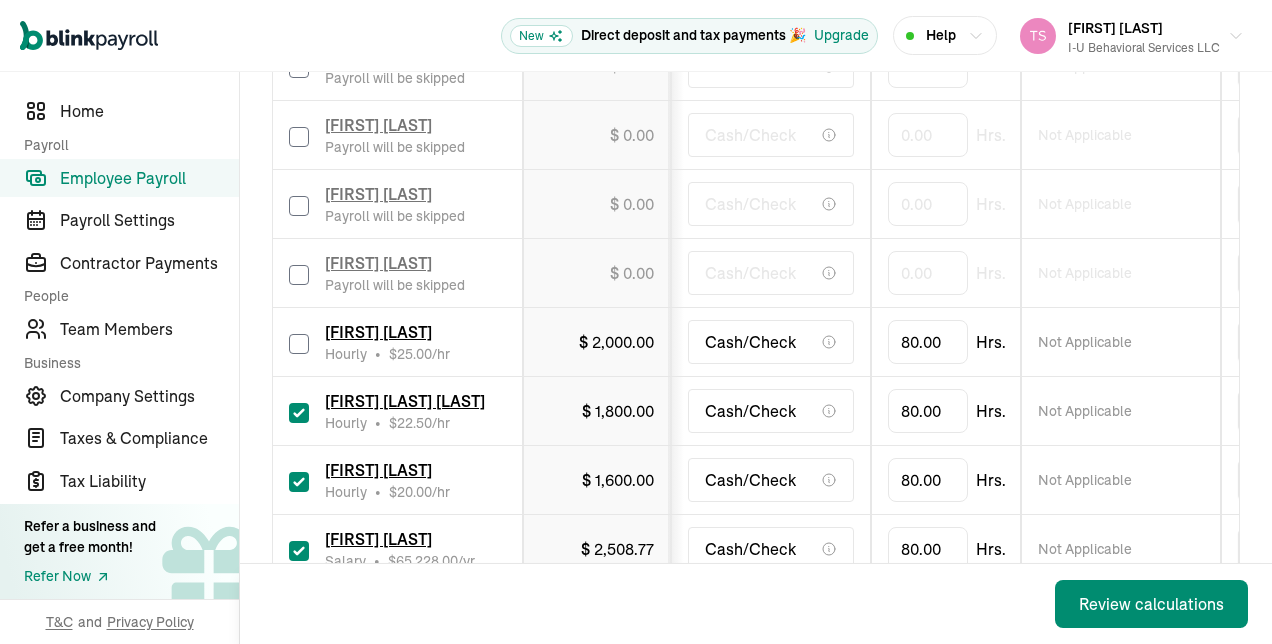 checkbox on "false" 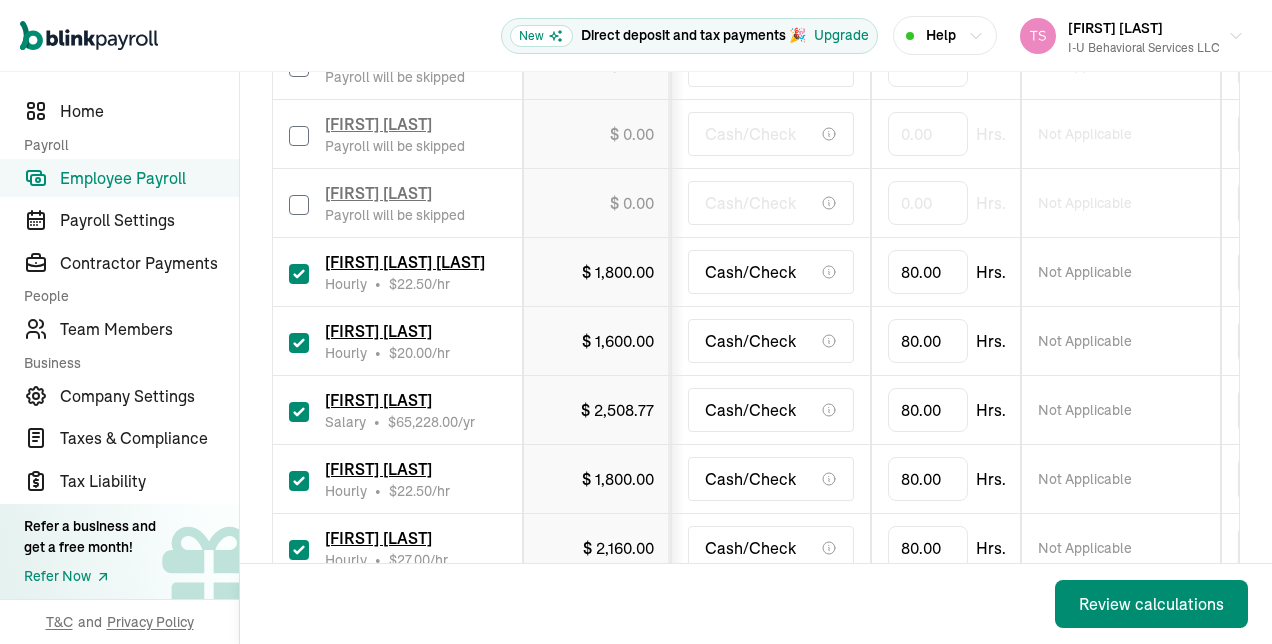 scroll, scrollTop: 1309, scrollLeft: 0, axis: vertical 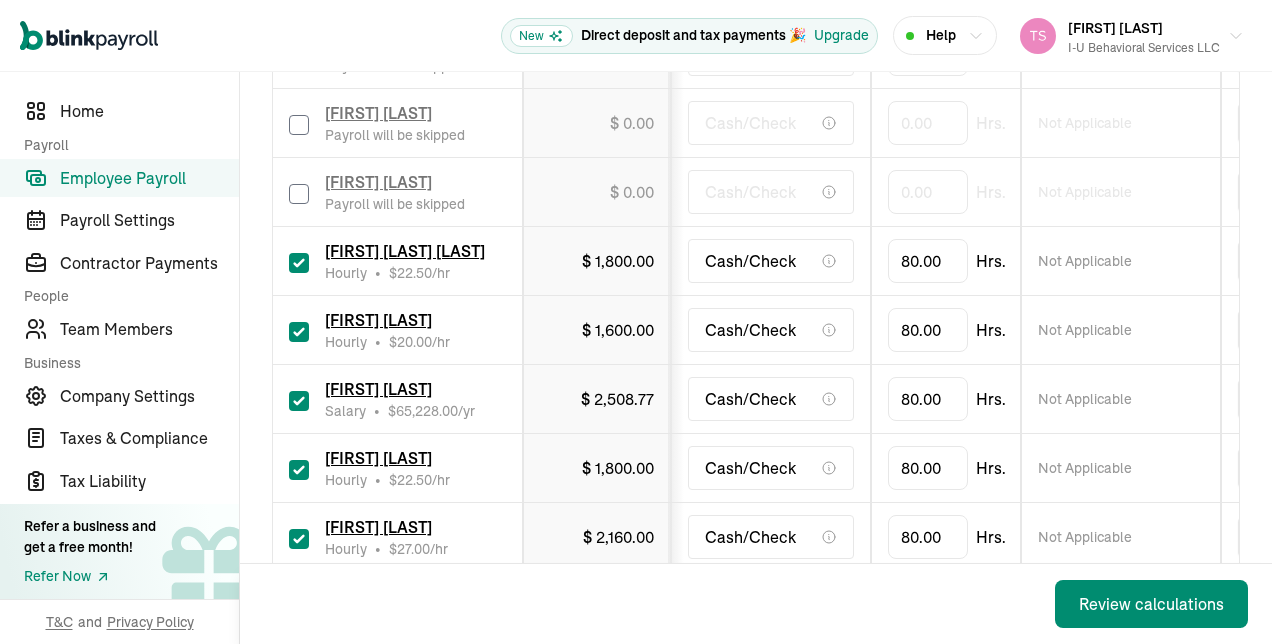 click at bounding box center (299, 263) 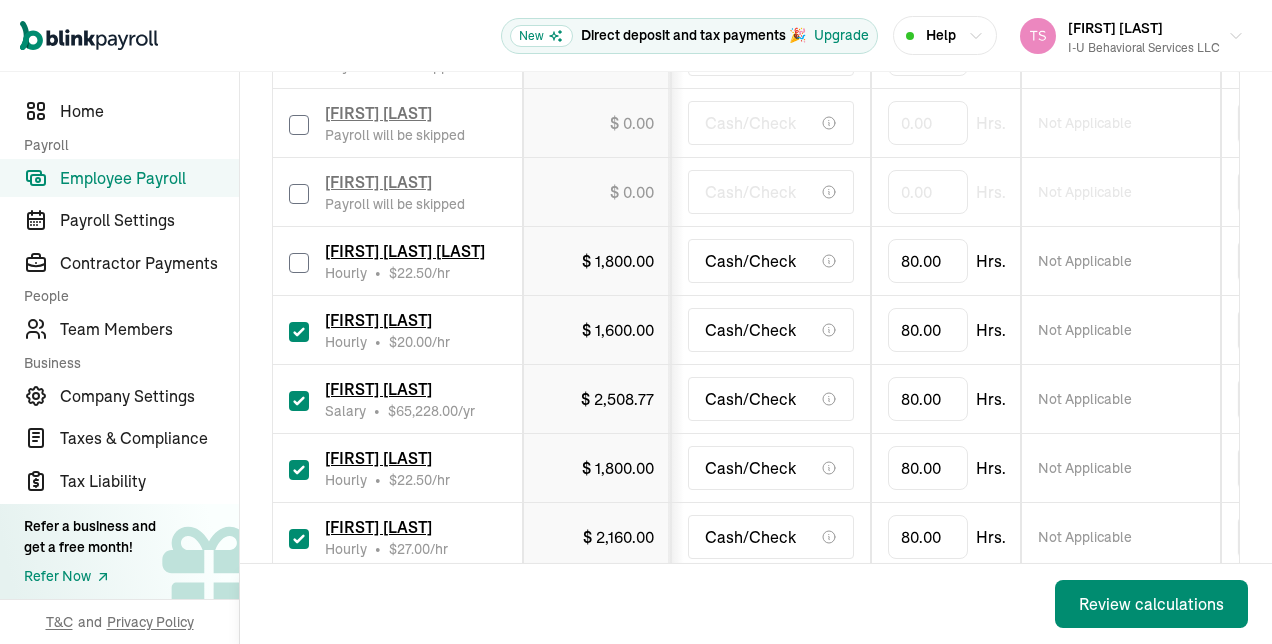 checkbox on "false" 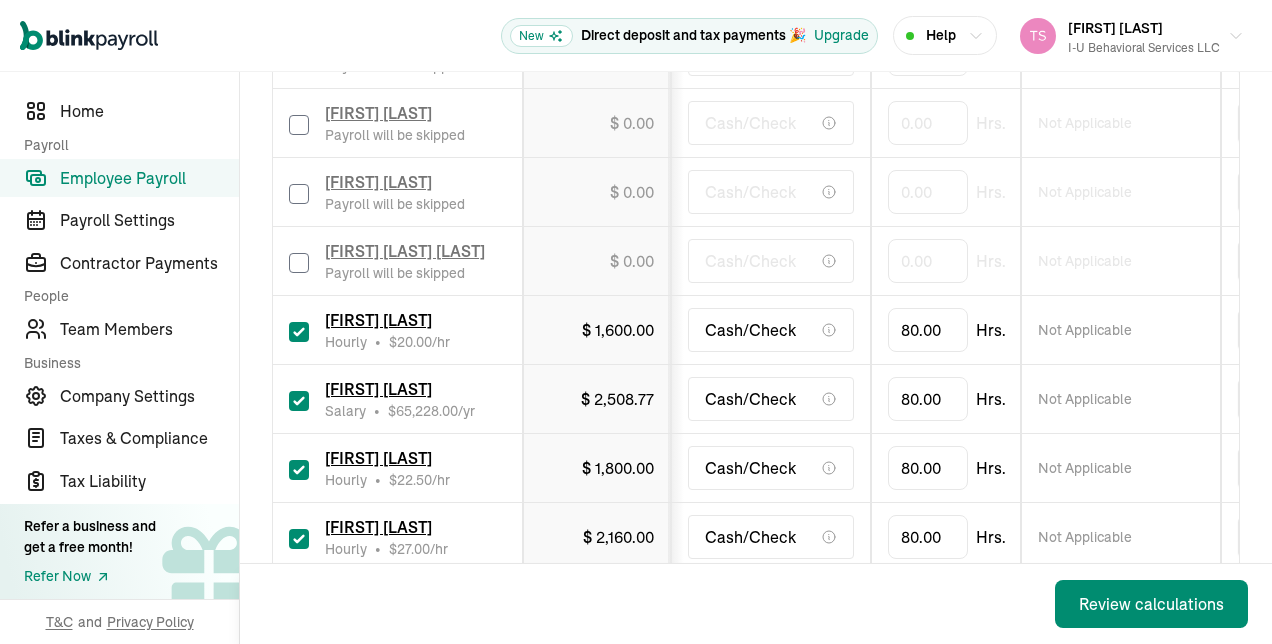 click at bounding box center (299, 332) 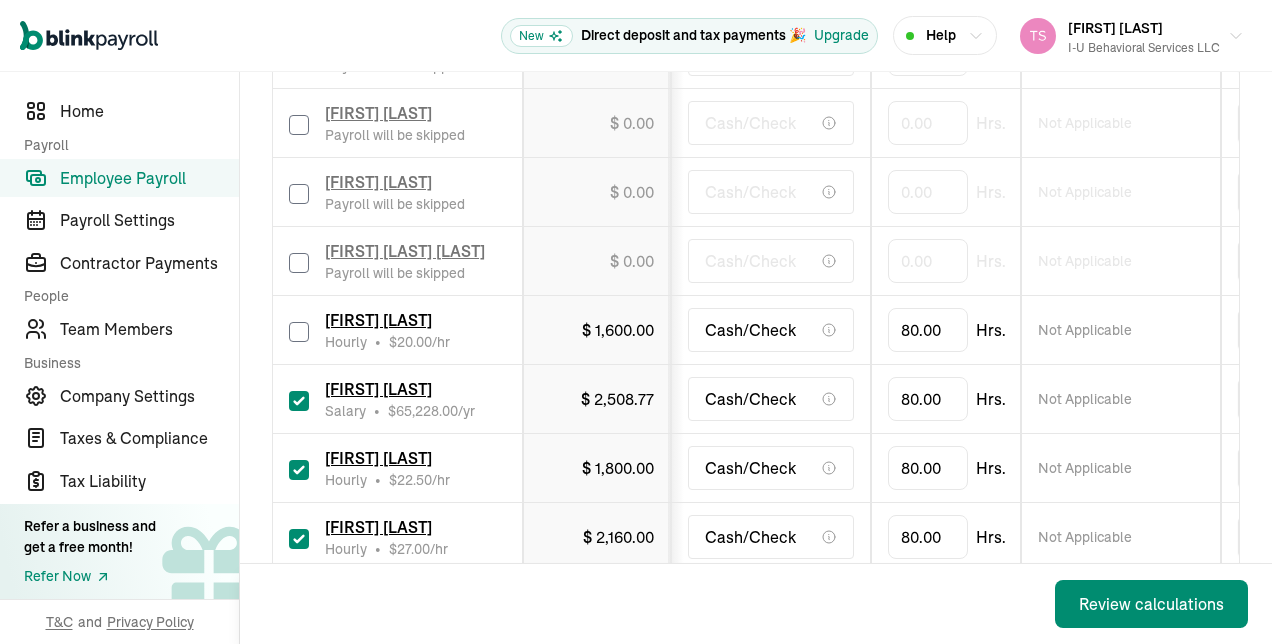 checkbox on "false" 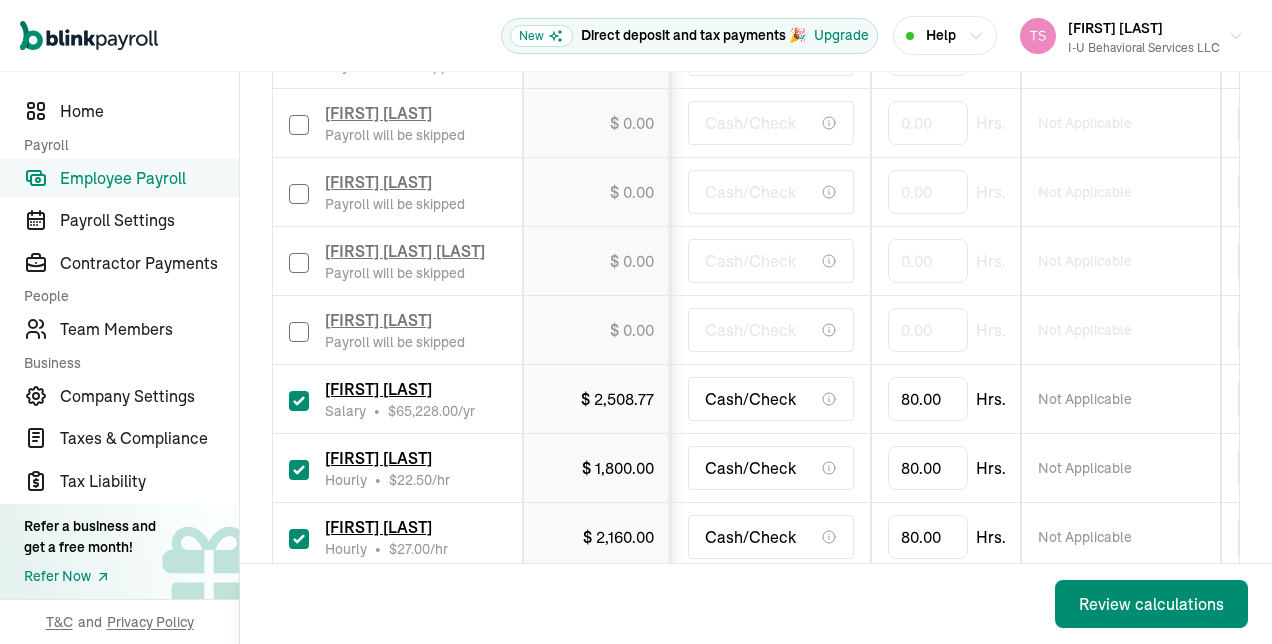 type on "0.00" 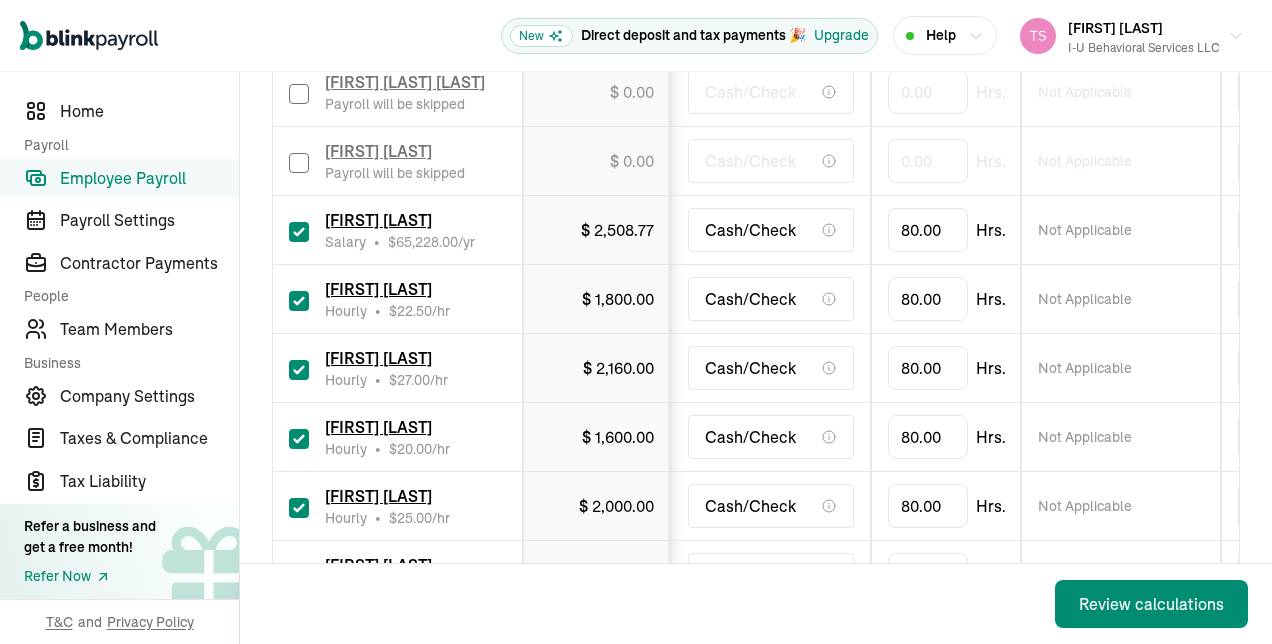 scroll, scrollTop: 1478, scrollLeft: 0, axis: vertical 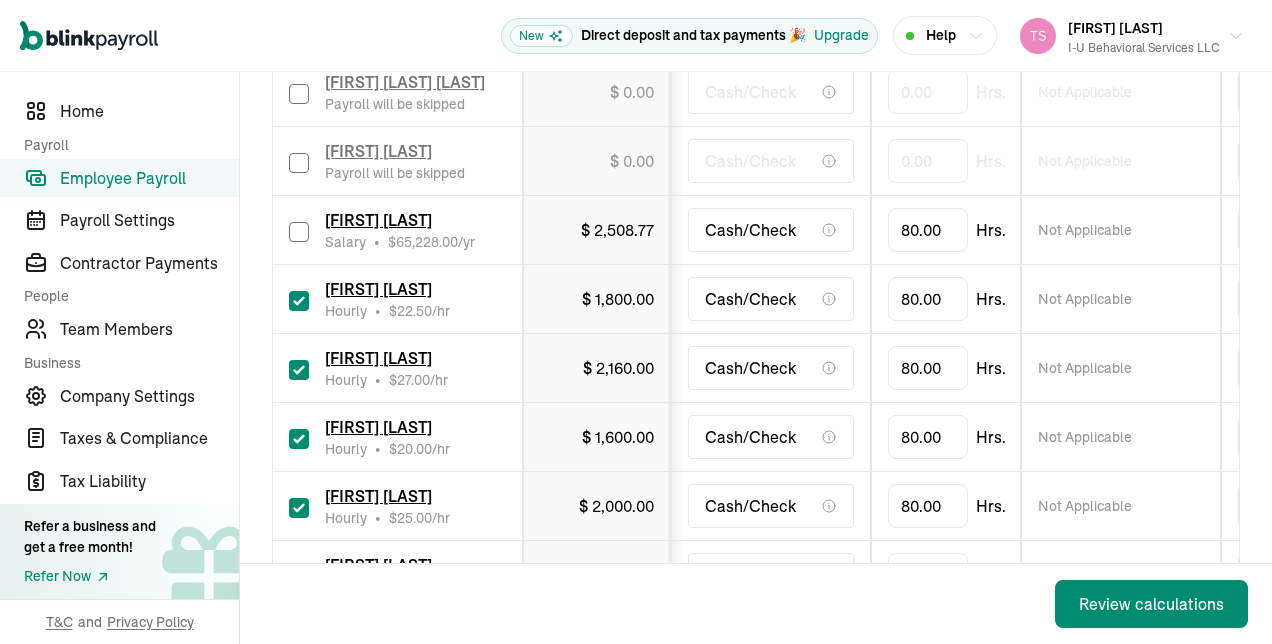 checkbox on "false" 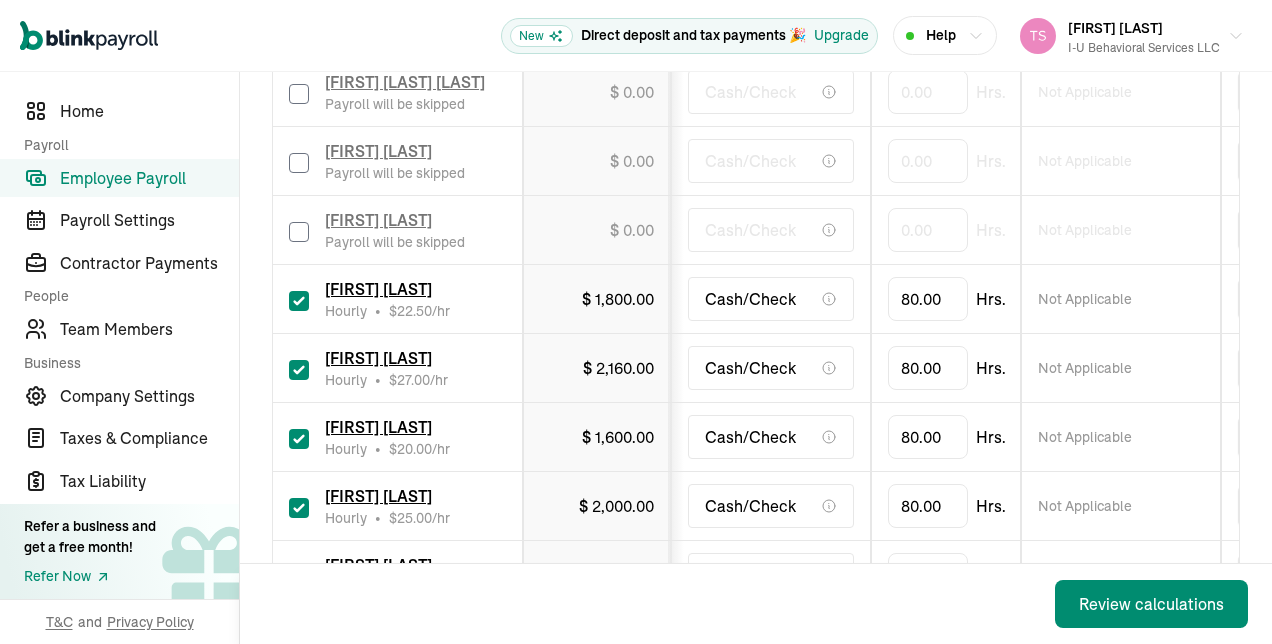 click at bounding box center (299, 301) 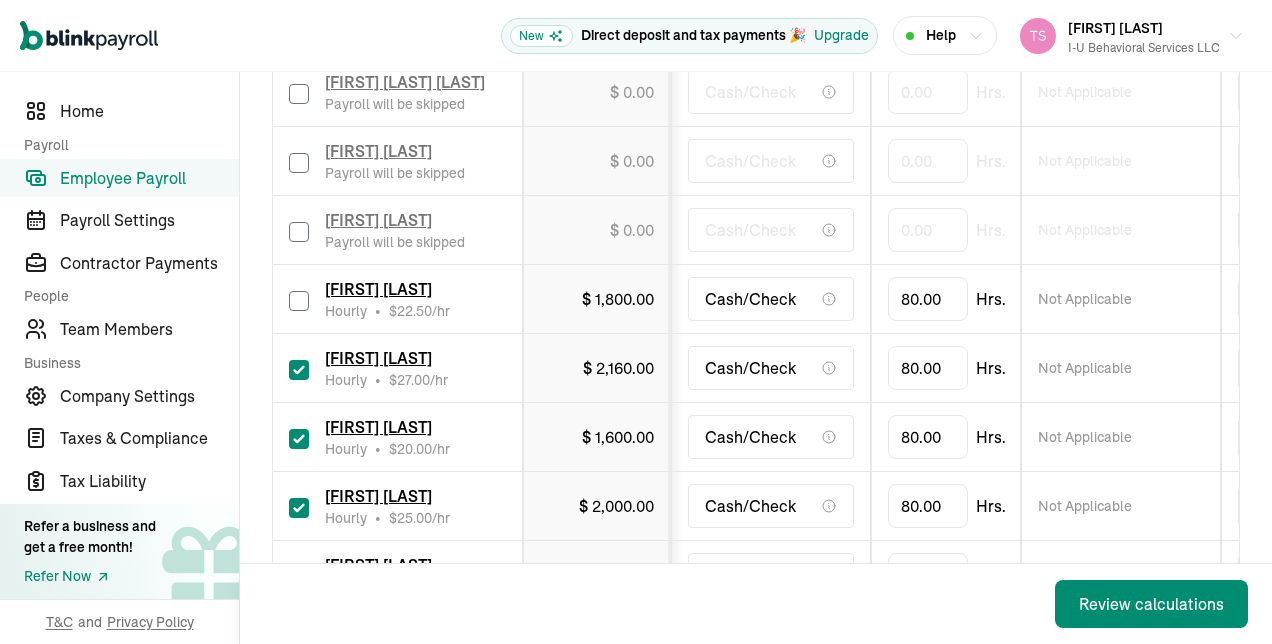 checkbox on "false" 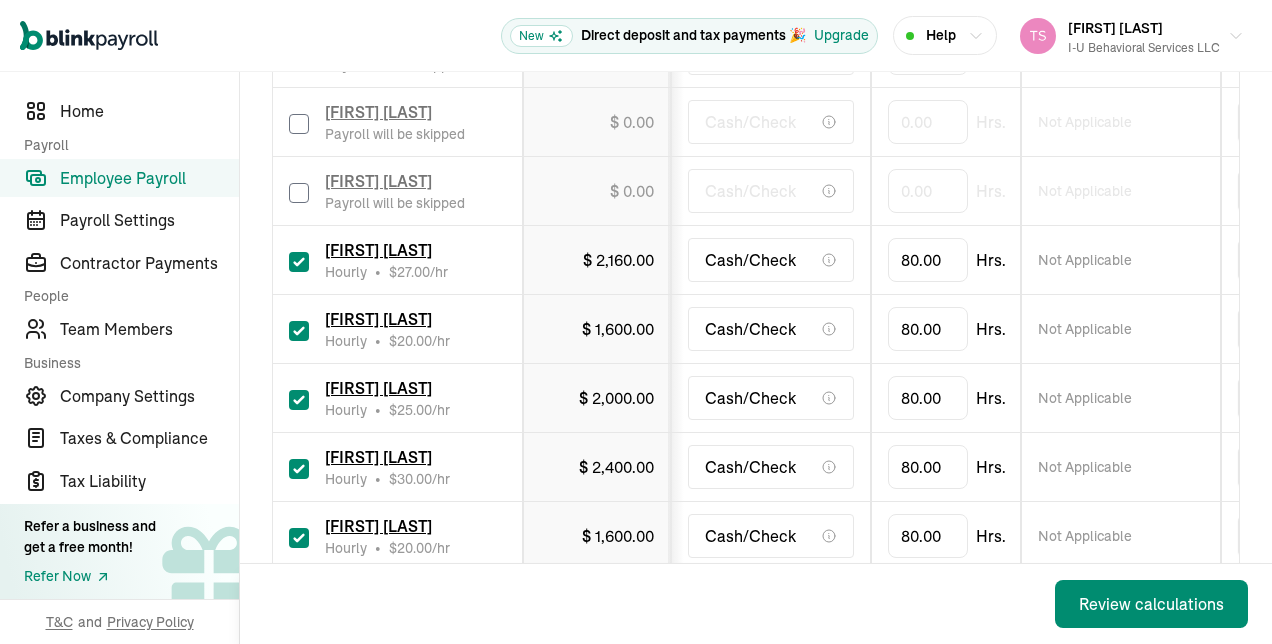 scroll, scrollTop: 1608, scrollLeft: 0, axis: vertical 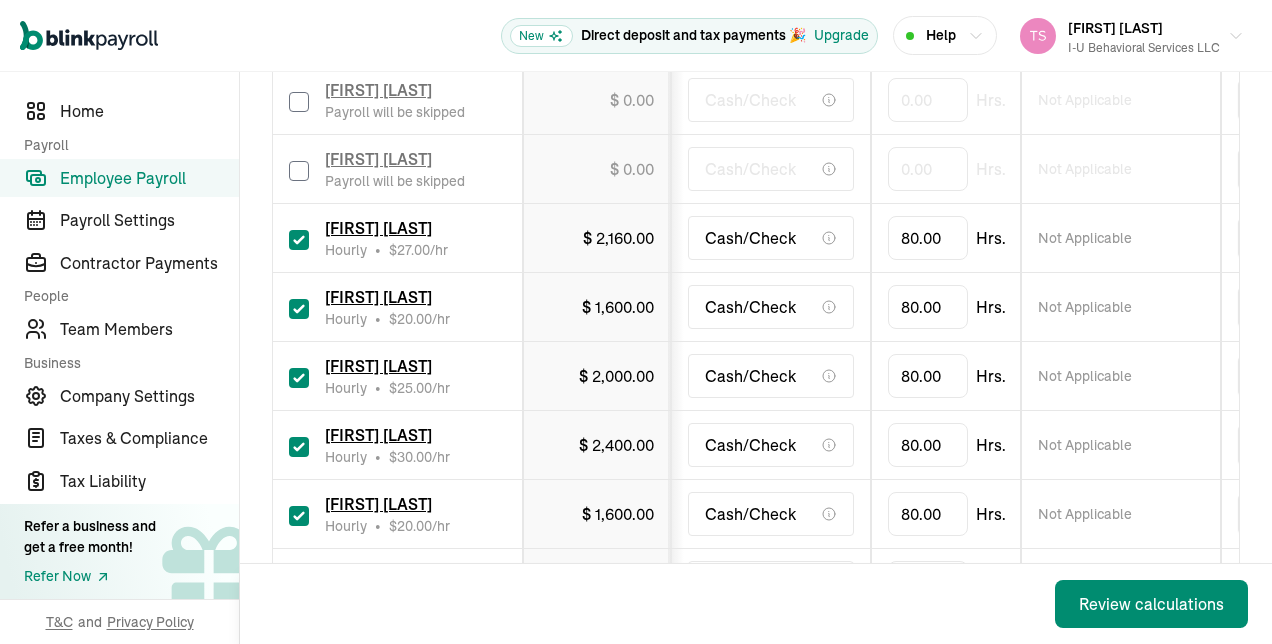 click at bounding box center [299, 240] 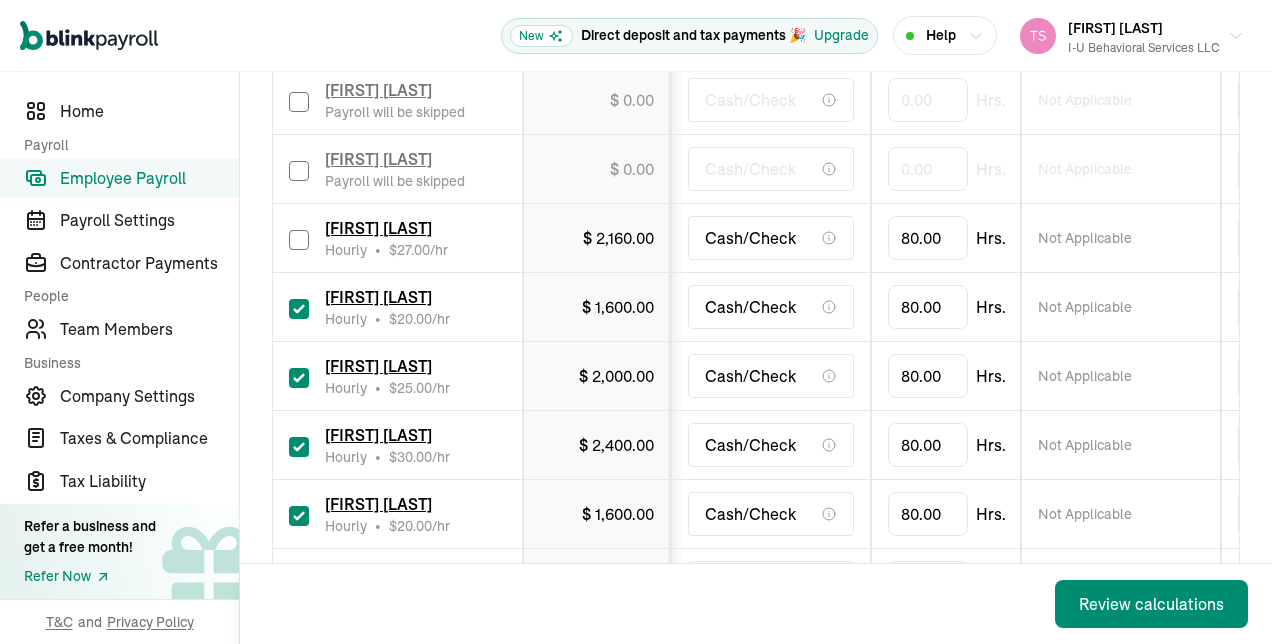checkbox on "false" 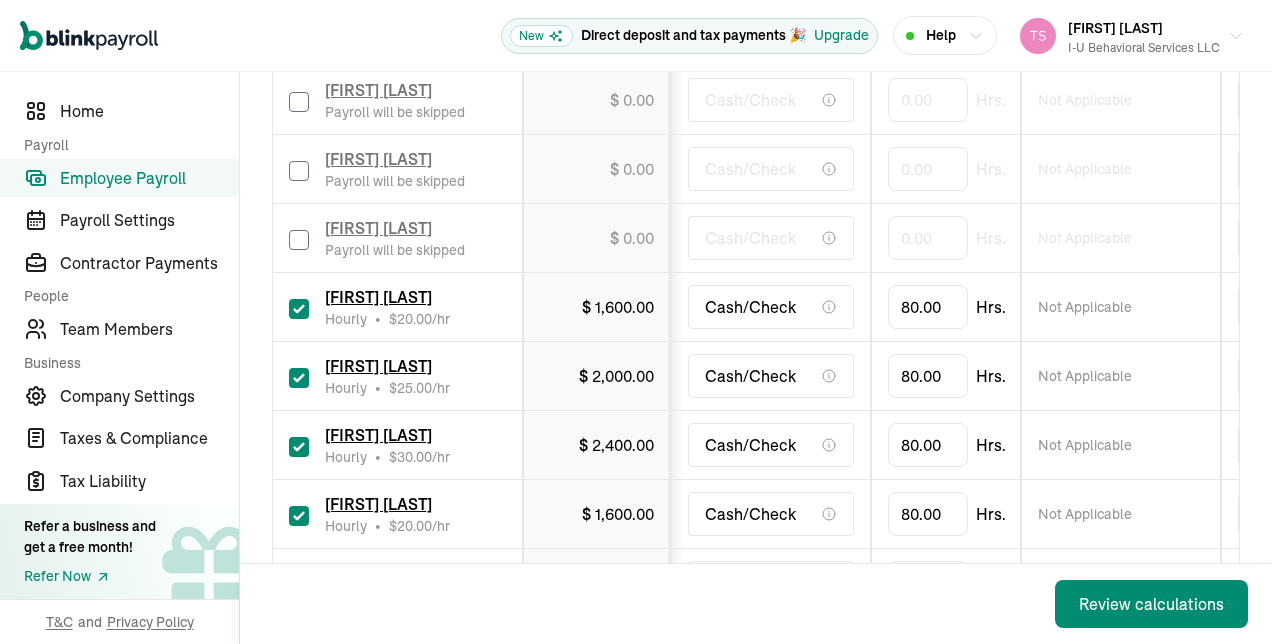click at bounding box center (299, 309) 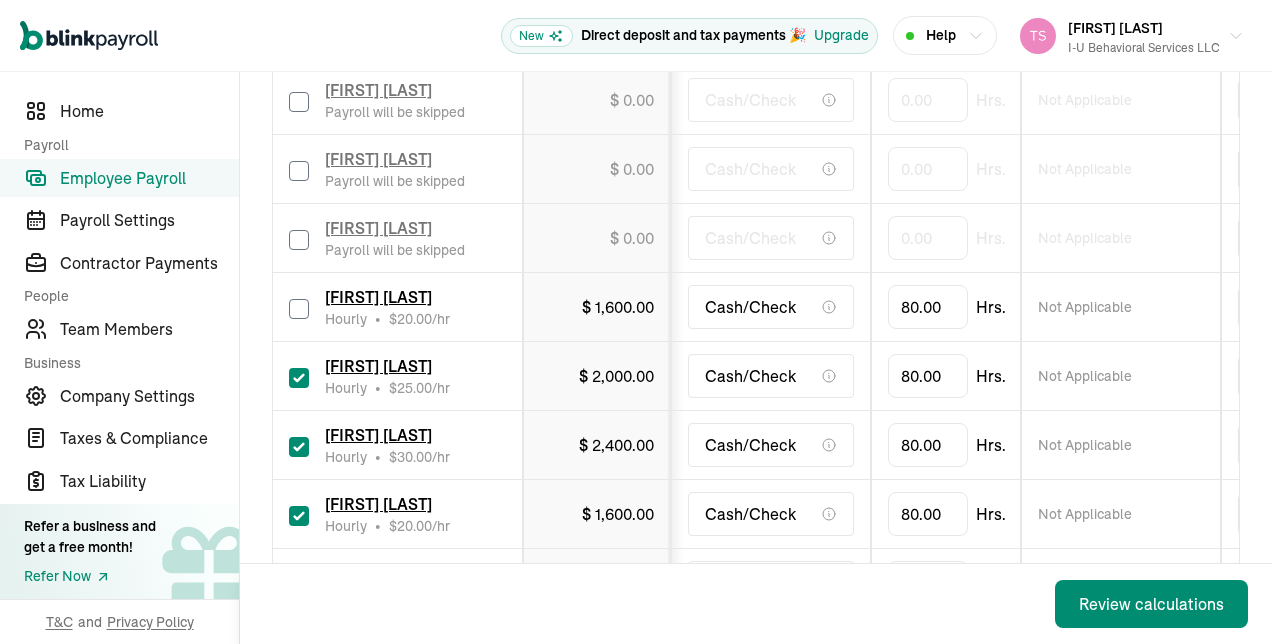 checkbox on "false" 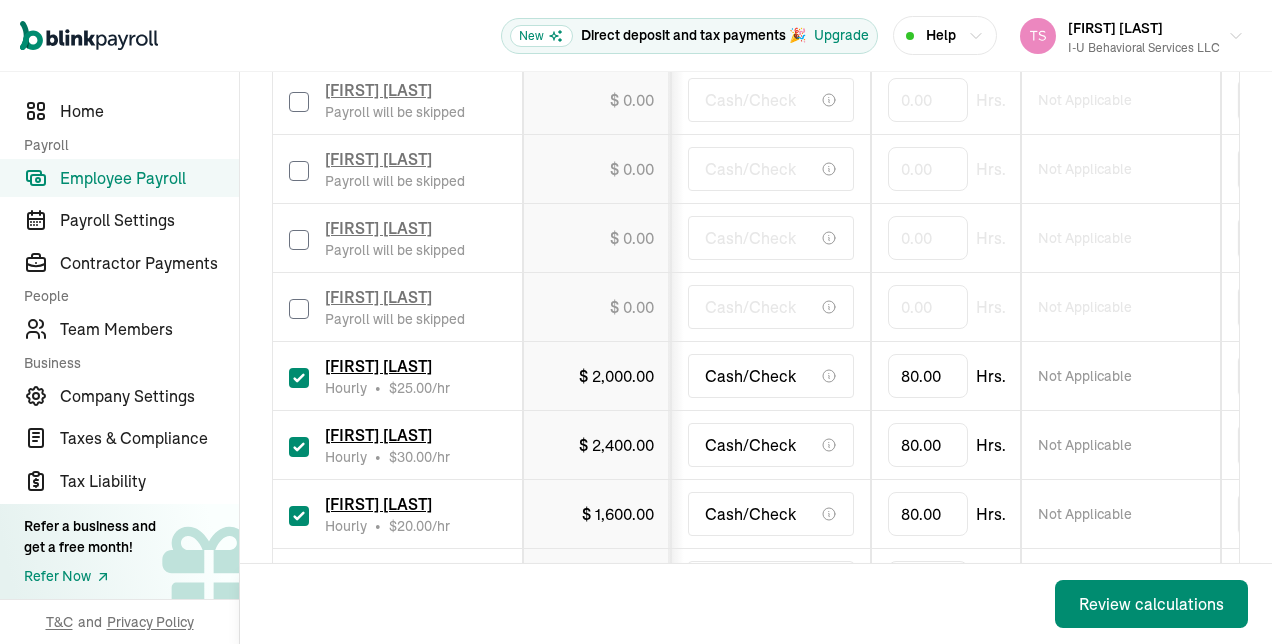 click at bounding box center [299, 378] 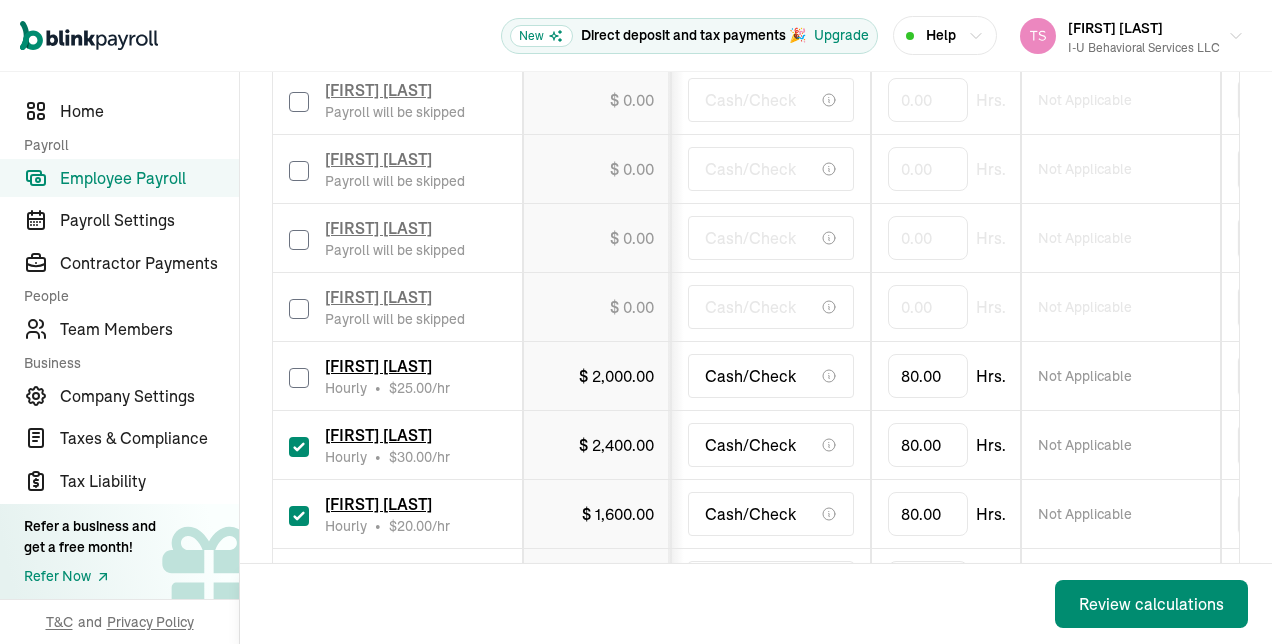 checkbox on "false" 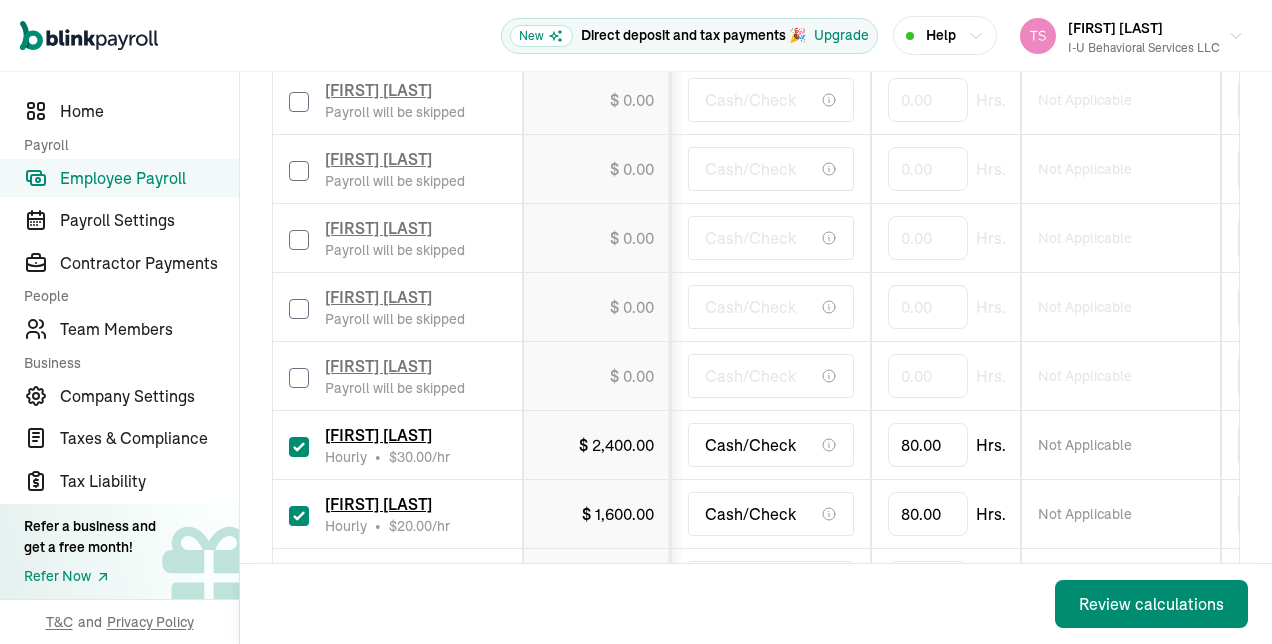 scroll, scrollTop: 0, scrollLeft: 2, axis: horizontal 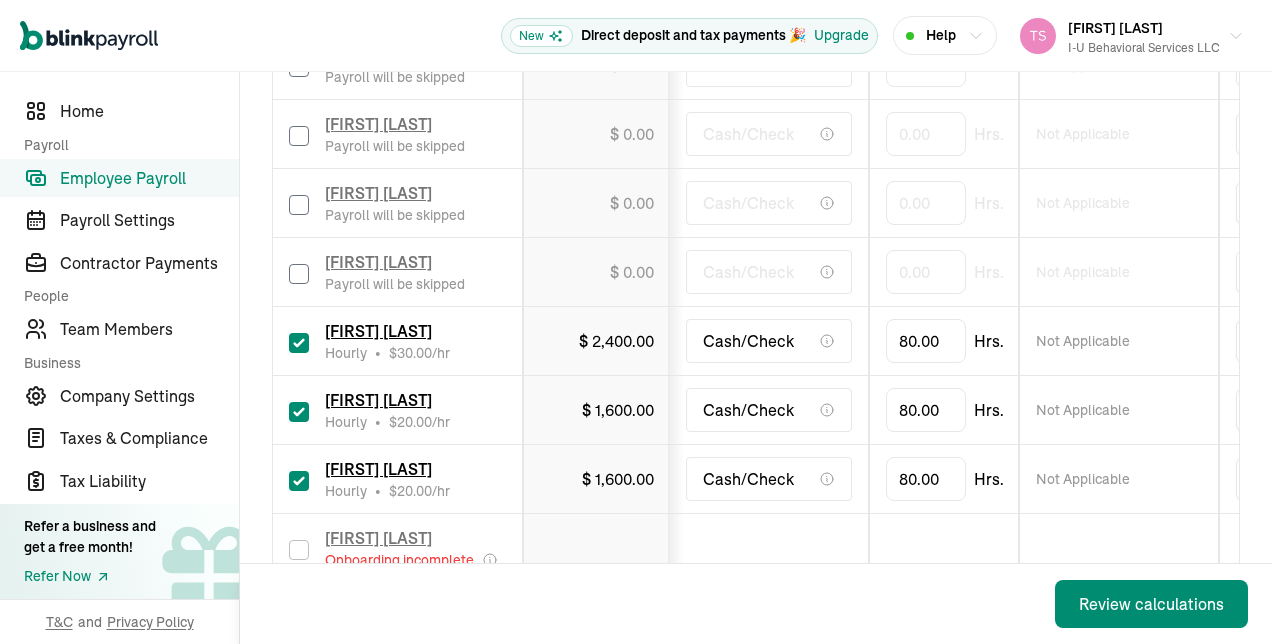 drag, startPoint x: 68, startPoint y: 122, endPoint x: 126, endPoint y: 14, distance: 122.588745 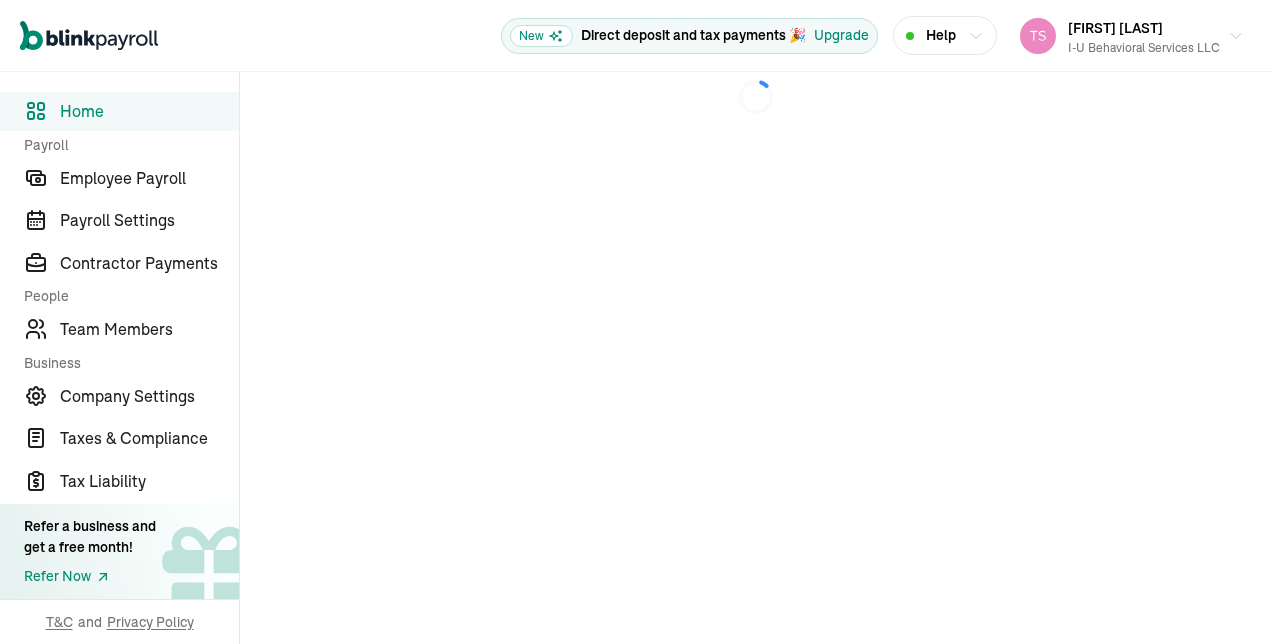 scroll, scrollTop: 0, scrollLeft: 0, axis: both 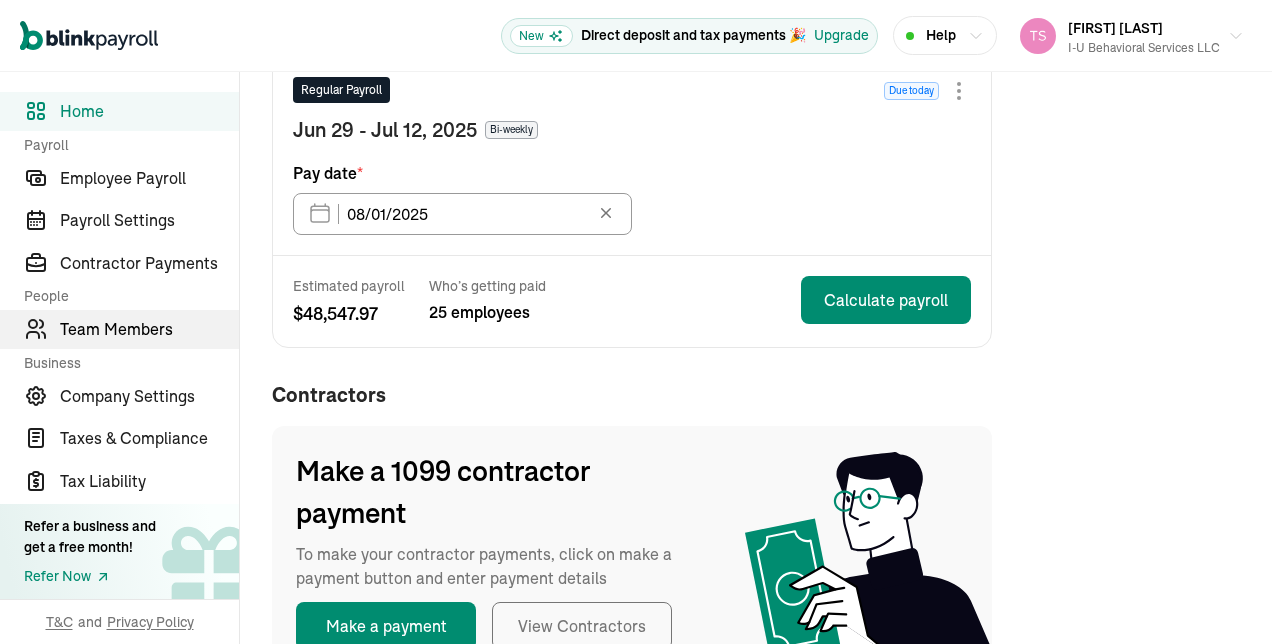 click on "Team Members" at bounding box center (149, 329) 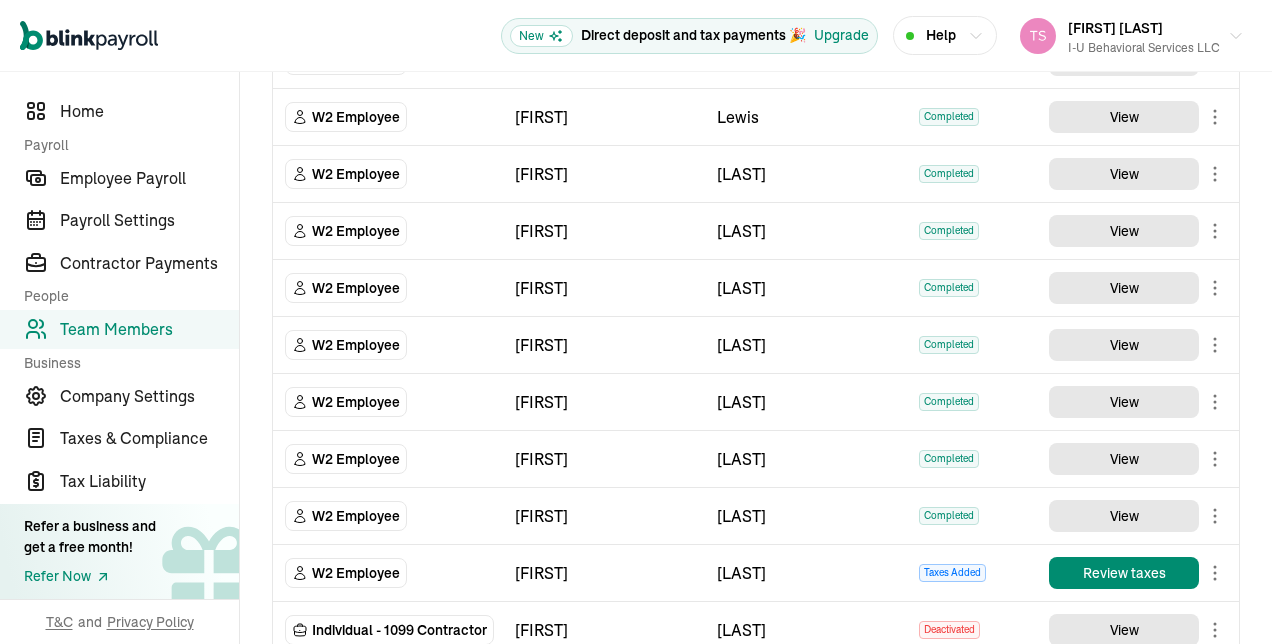 scroll, scrollTop: 1864, scrollLeft: 0, axis: vertical 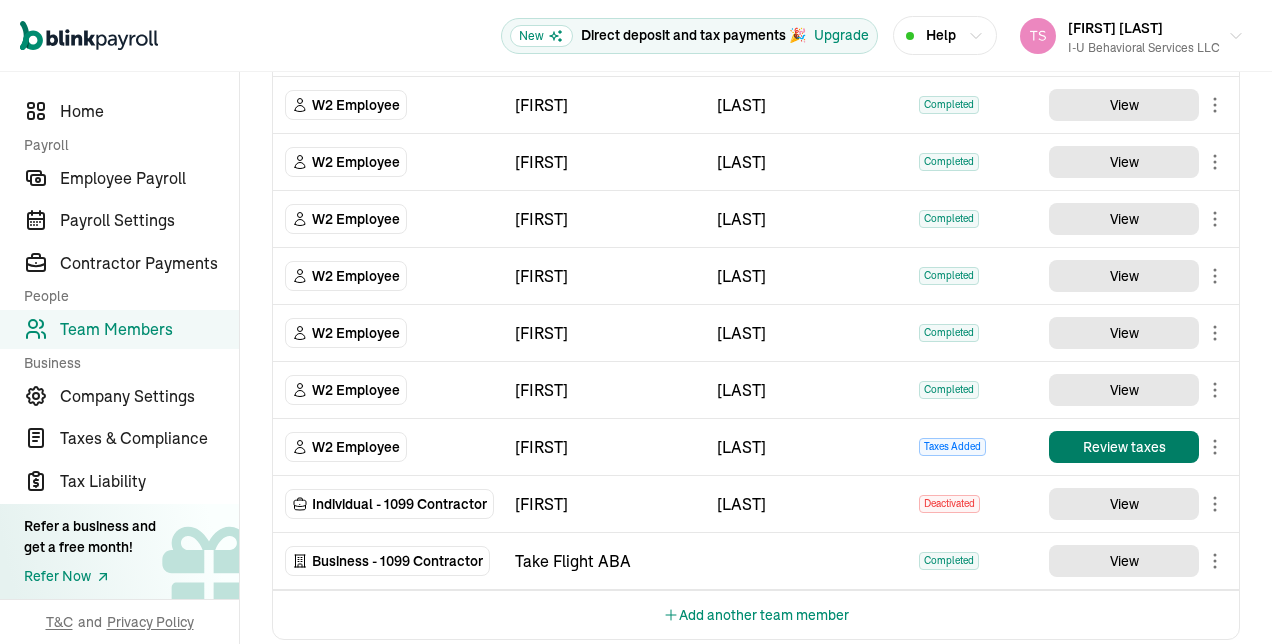 click on "Review taxes" at bounding box center [1124, 447] 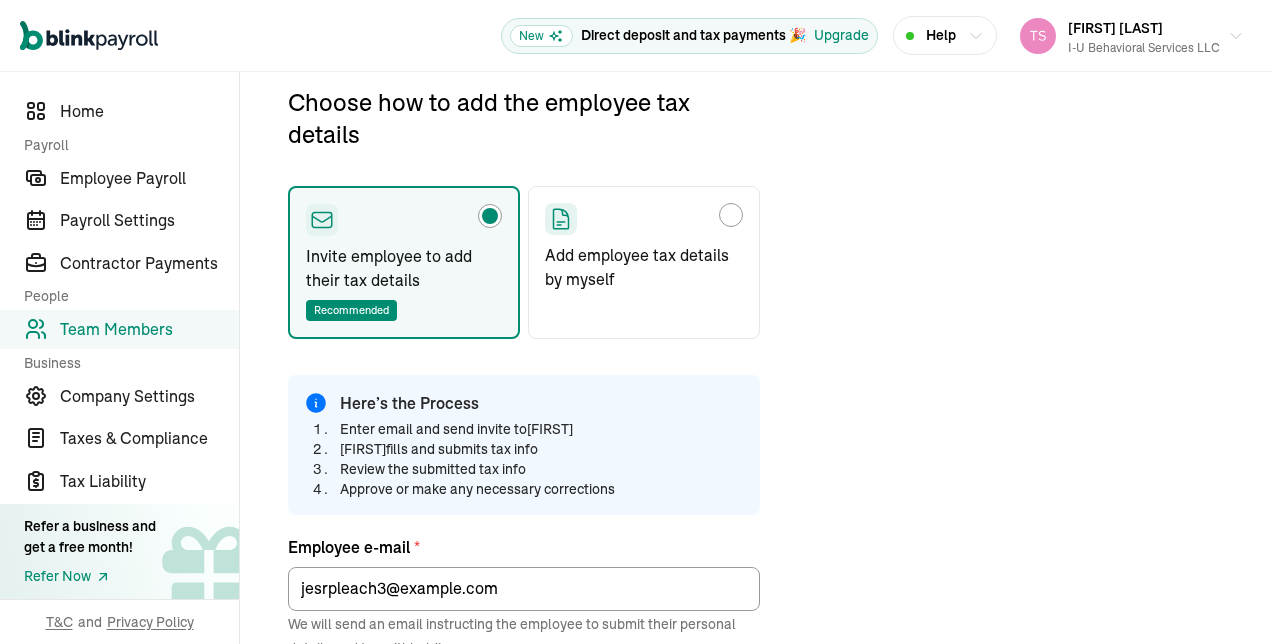 scroll, scrollTop: 236, scrollLeft: 0, axis: vertical 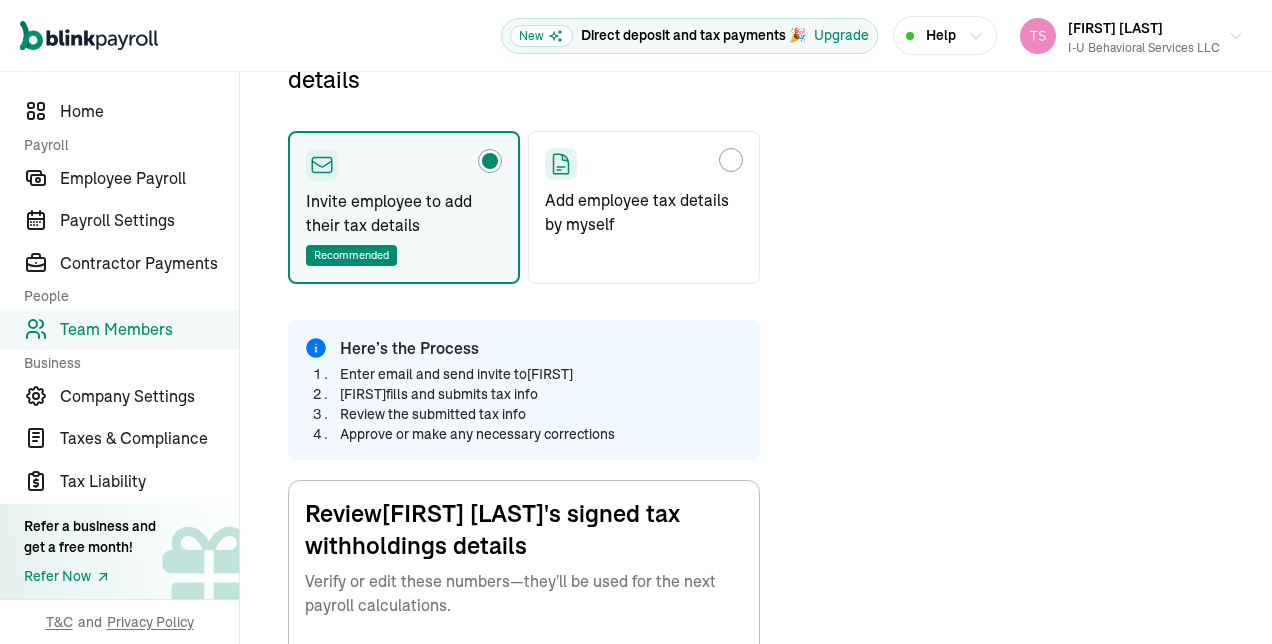 click on "Enter email and send invite to Jesseca Jesseca fills and submits tax info Review the submitted tax info Approve or make any necessary corrections Review Jesseca Pringle 's signed tax withholdings details Verify or edit these numbers—they'll be used for the next payroll calculations. Personal information SSN: [SSN] Employee home address: [NUMBER] [STREET] [CITY] , [STATE] [POSTAL_CODE] Federal Tax Withholdings Filing Status Single or Married filing separately Select an item Single or Married filing separately Married filing jointly or Qualifying surviving spouse Head of household Nonresident Alien 'S'-single or married filing separately, 'M'-married filing jointly or qualifying surviving spouse, 'H'-head of household, or 'NRA'-nonresident alien. Multiple jobs Yes Yes No Household has two jobs in total Dependent Amount $ 0.00 0.0 $ 0.0" at bounding box center [524, 1015] 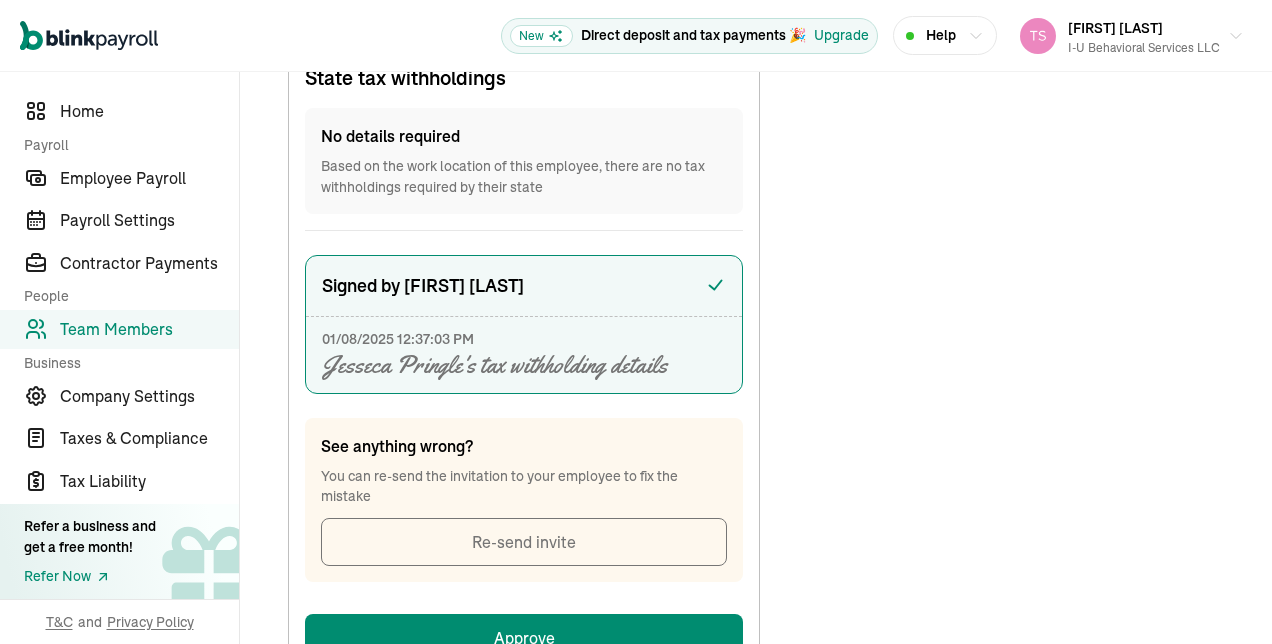 scroll, scrollTop: 1648, scrollLeft: 0, axis: vertical 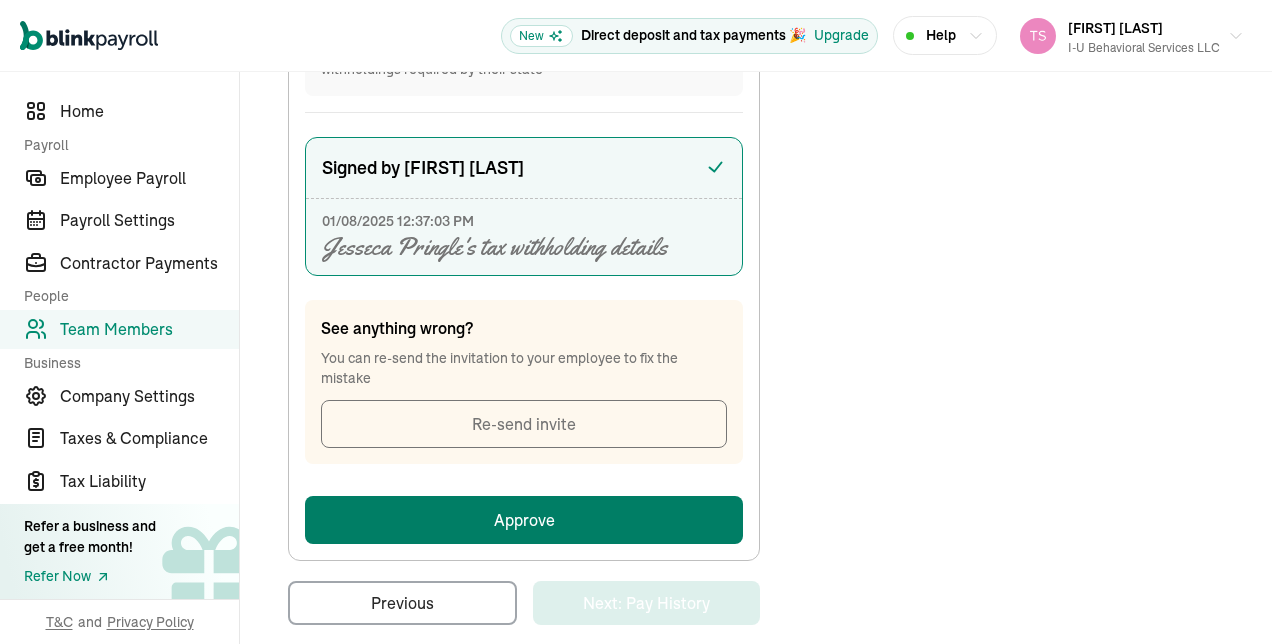 click on "Approve" at bounding box center [524, 520] 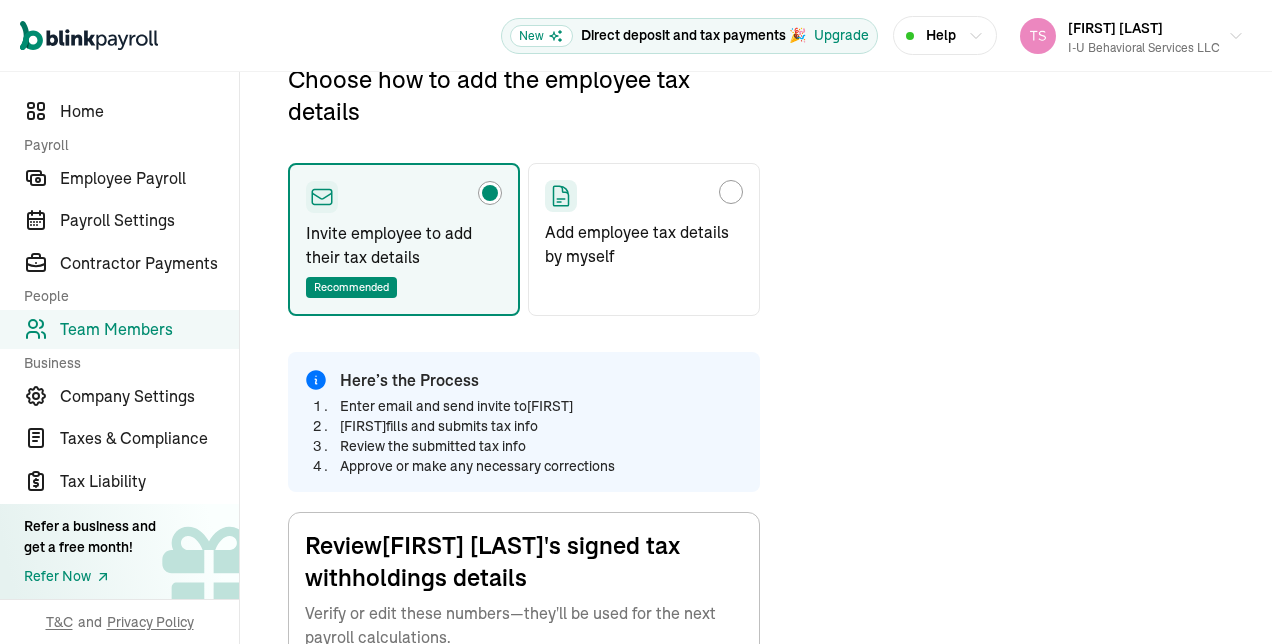 scroll, scrollTop: 236, scrollLeft: 0, axis: vertical 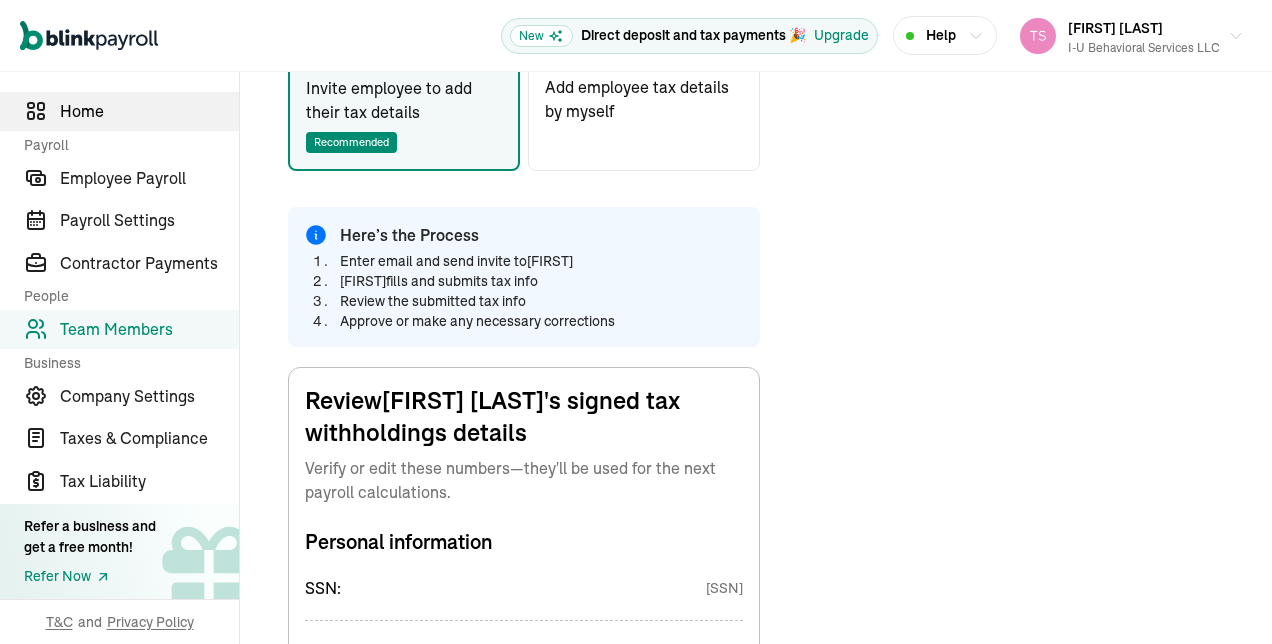 click on "Home" at bounding box center [119, 111] 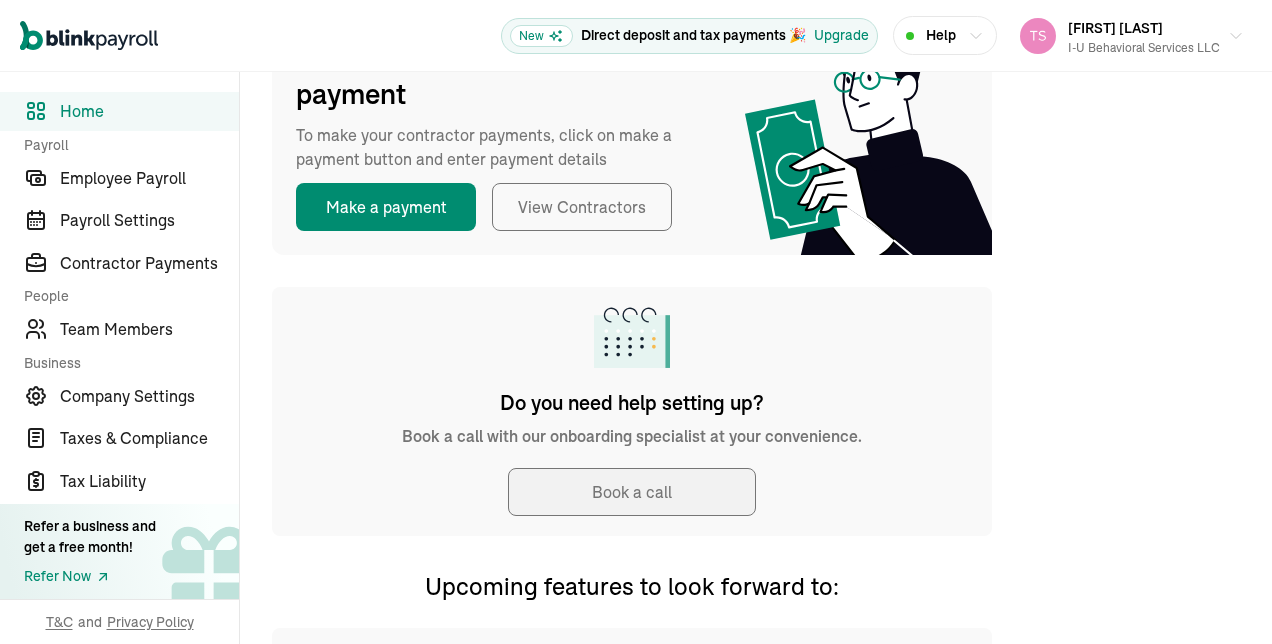 scroll, scrollTop: 646, scrollLeft: 0, axis: vertical 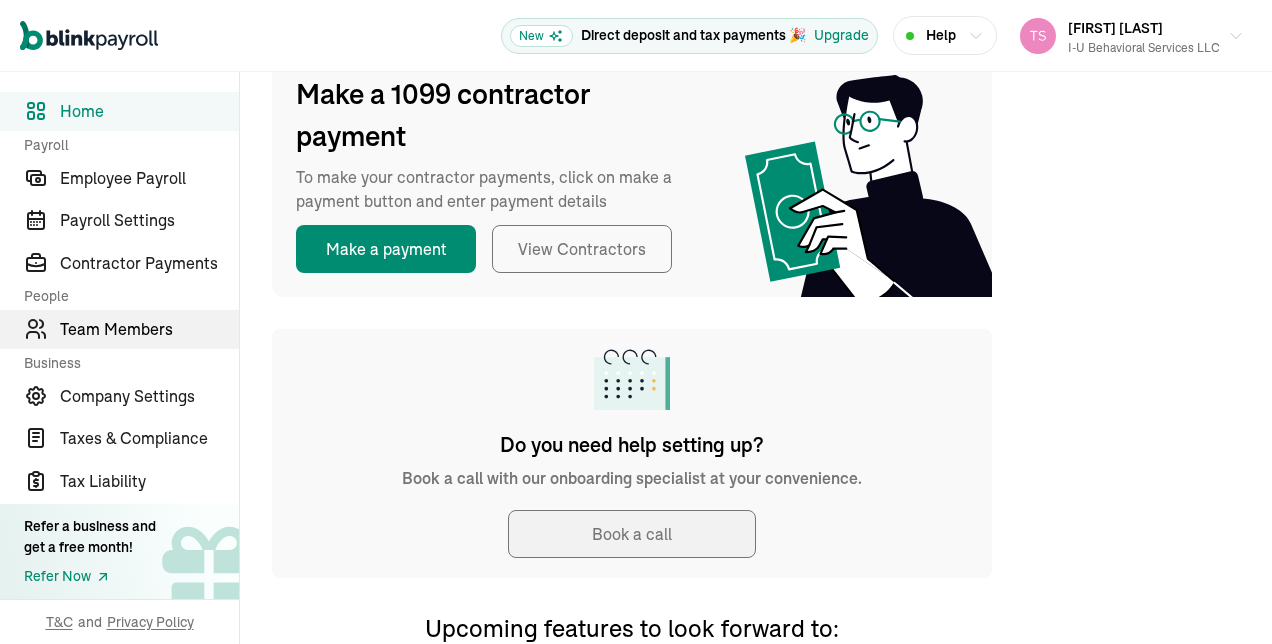 click on "Team Members" at bounding box center [149, 329] 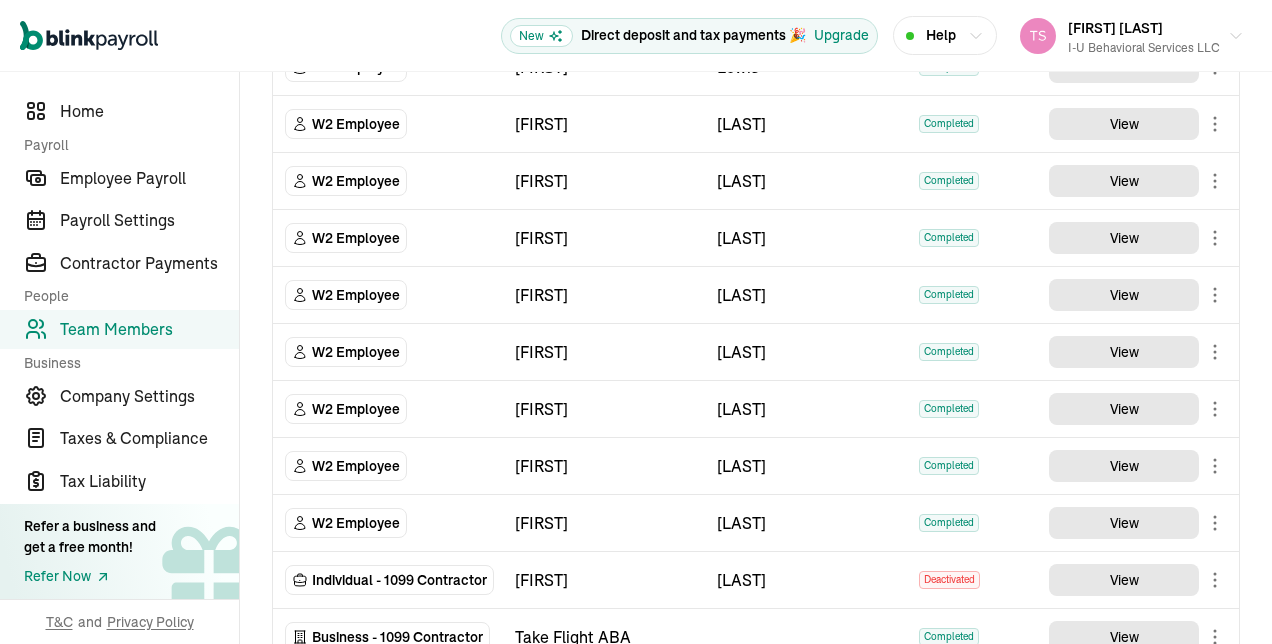 scroll, scrollTop: 1755, scrollLeft: 0, axis: vertical 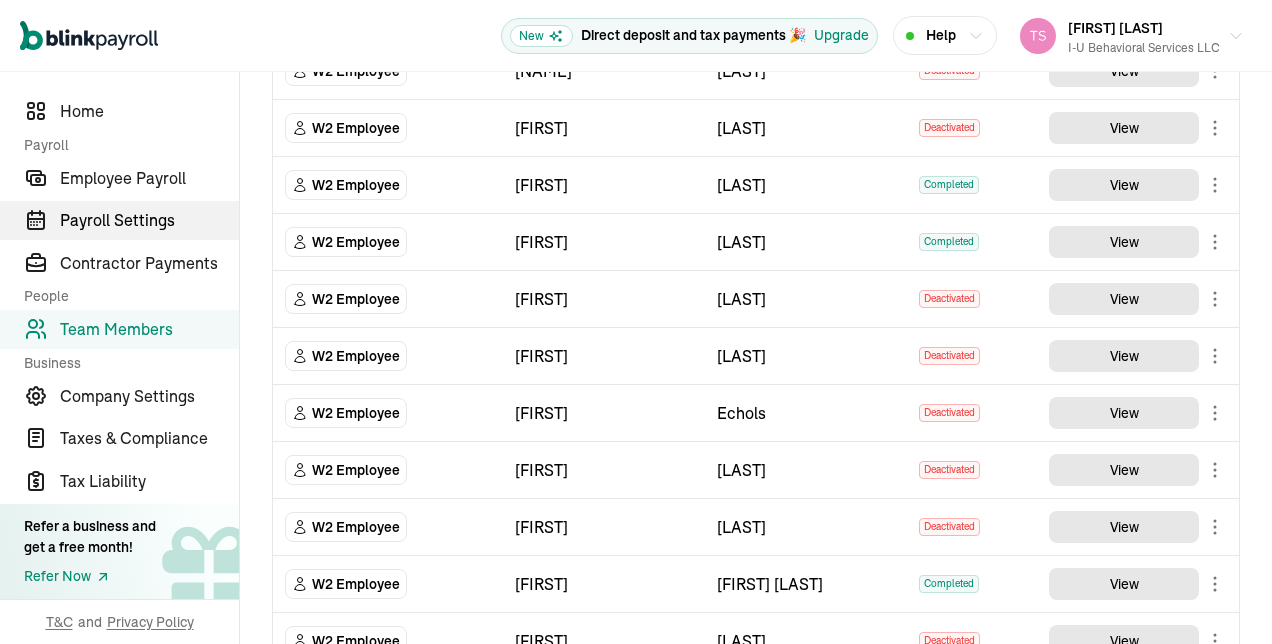 click on "Payroll Settings" at bounding box center (149, 220) 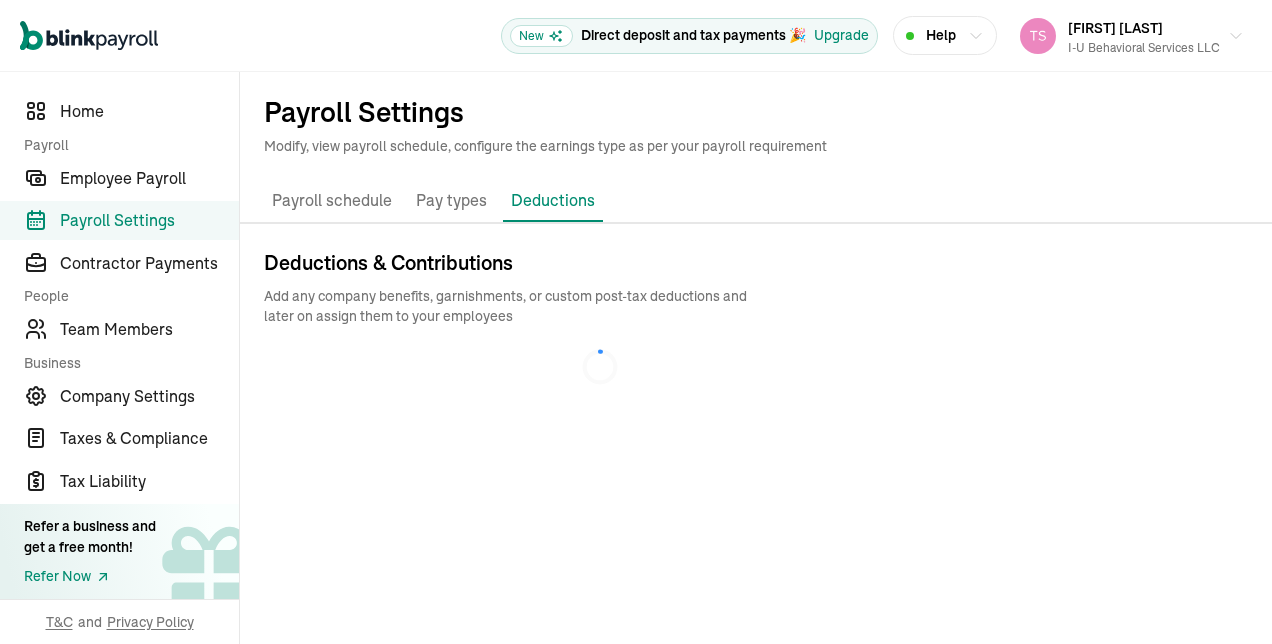scroll, scrollTop: 0, scrollLeft: 0, axis: both 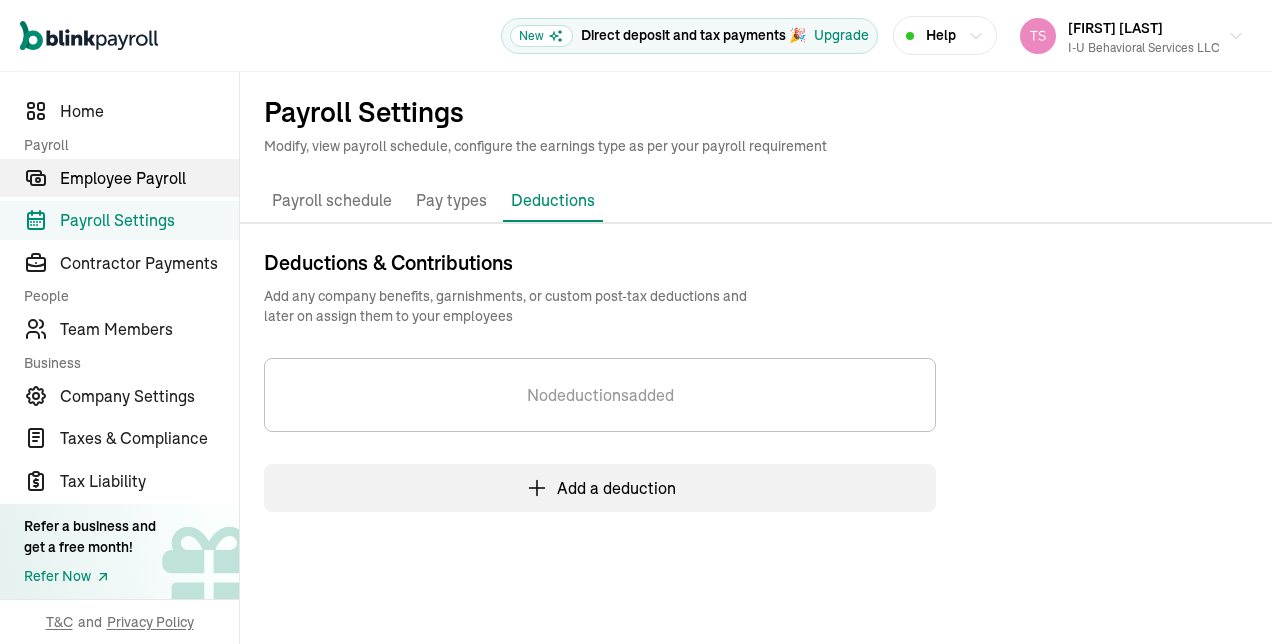 click on "Employee Payroll" at bounding box center (149, 178) 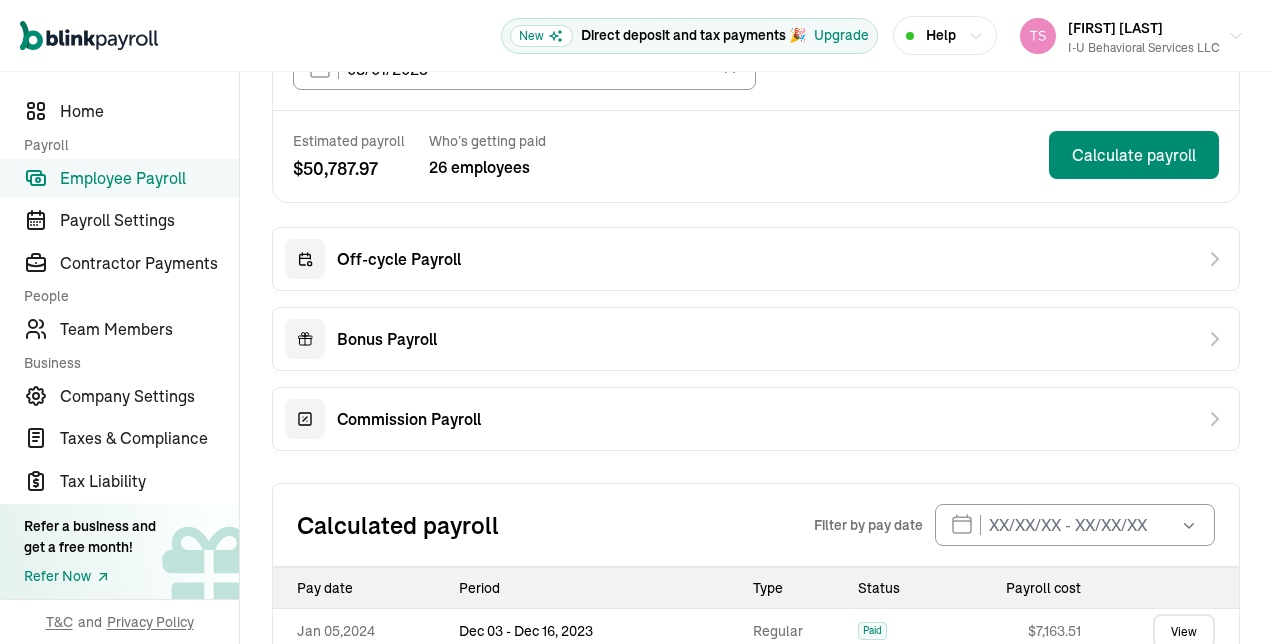 scroll, scrollTop: 312, scrollLeft: 0, axis: vertical 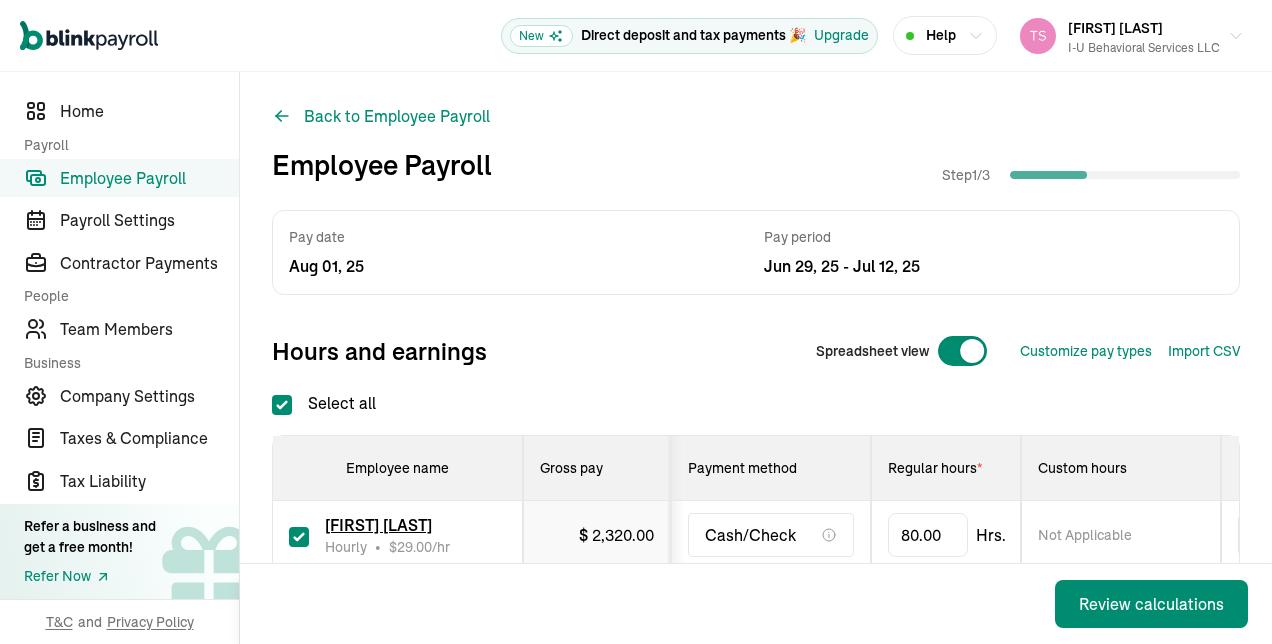 checkbox on "true" 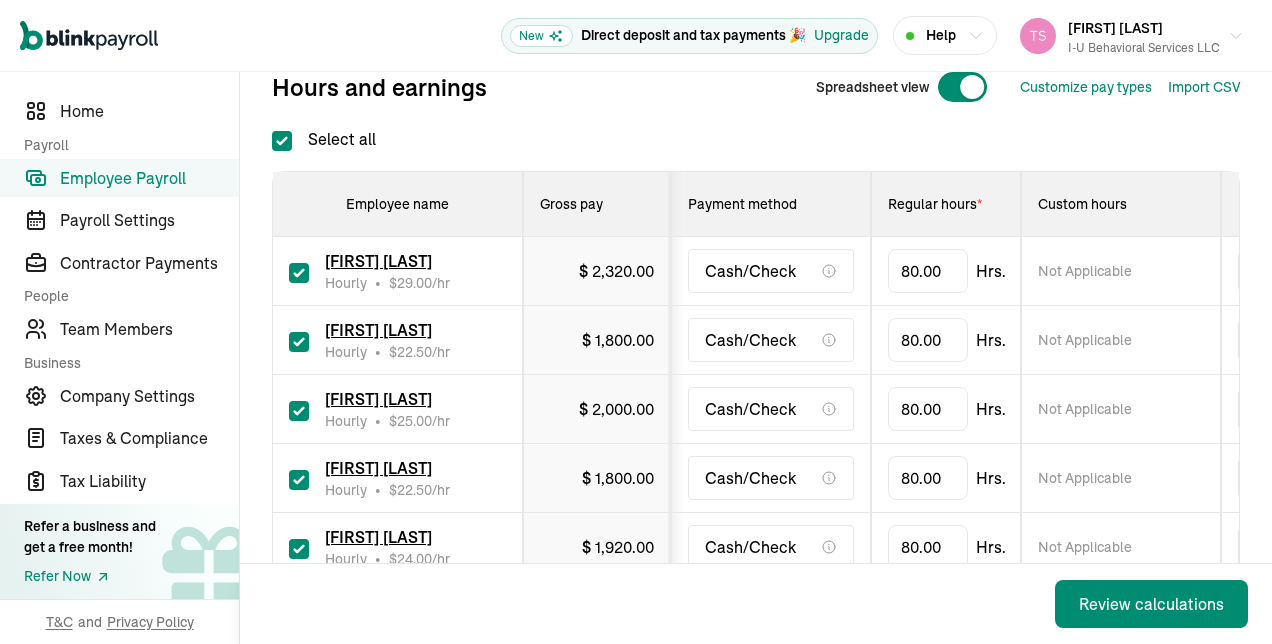scroll, scrollTop: 259, scrollLeft: 0, axis: vertical 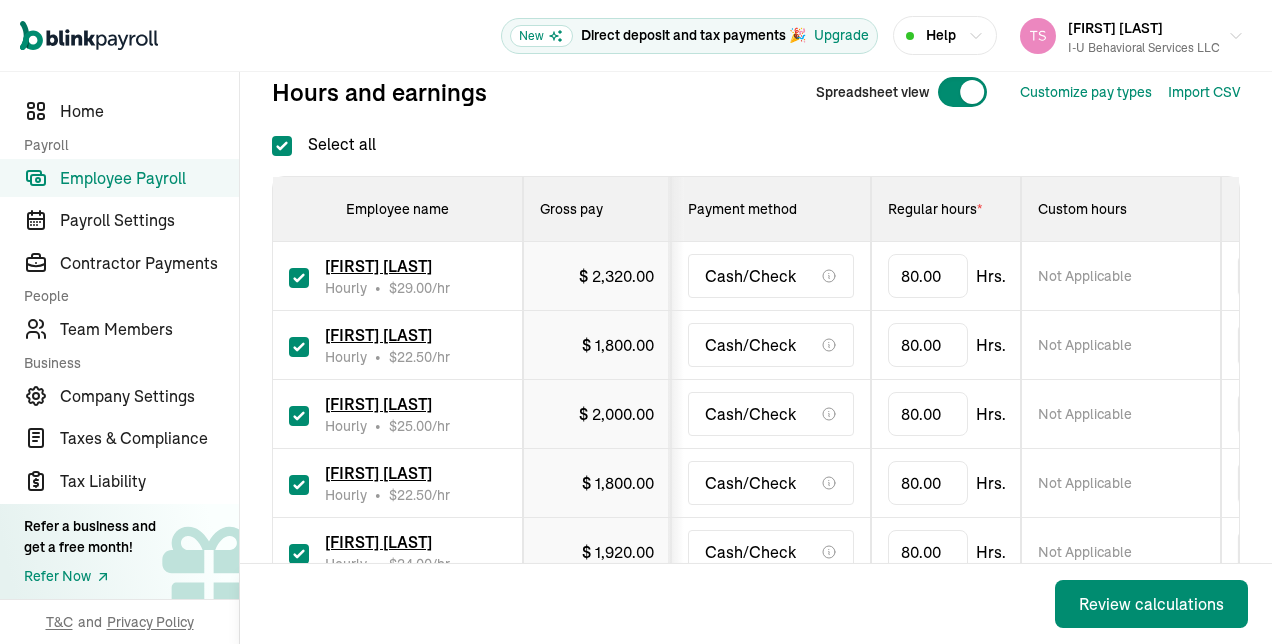 click at bounding box center [299, 278] 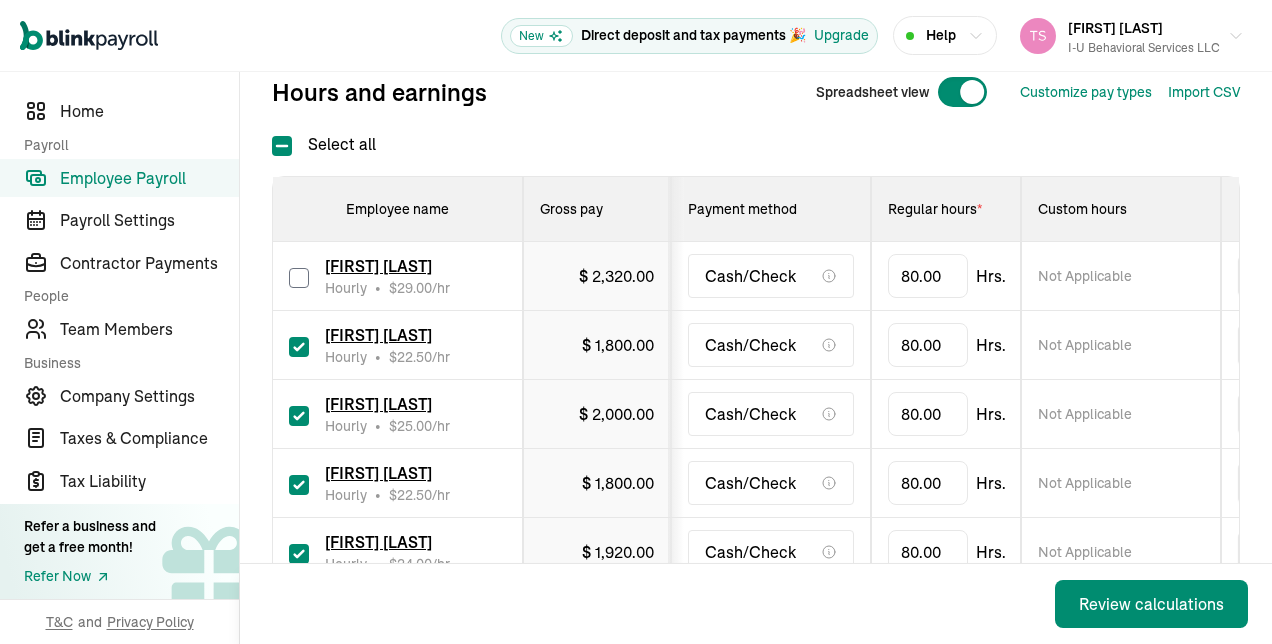 checkbox on "false" 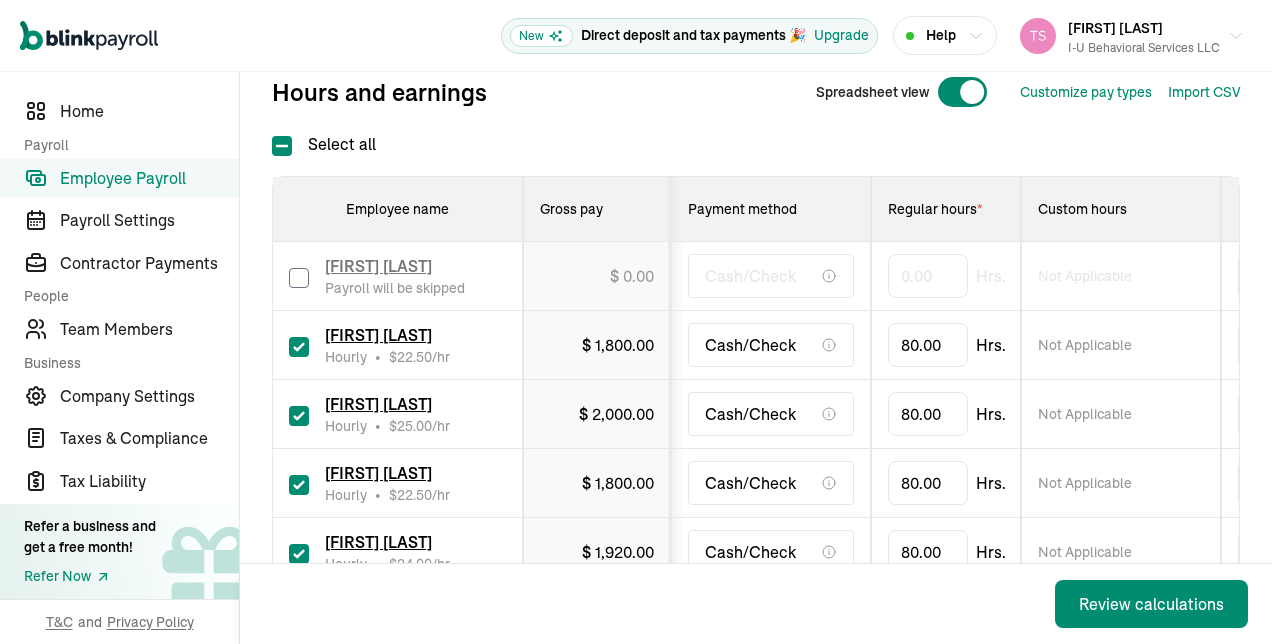 click at bounding box center (299, 347) 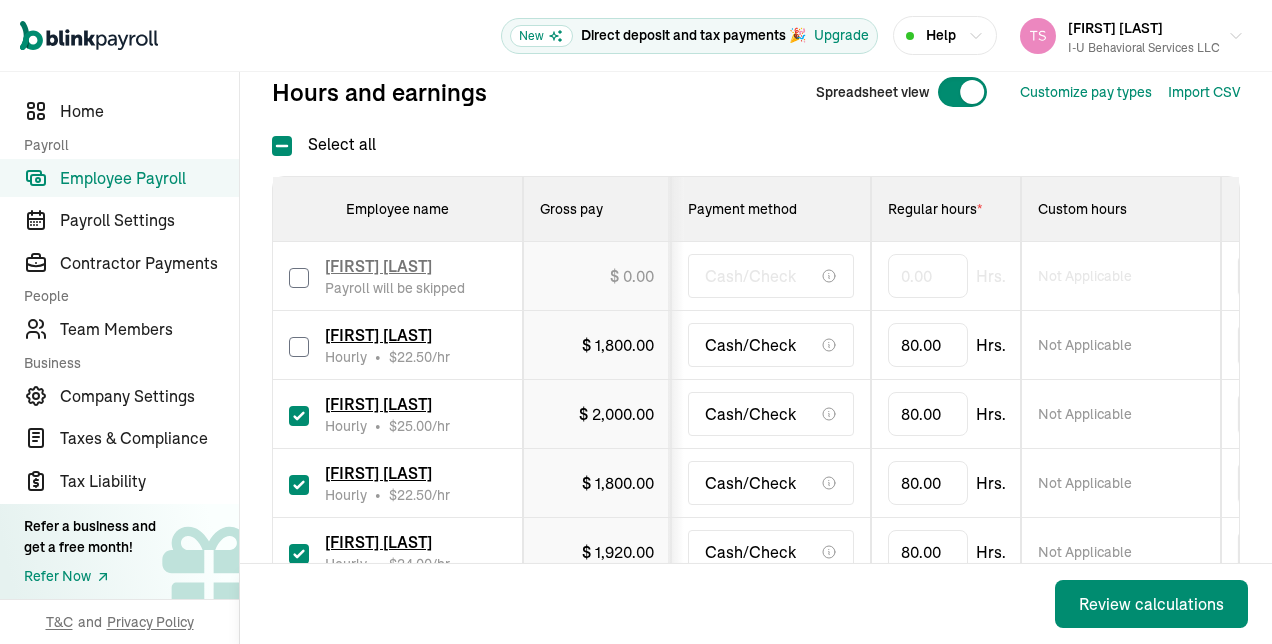 checkbox on "false" 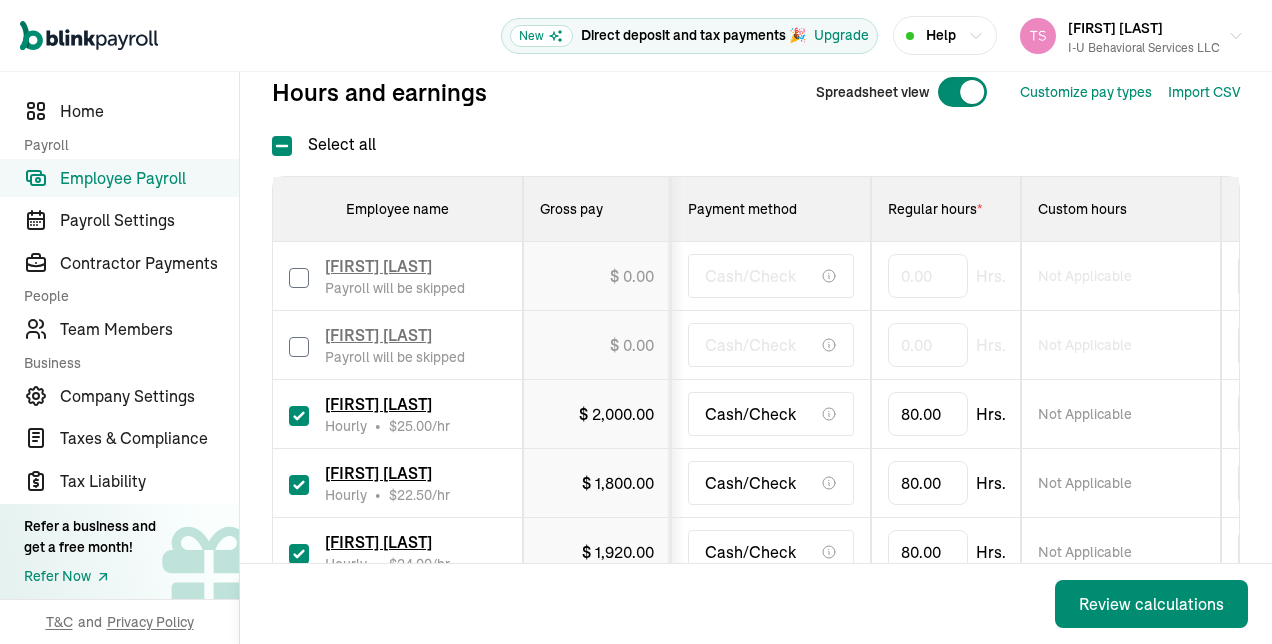 click on "Yazmin Jaquez Hourly • $ 25.00 /hr" at bounding box center [397, 414] 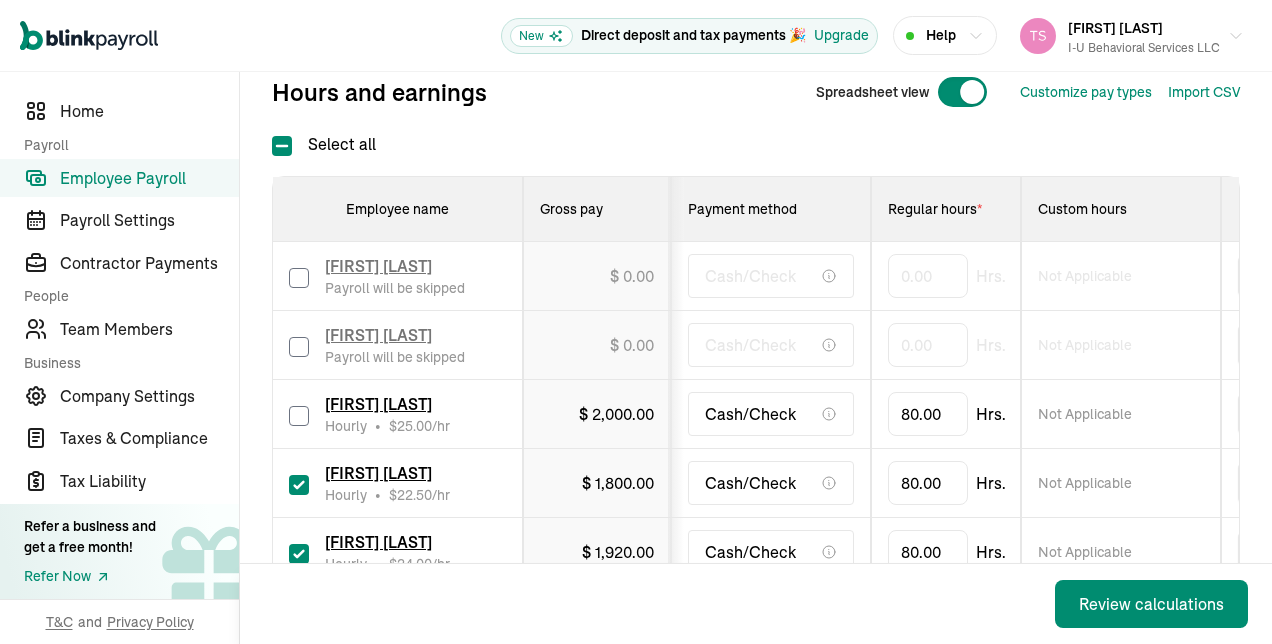 checkbox on "false" 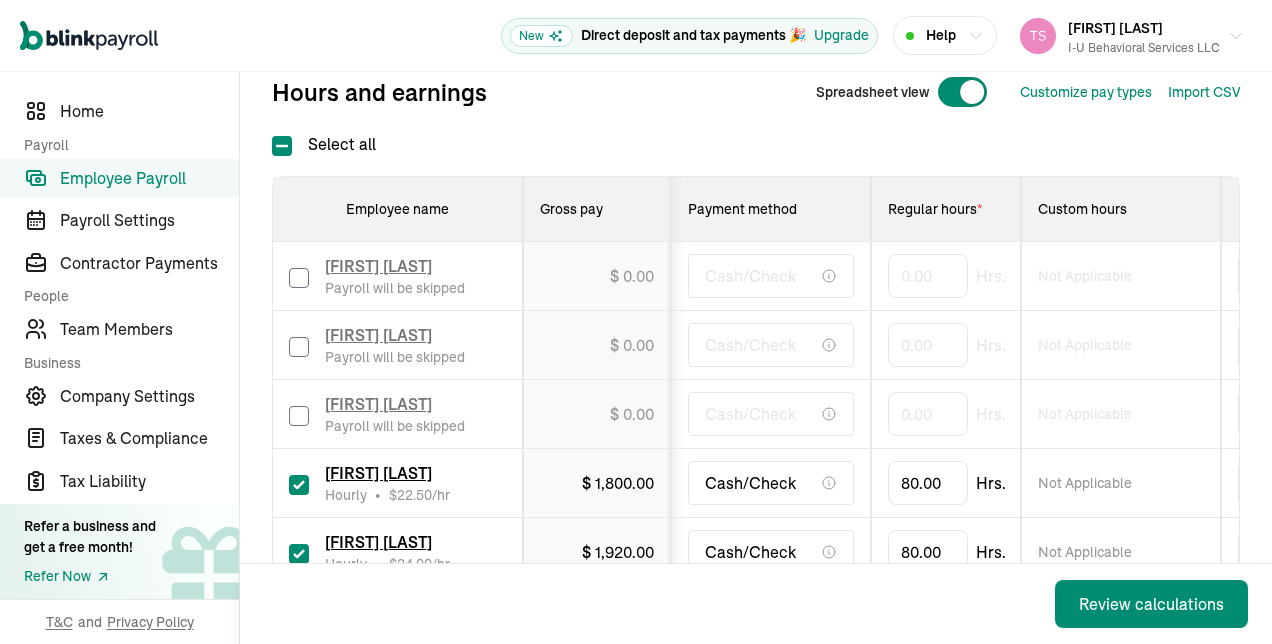 click at bounding box center (299, 485) 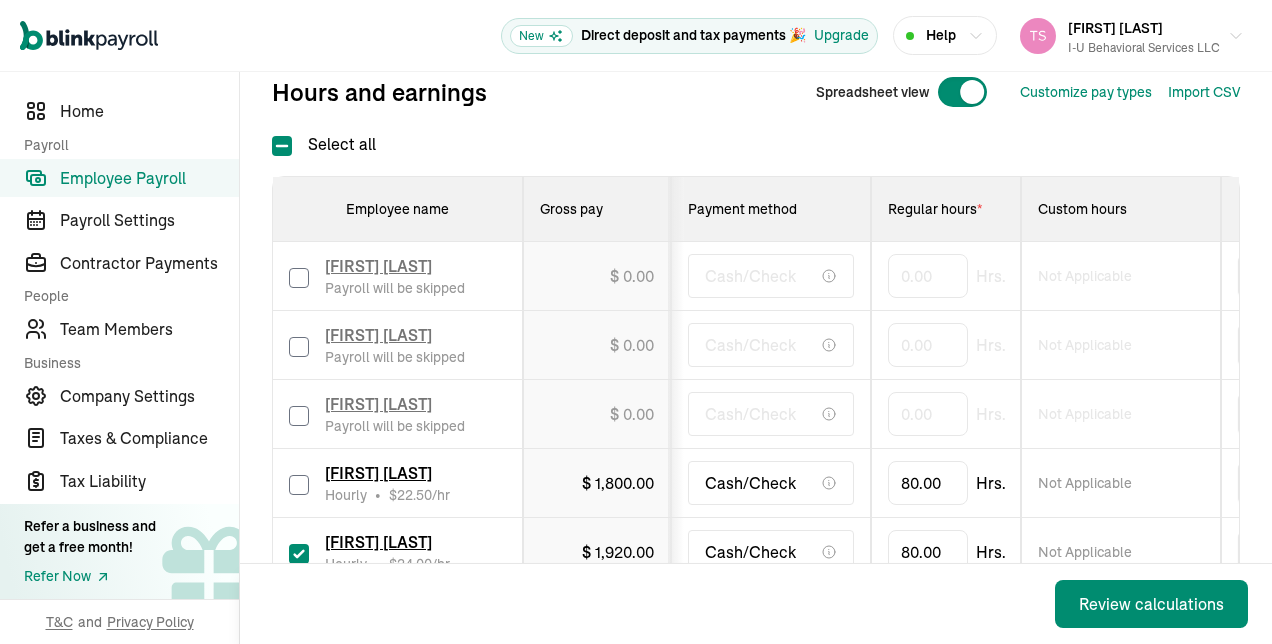 checkbox on "false" 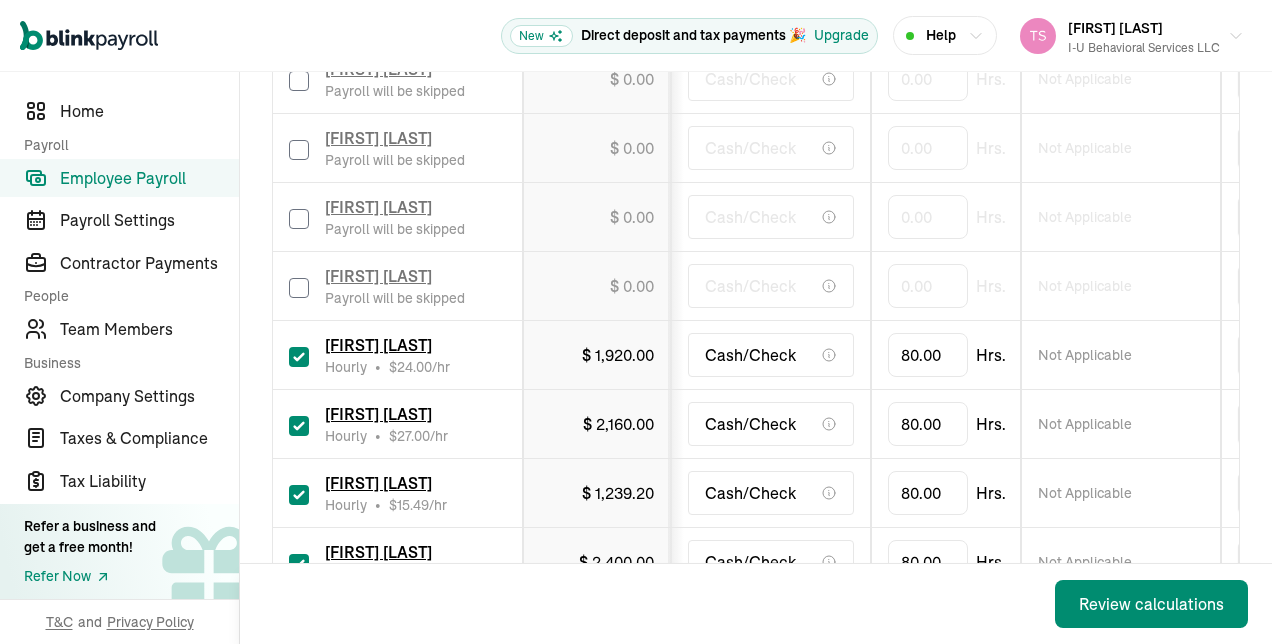 scroll, scrollTop: 457, scrollLeft: 0, axis: vertical 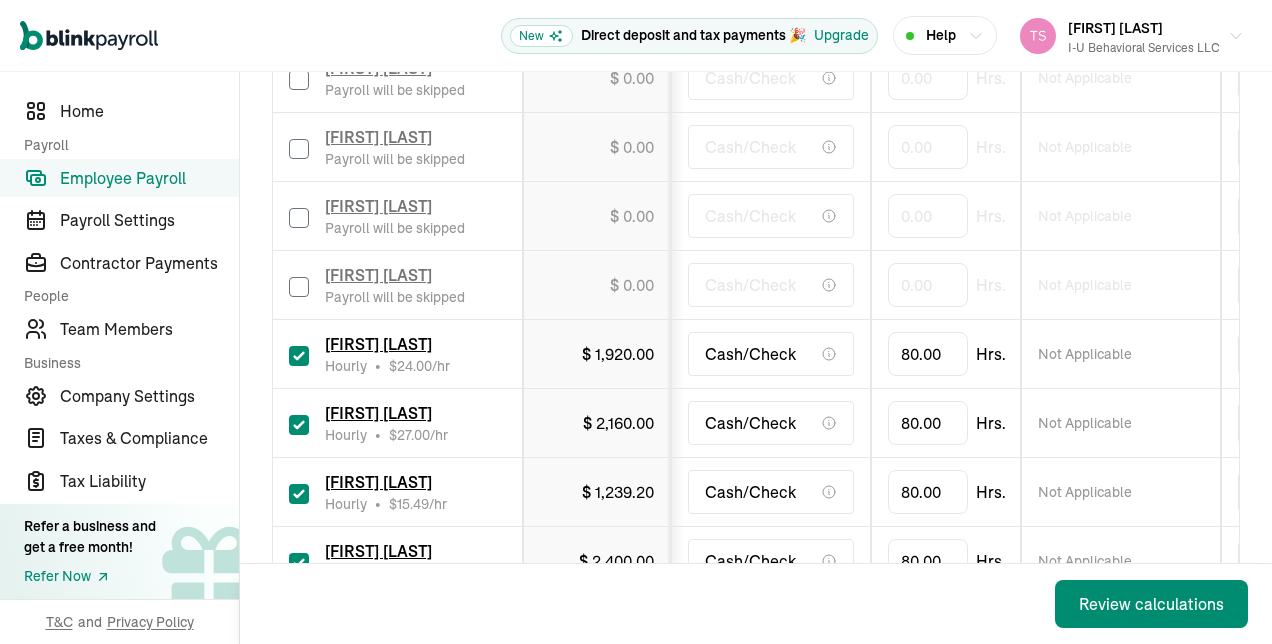 click at bounding box center (299, 356) 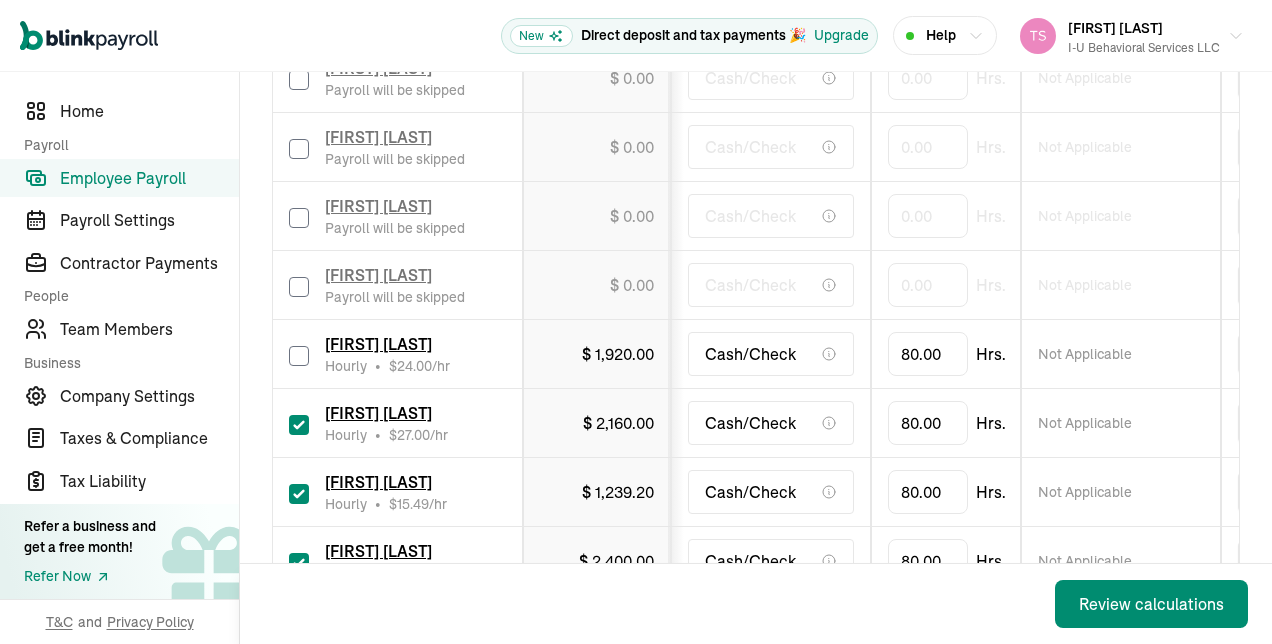 checkbox on "false" 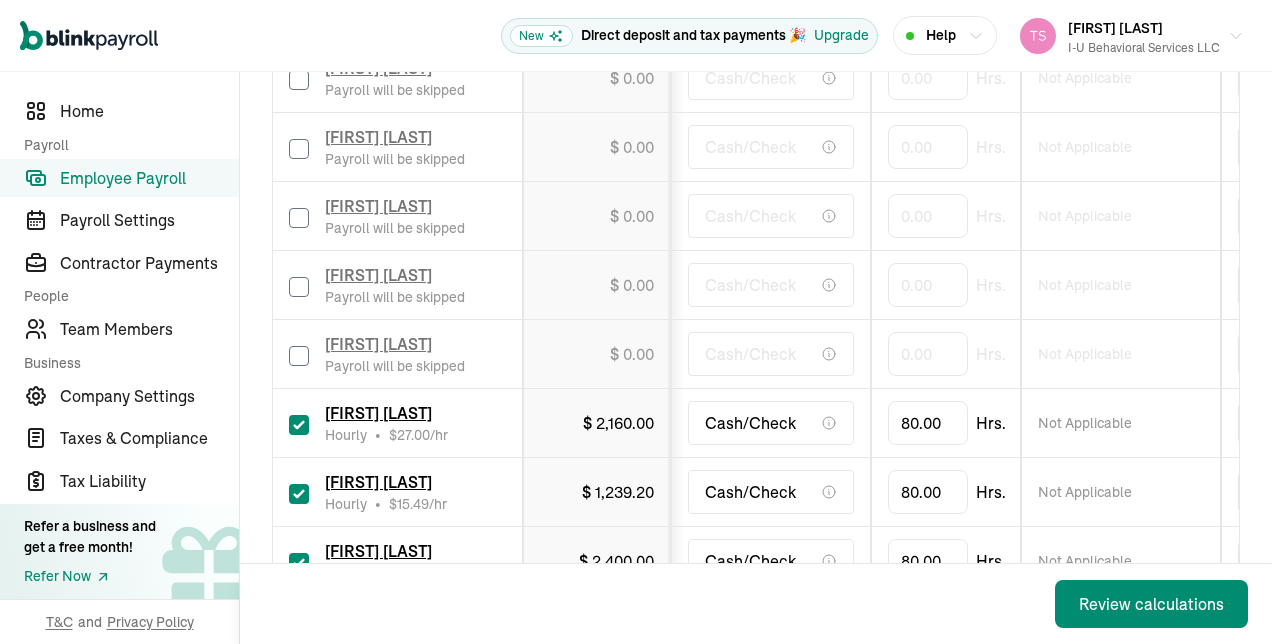 click at bounding box center (299, 425) 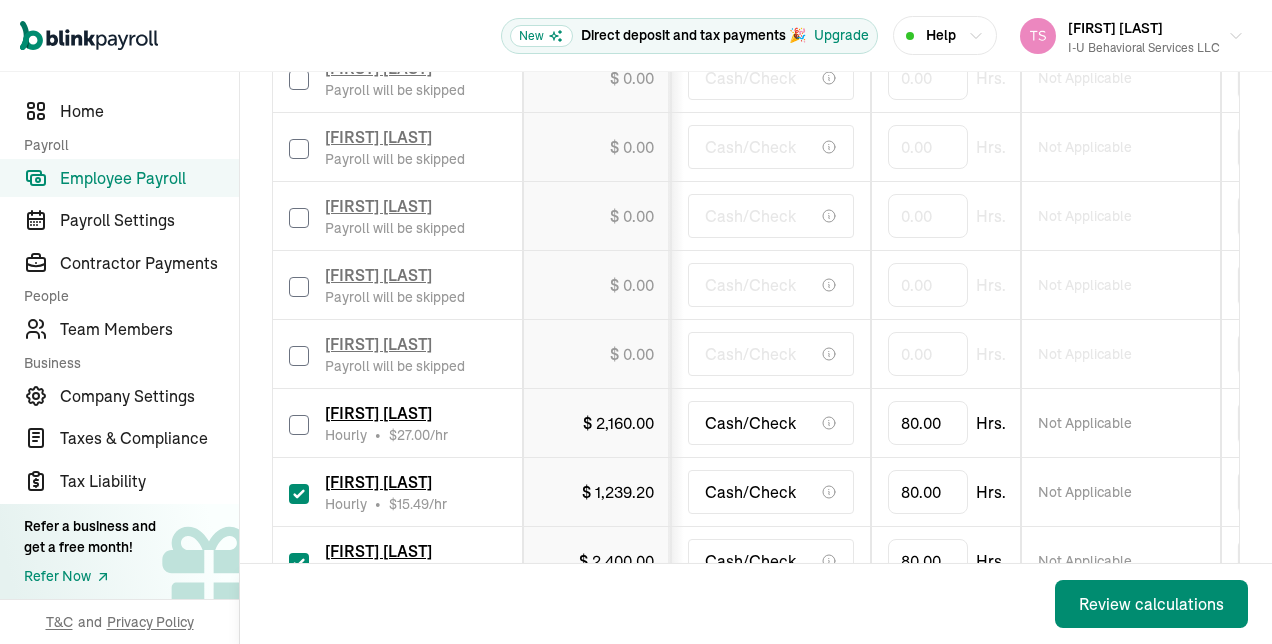 checkbox on "false" 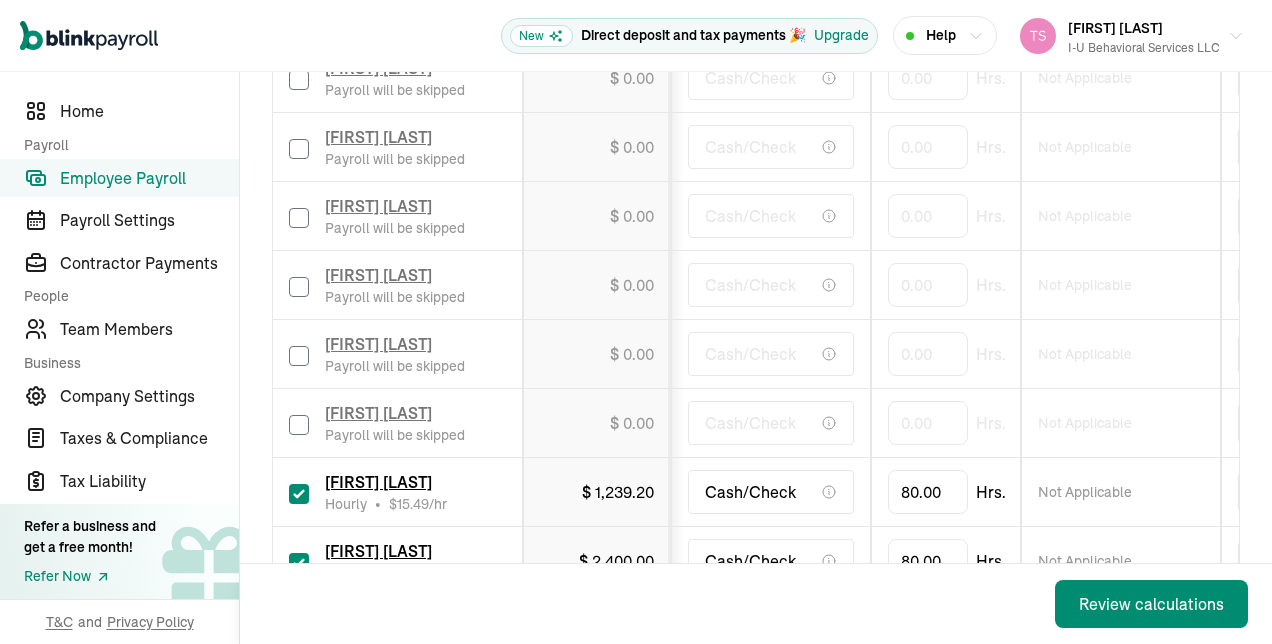 click at bounding box center [299, 494] 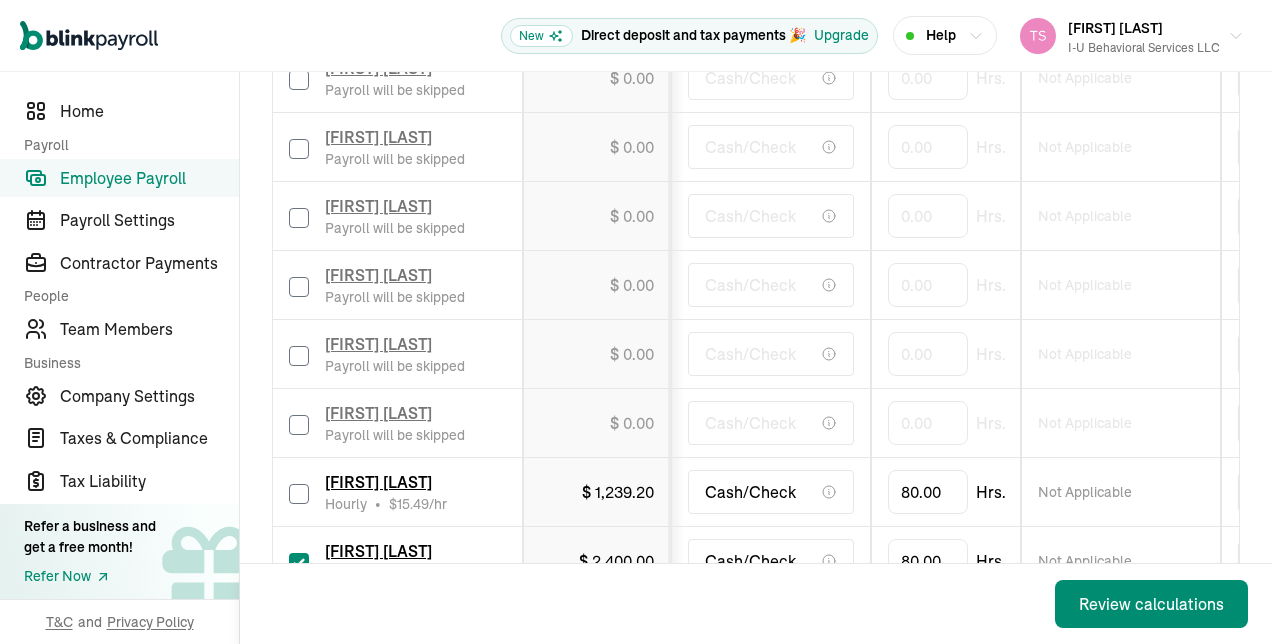 checkbox on "false" 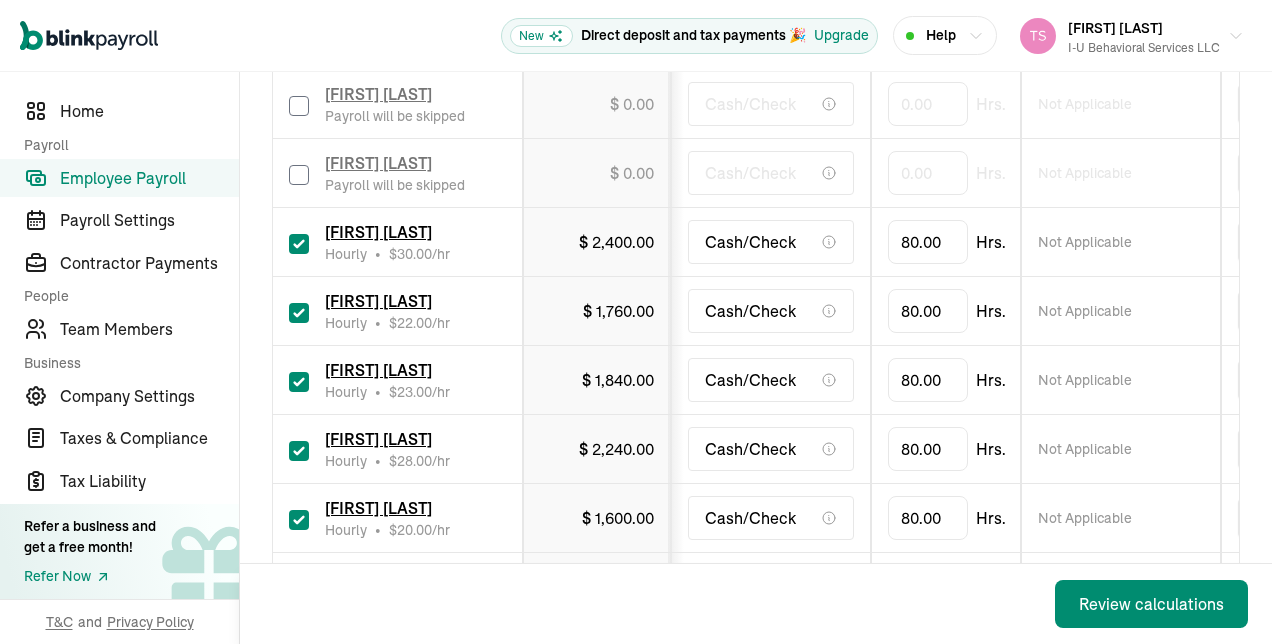 scroll, scrollTop: 776, scrollLeft: 0, axis: vertical 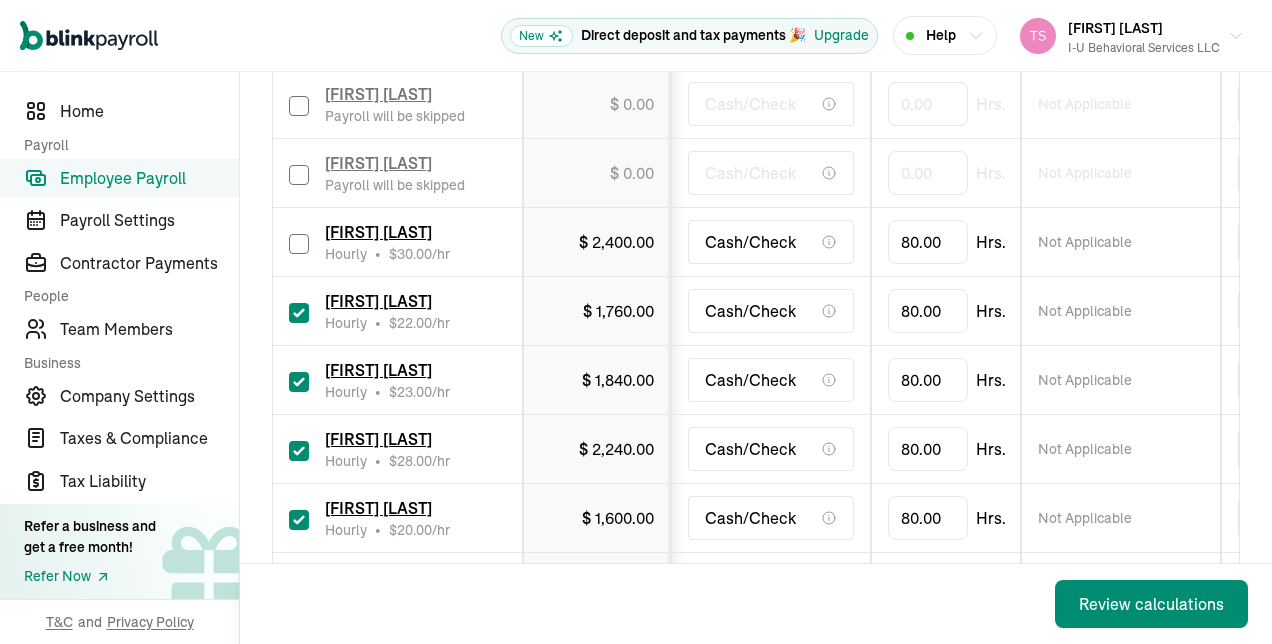 checkbox on "false" 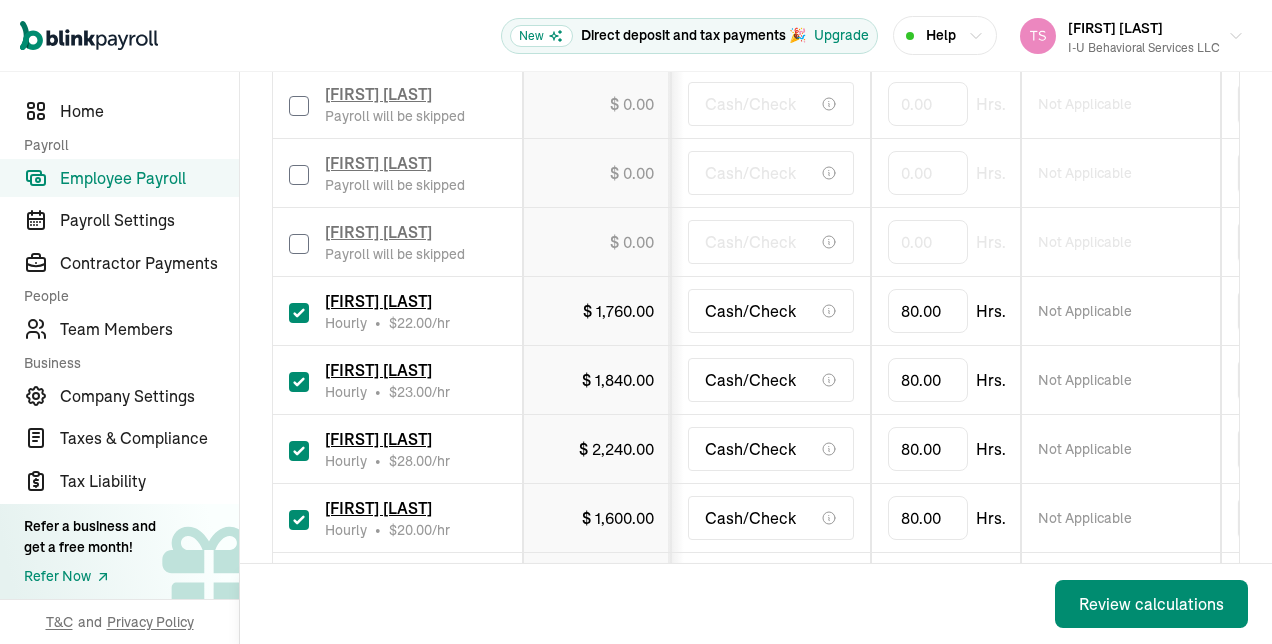 click at bounding box center (299, 313) 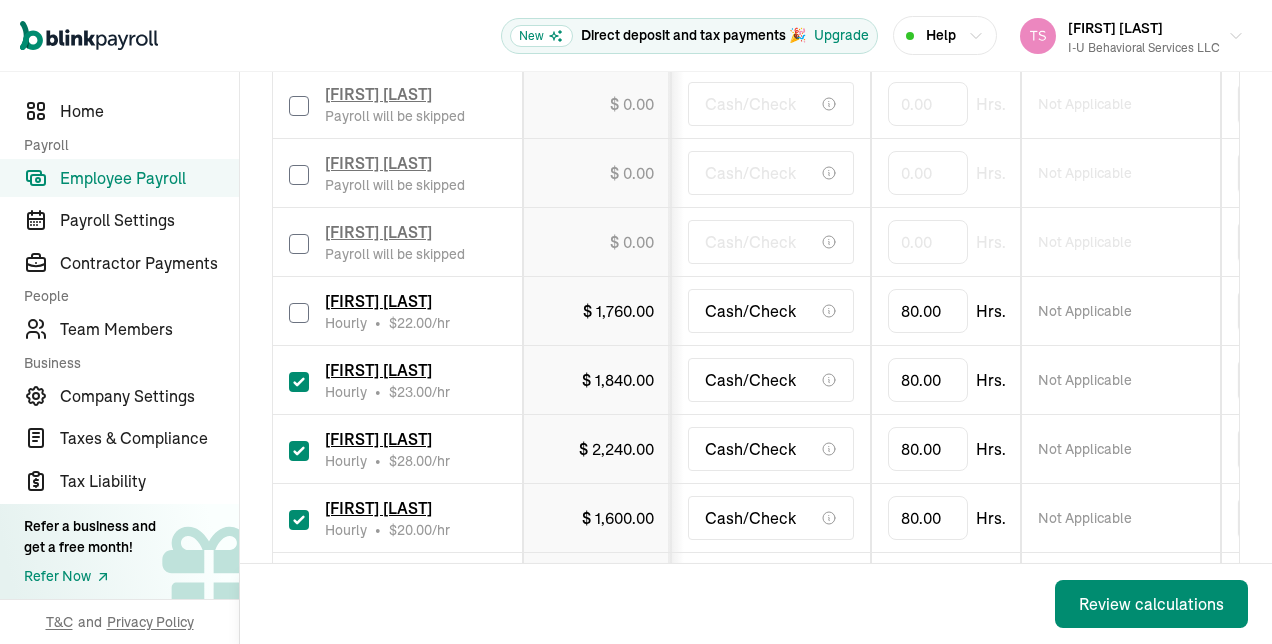 checkbox on "false" 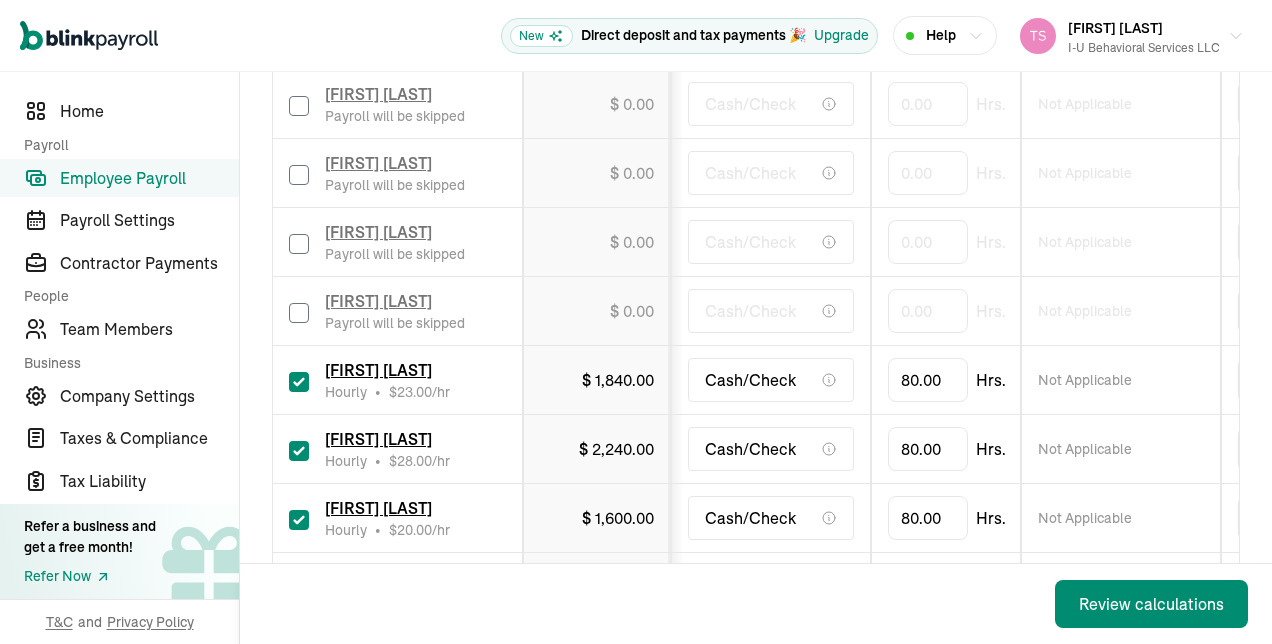 click at bounding box center [299, 382] 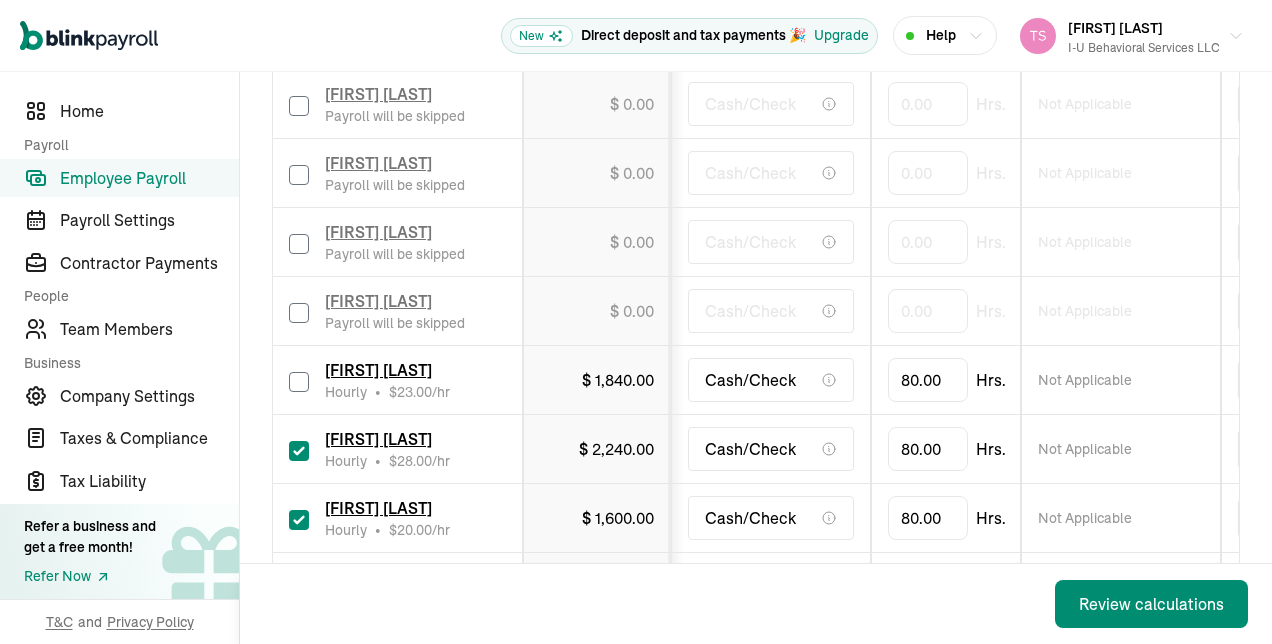 checkbox on "false" 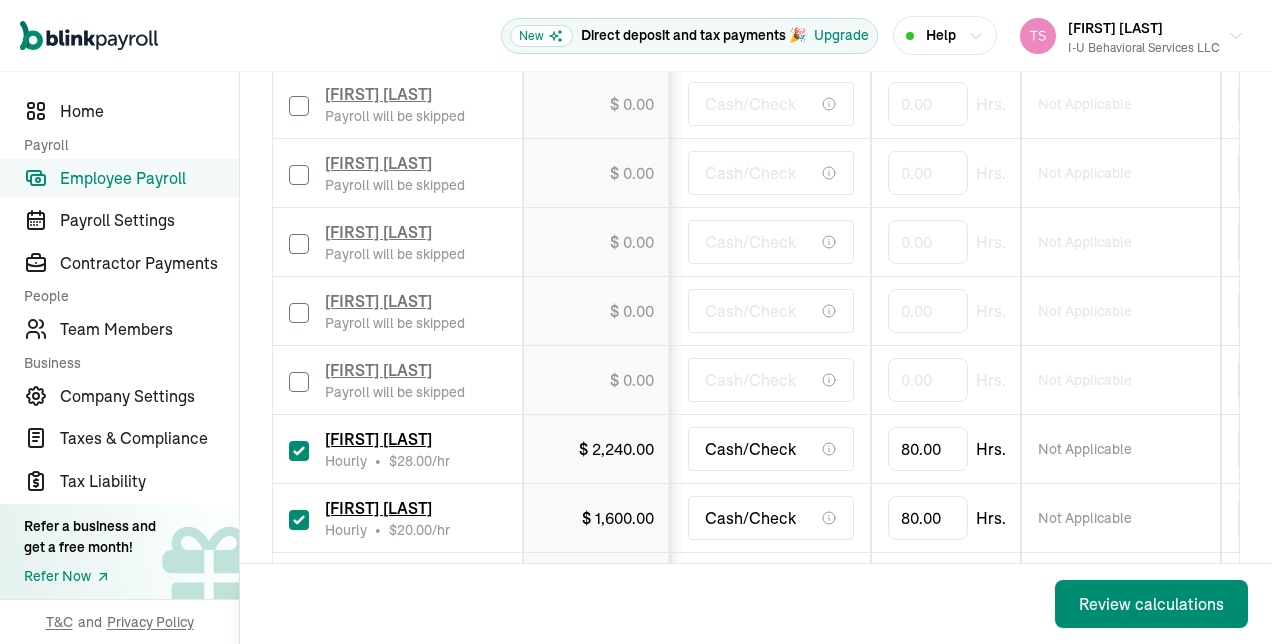 click at bounding box center (299, 451) 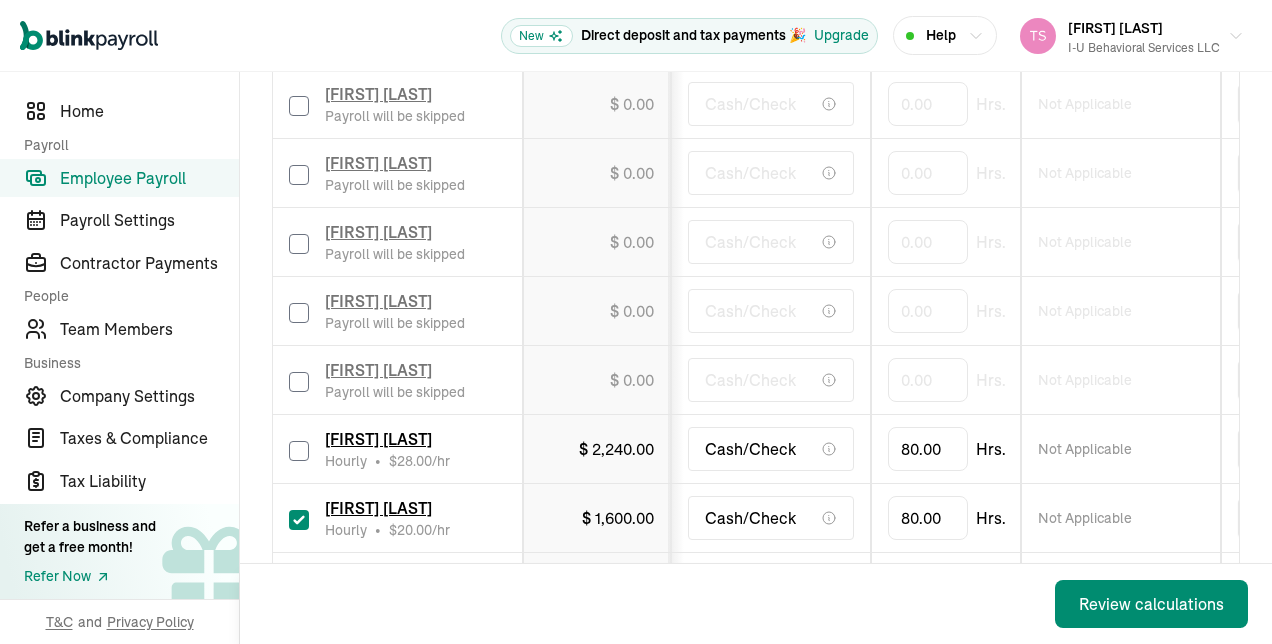 checkbox on "false" 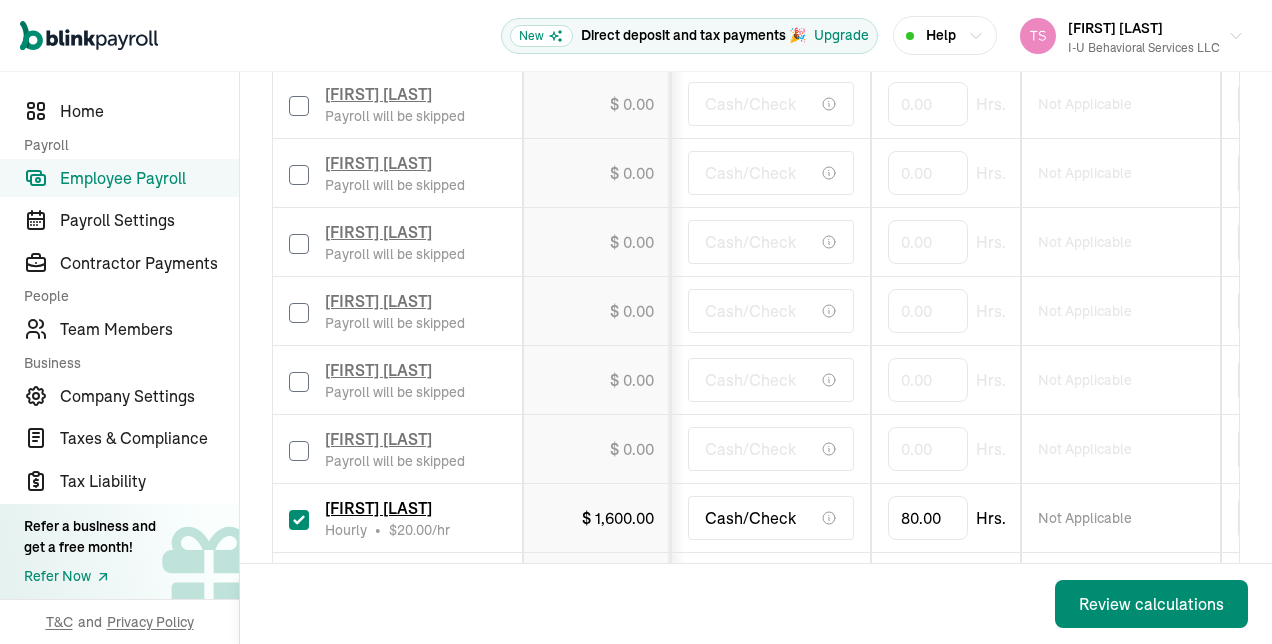 type on "0.00" 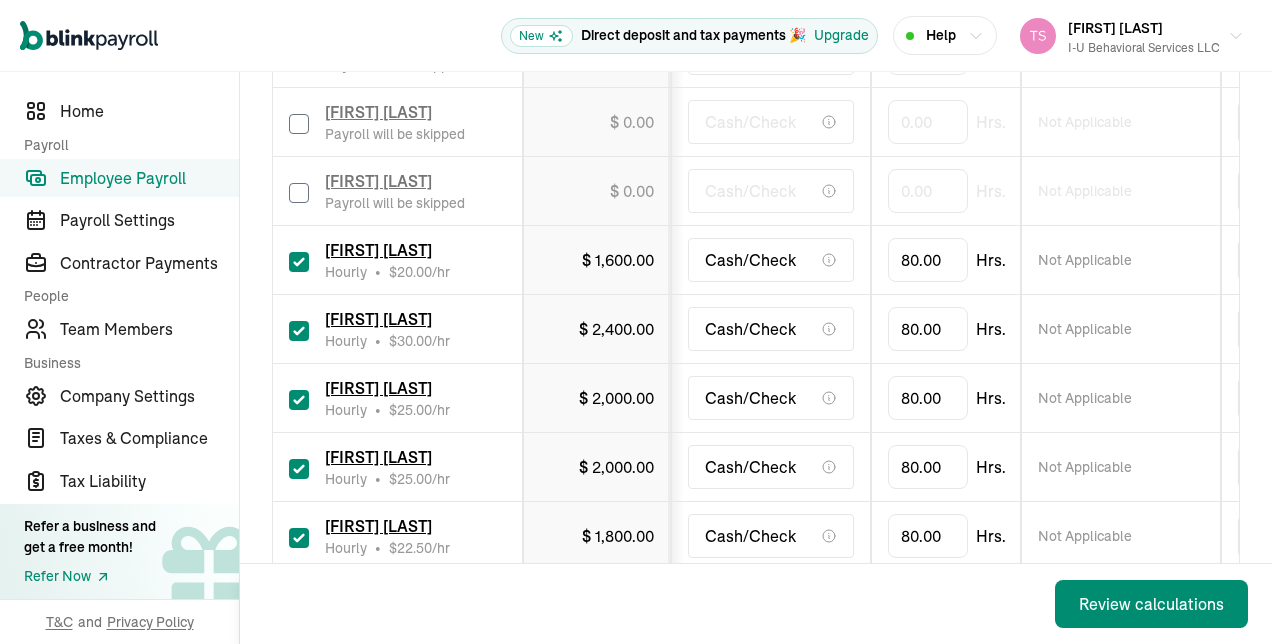 scroll, scrollTop: 1035, scrollLeft: 0, axis: vertical 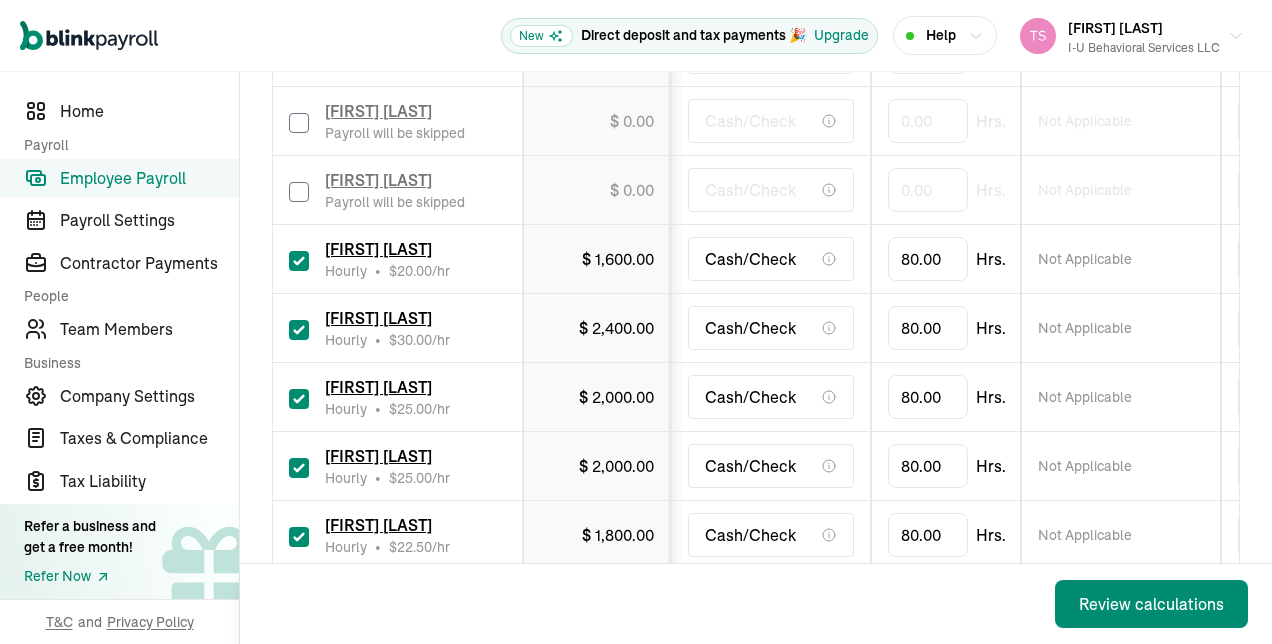 click at bounding box center [299, 261] 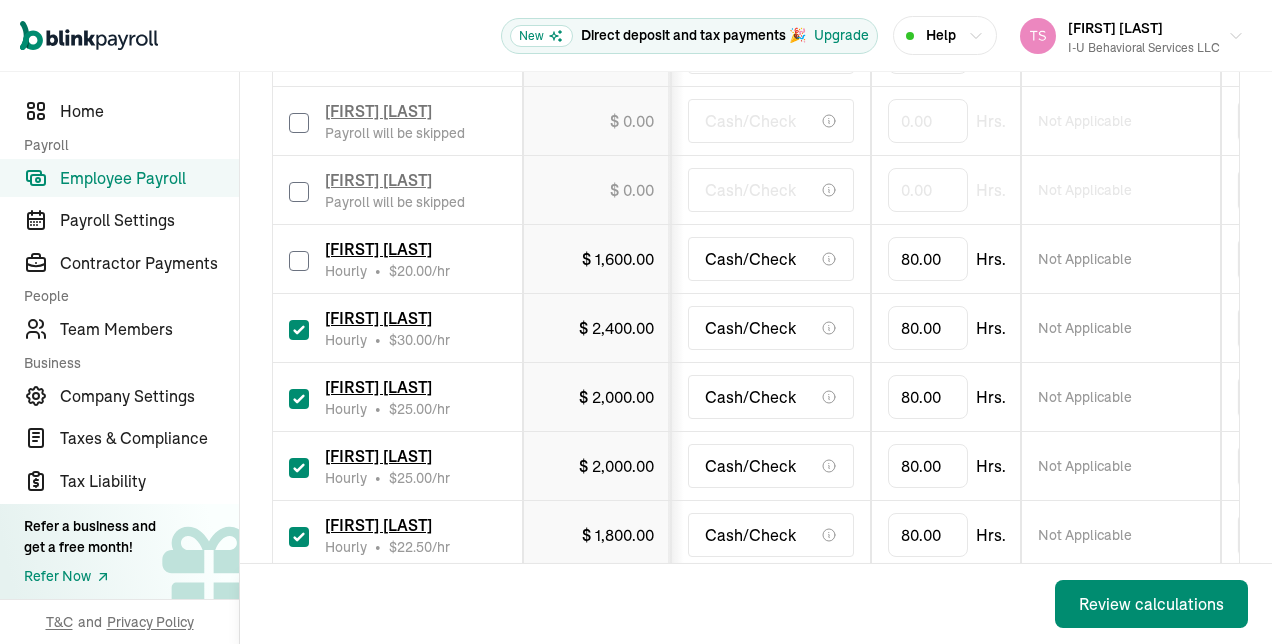 checkbox on "false" 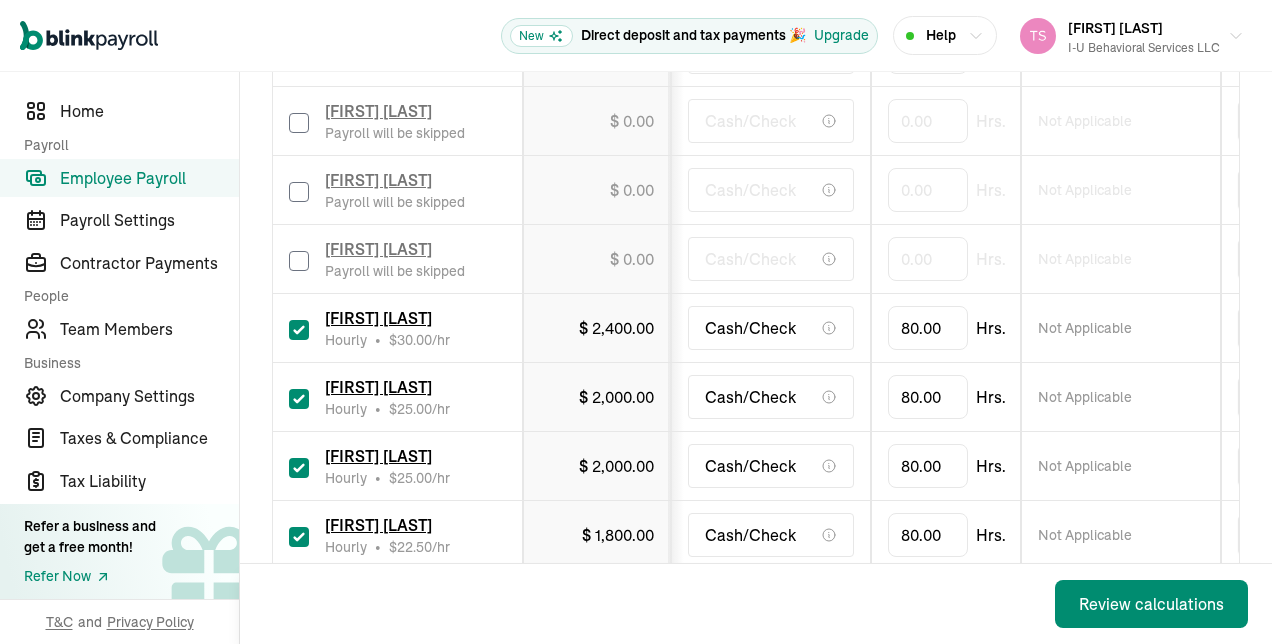 click at bounding box center [299, 330] 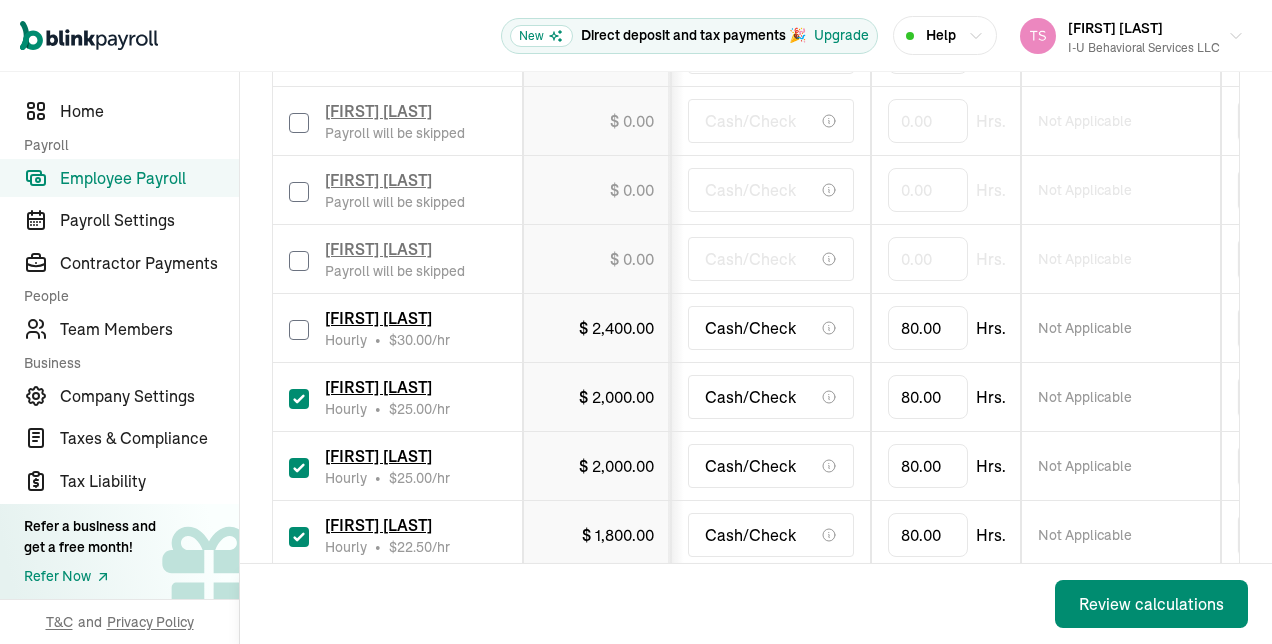 checkbox on "false" 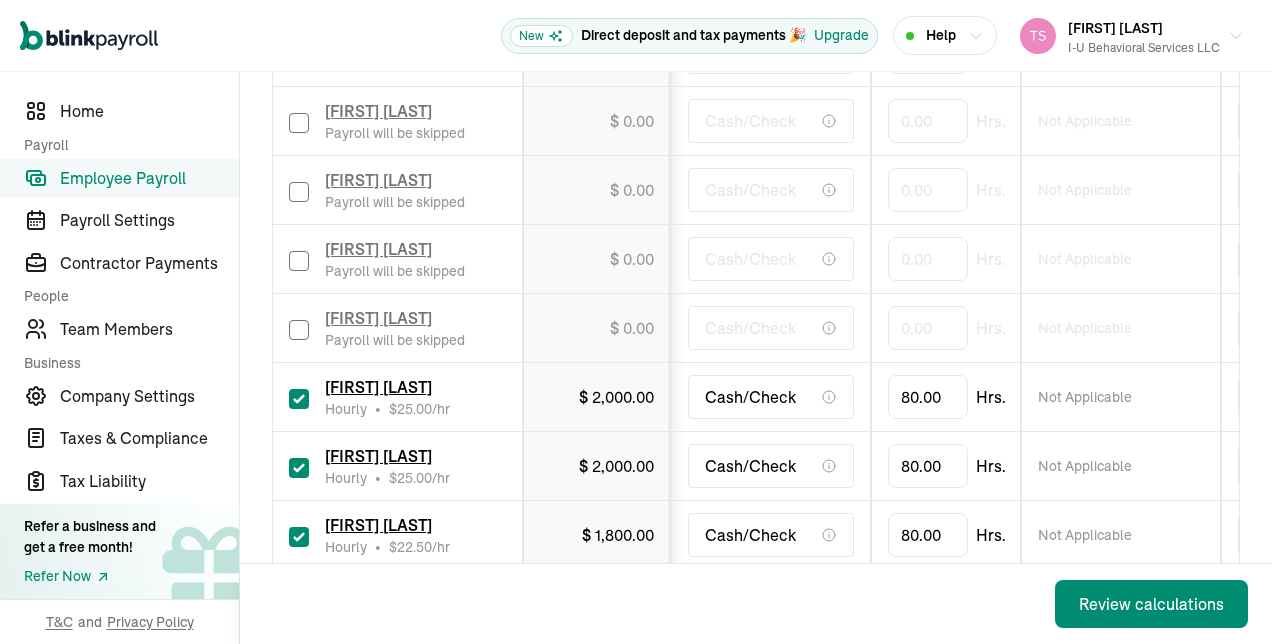 click at bounding box center [299, 399] 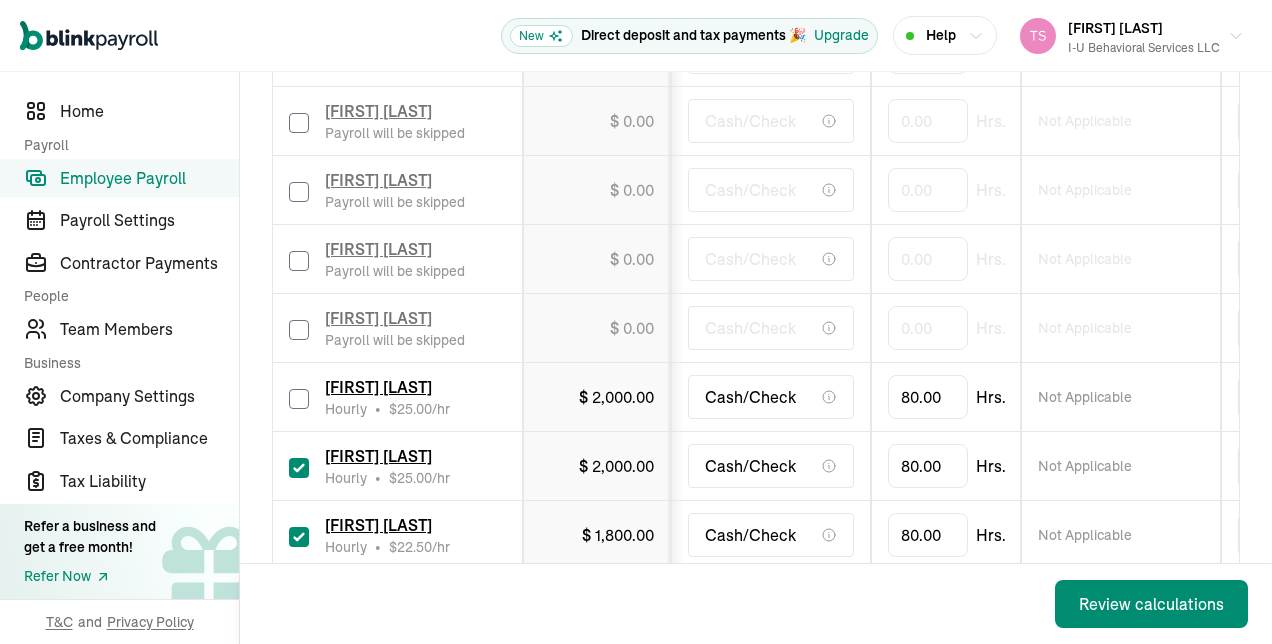 checkbox on "false" 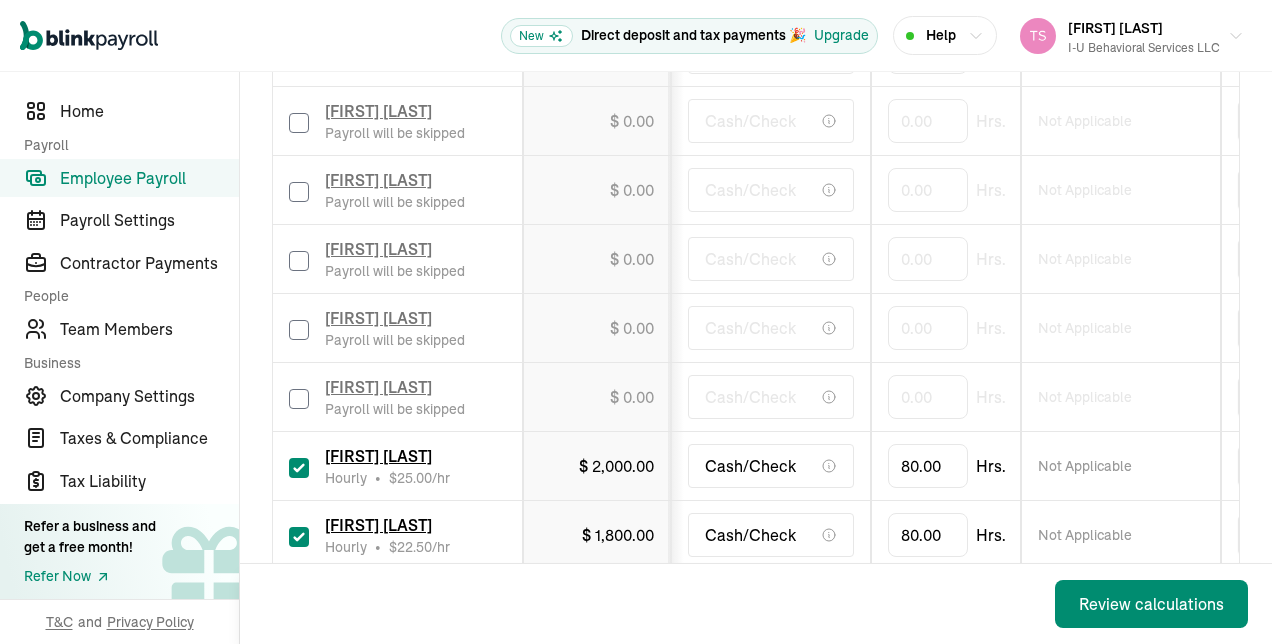 click at bounding box center (299, 468) 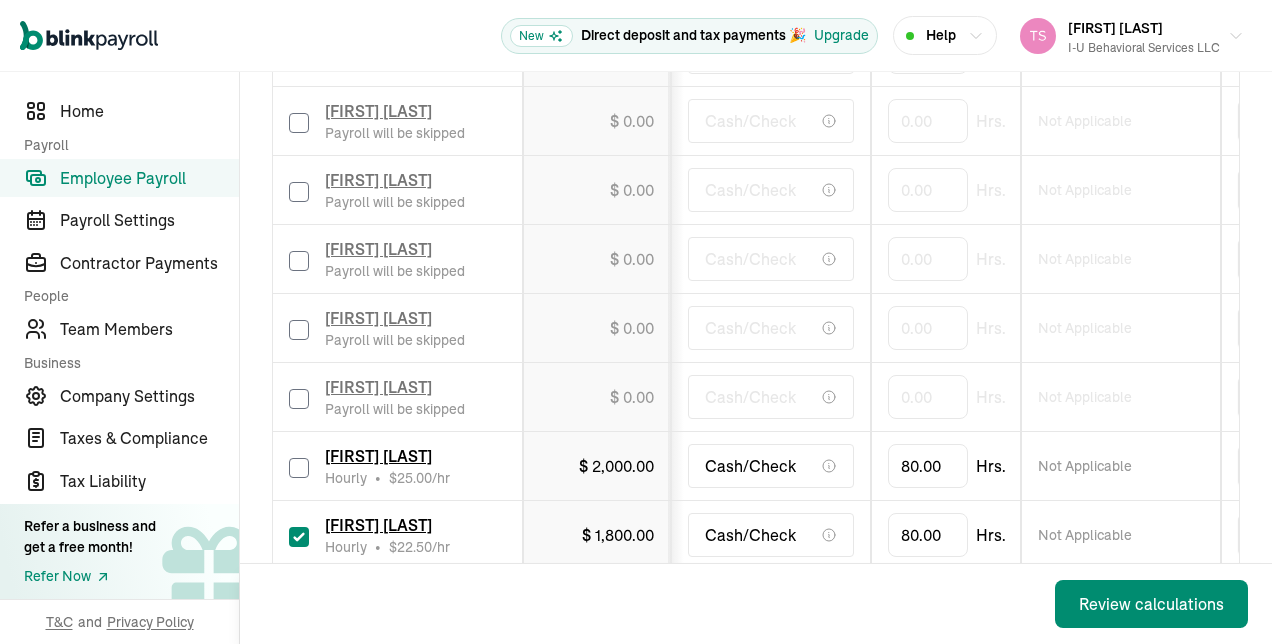 checkbox on "false" 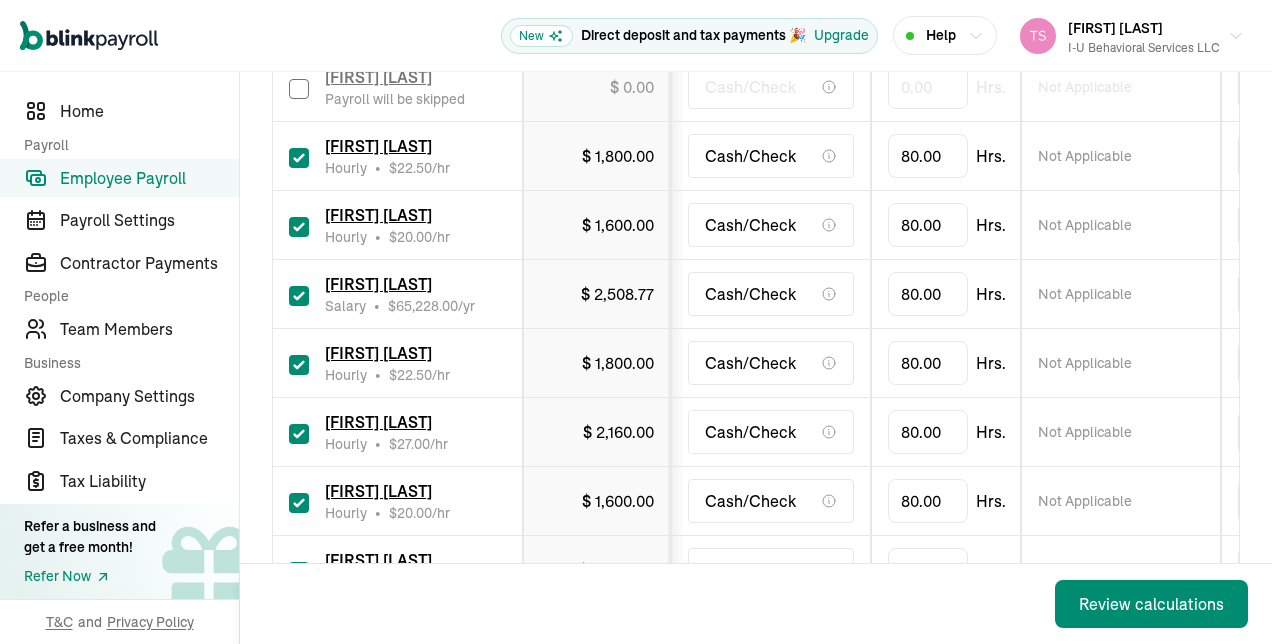 scroll, scrollTop: 1416, scrollLeft: 0, axis: vertical 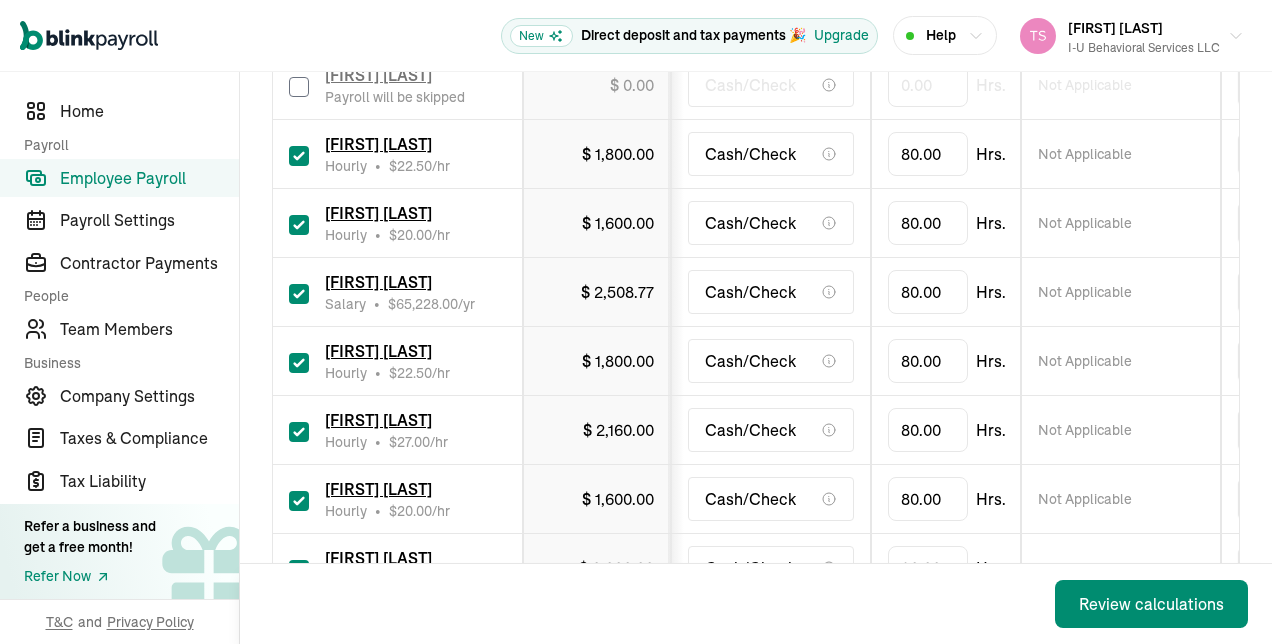 click at bounding box center [299, 156] 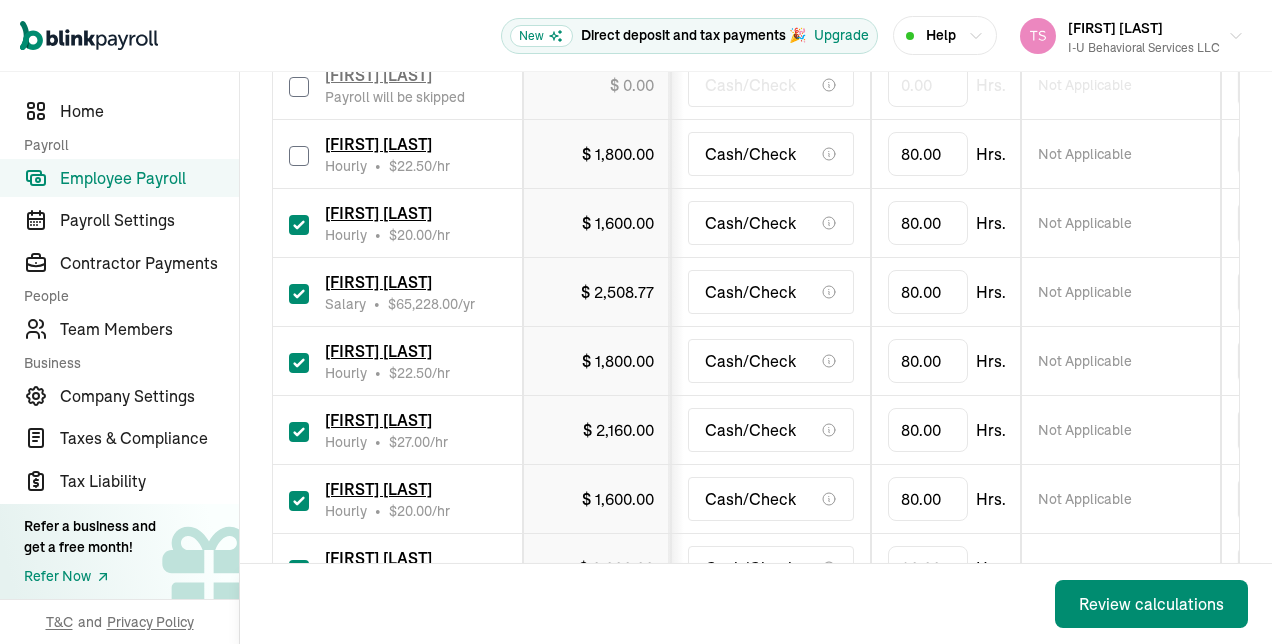 checkbox on "false" 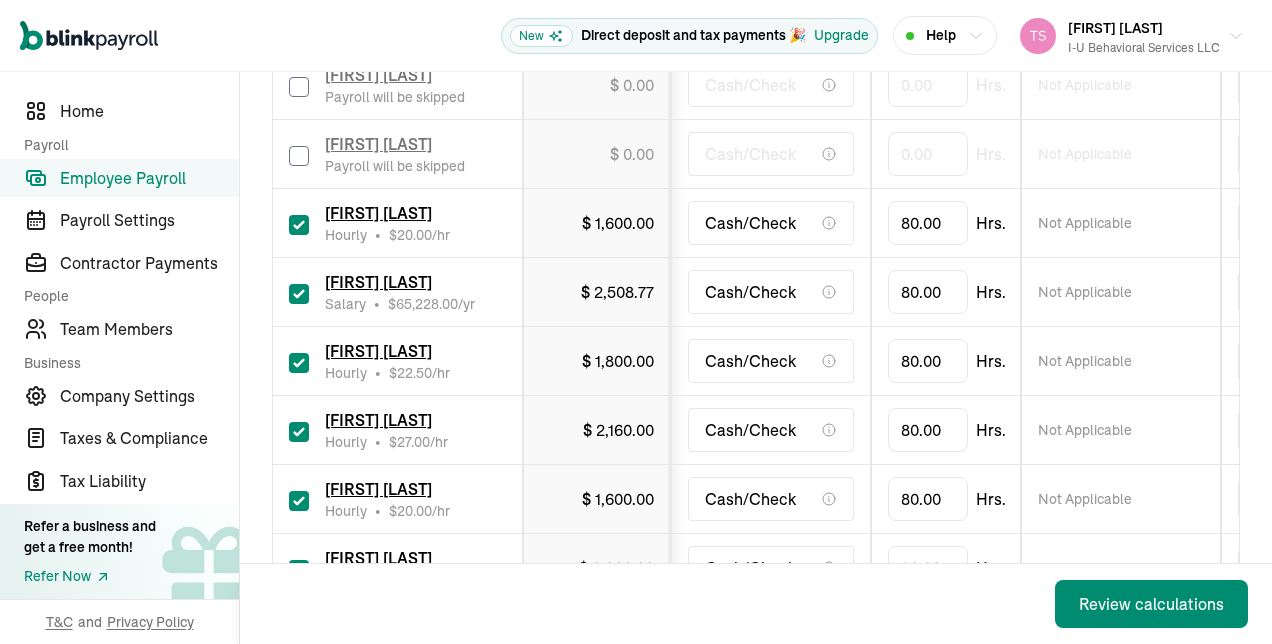 click at bounding box center (299, 225) 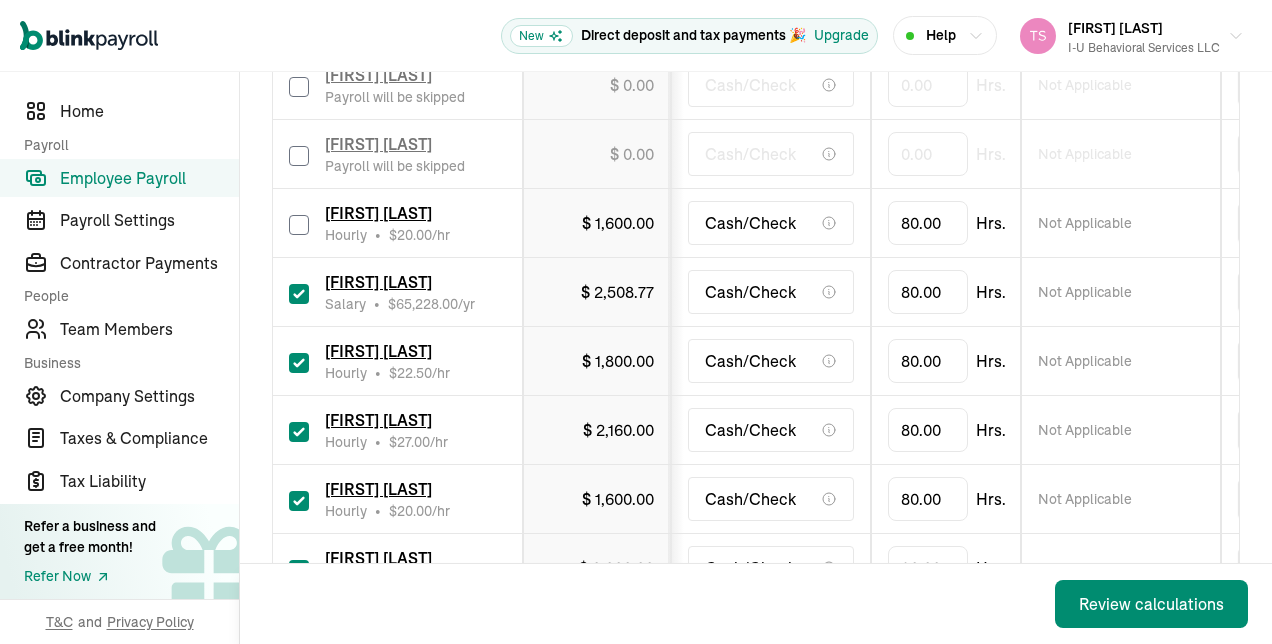 checkbox on "false" 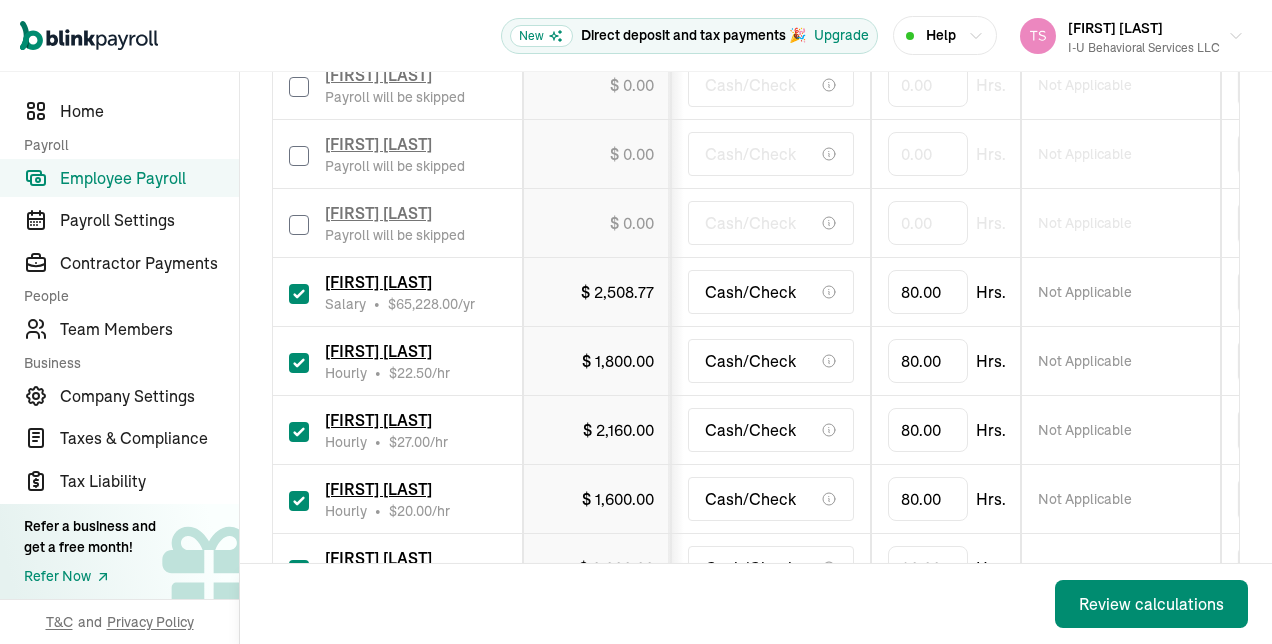click at bounding box center [299, 294] 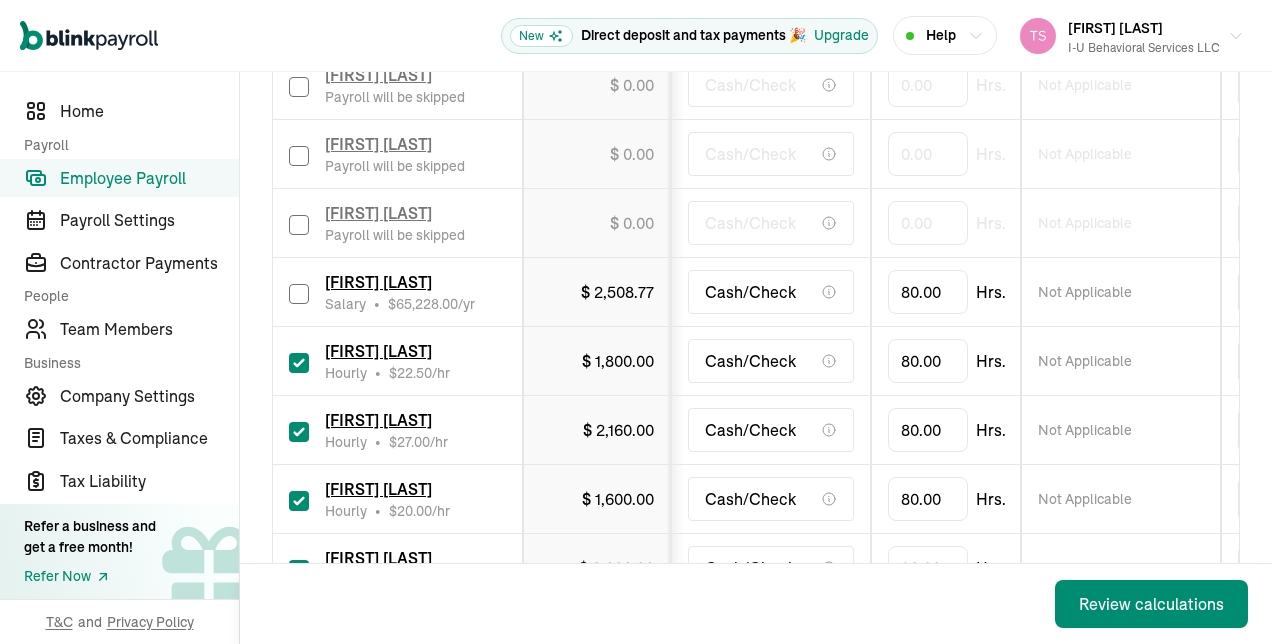 checkbox on "false" 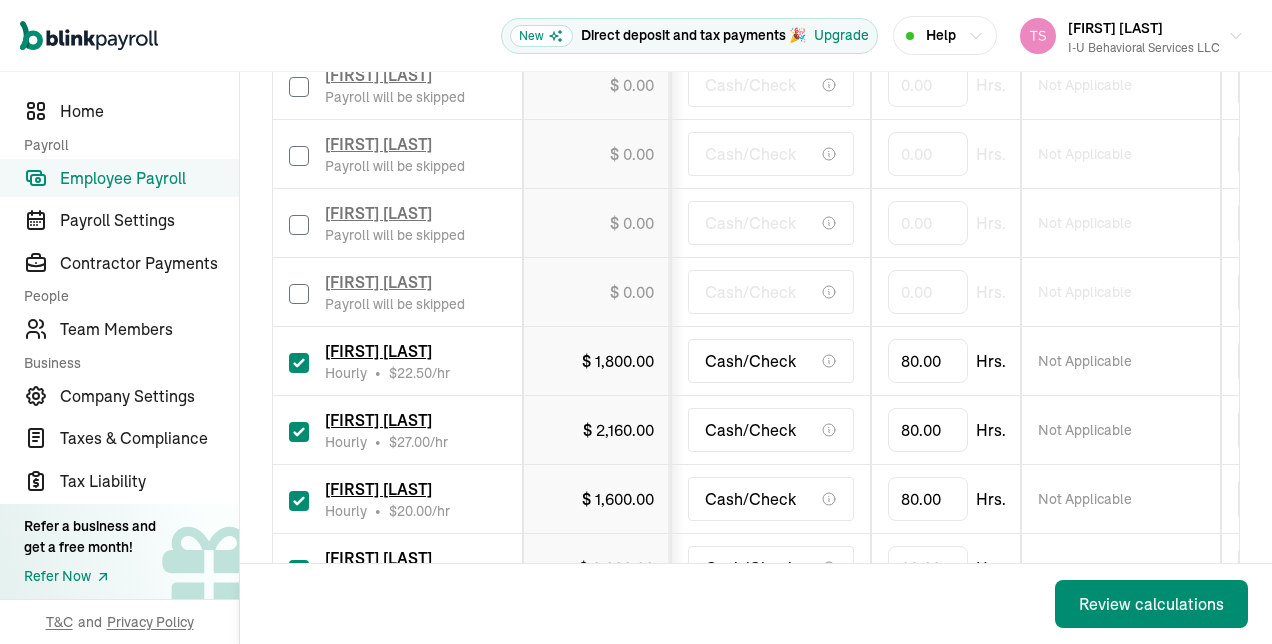 click at bounding box center [299, 363] 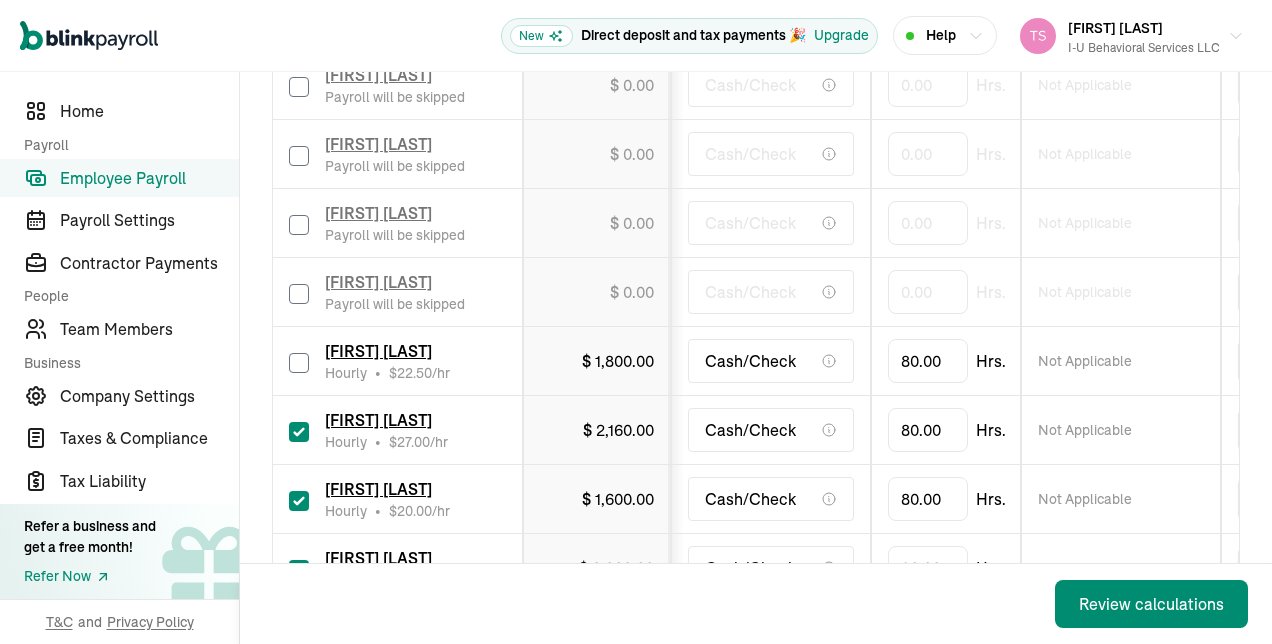 checkbox on "false" 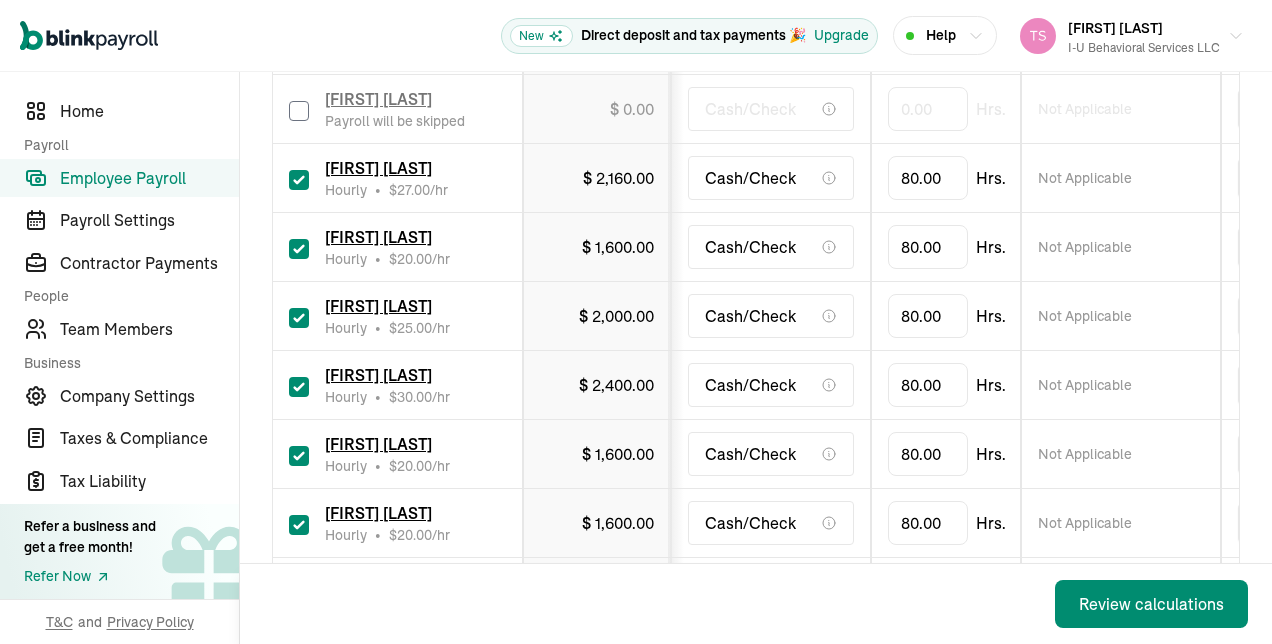 scroll, scrollTop: 1667, scrollLeft: 0, axis: vertical 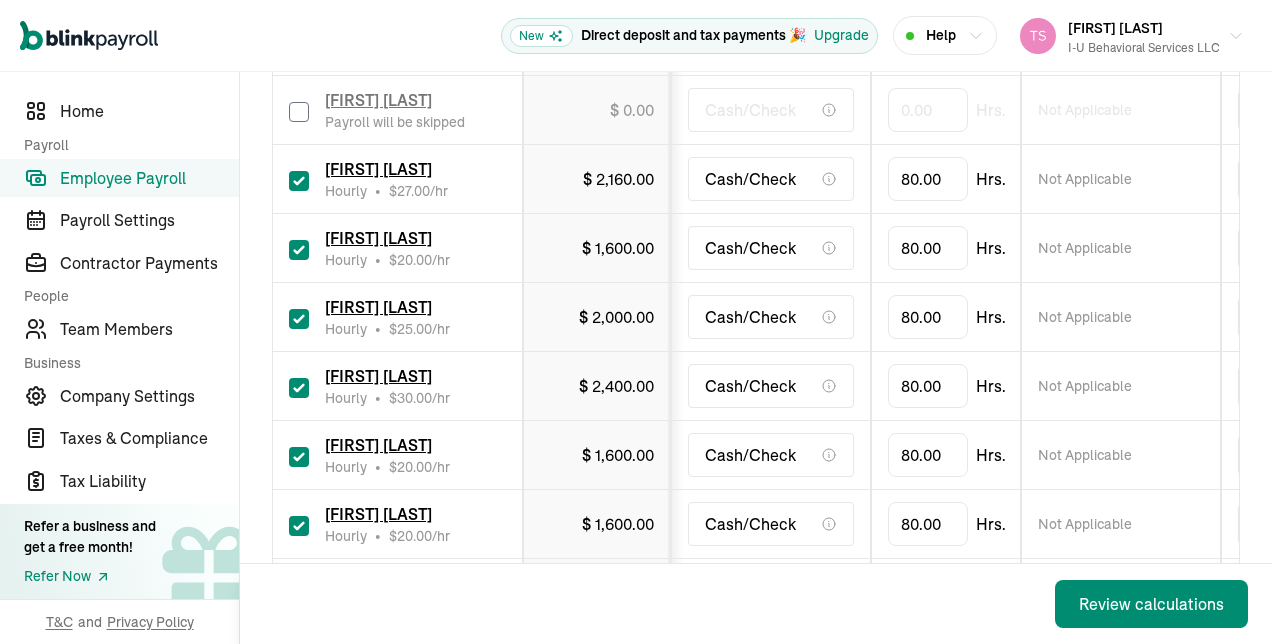 click at bounding box center [299, 181] 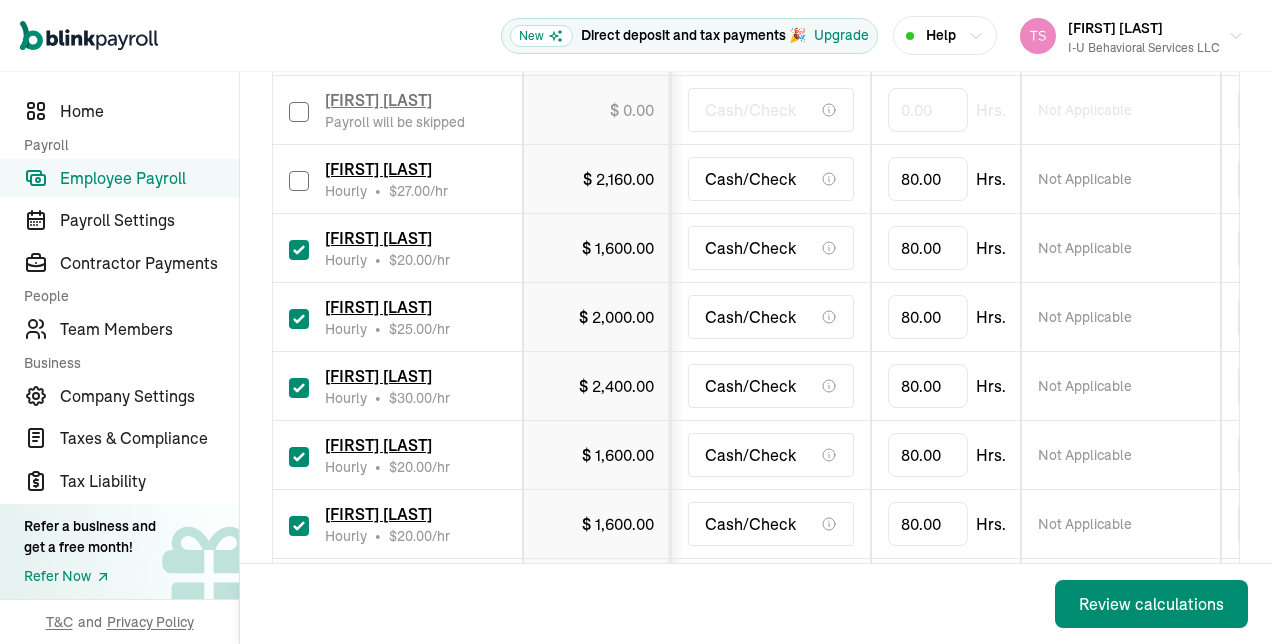 checkbox on "false" 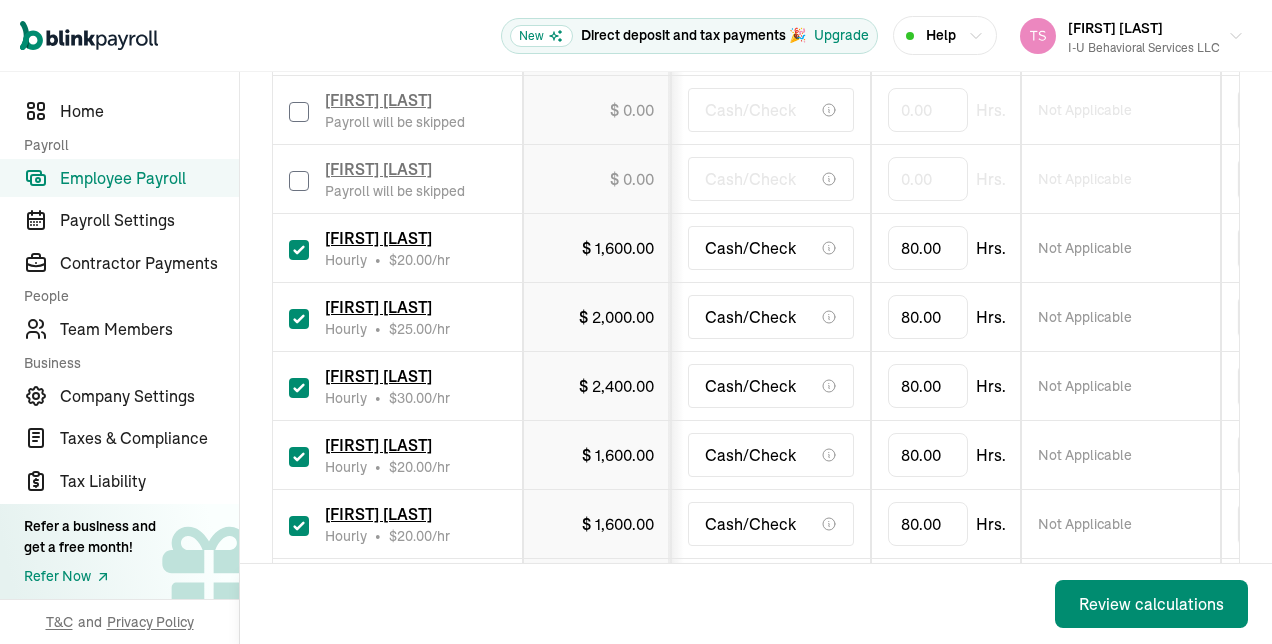 click at bounding box center [299, 250] 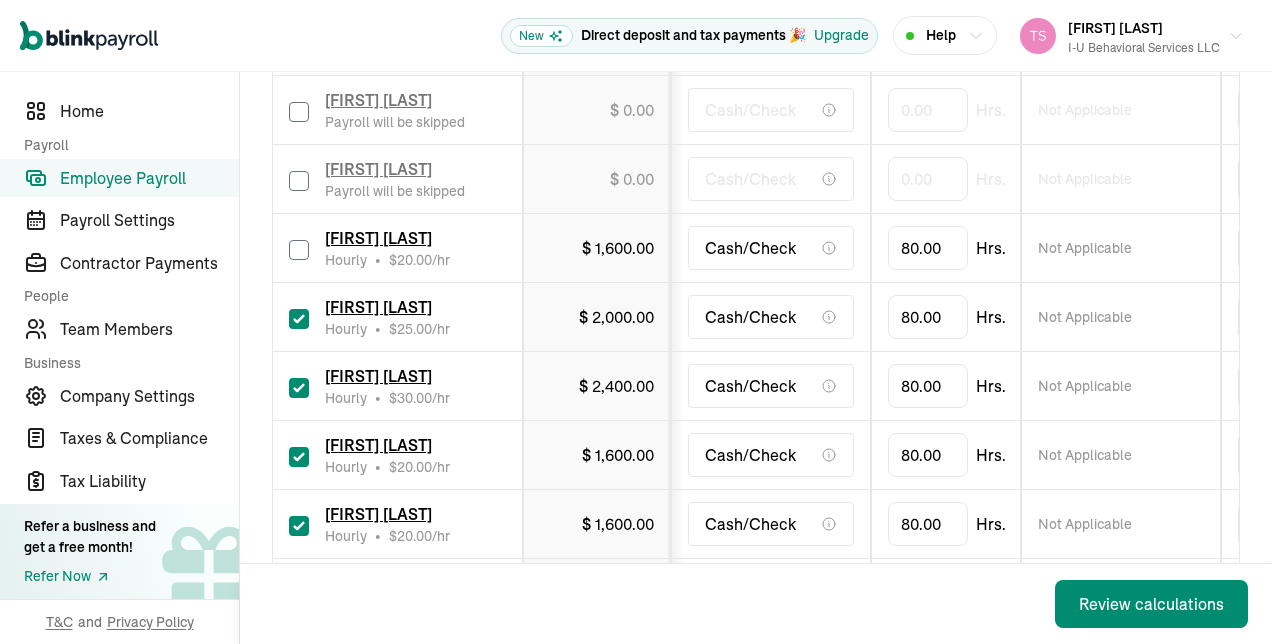 checkbox on "false" 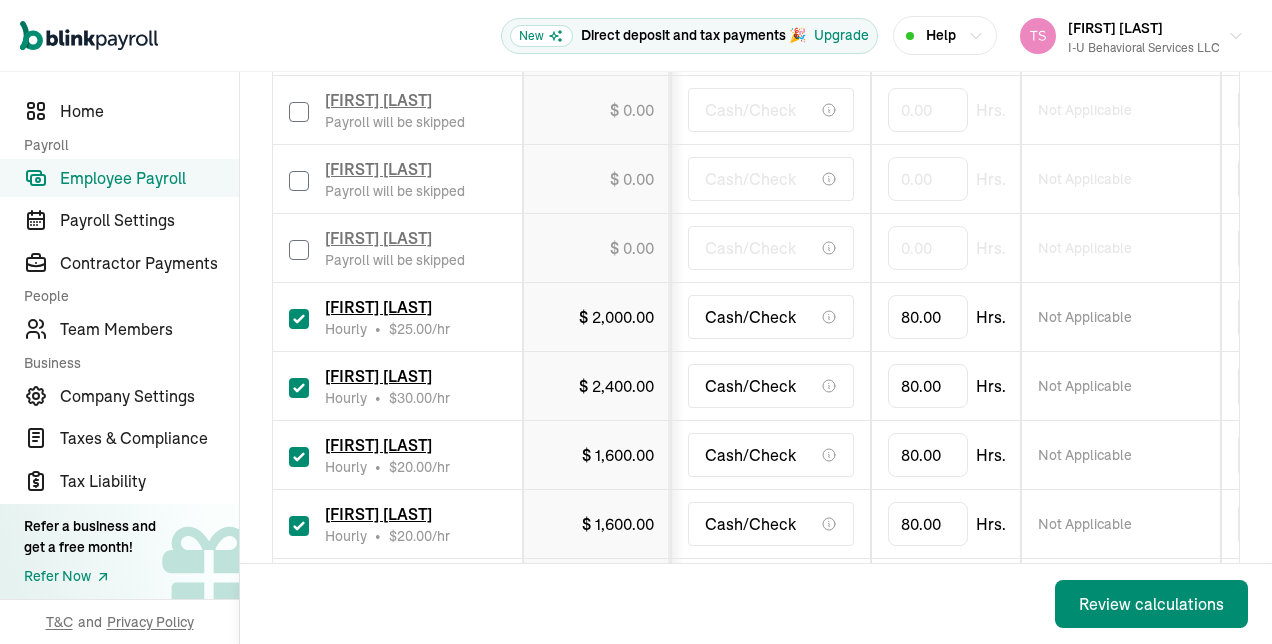 click at bounding box center (299, 319) 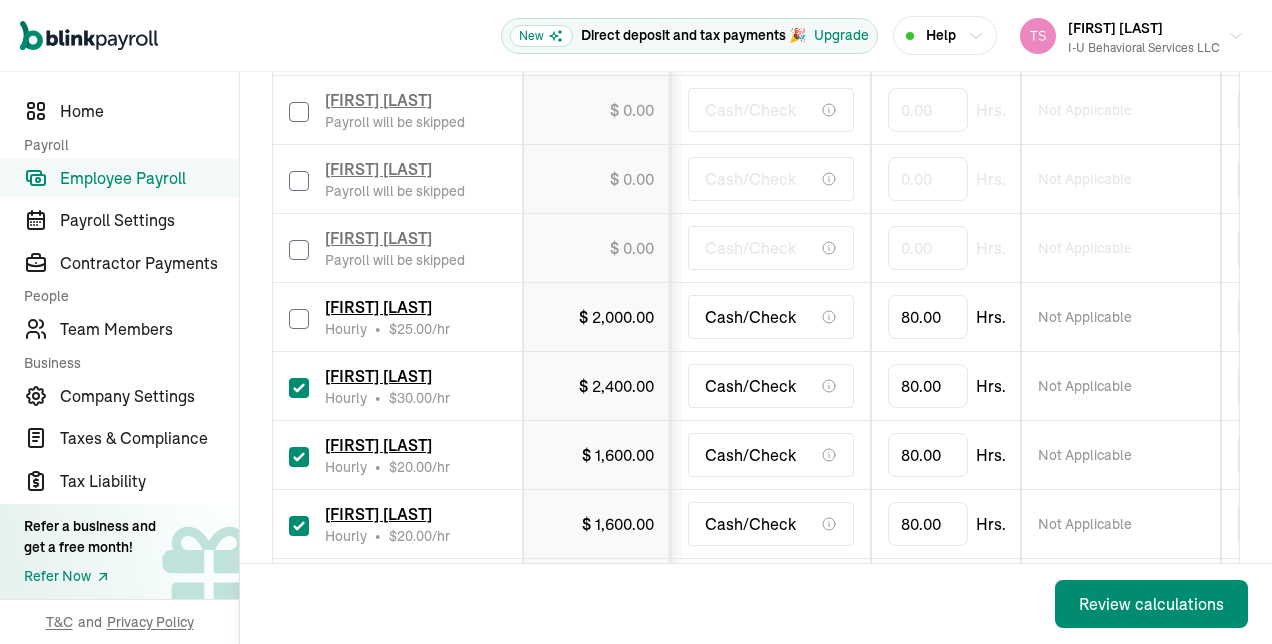 checkbox on "false" 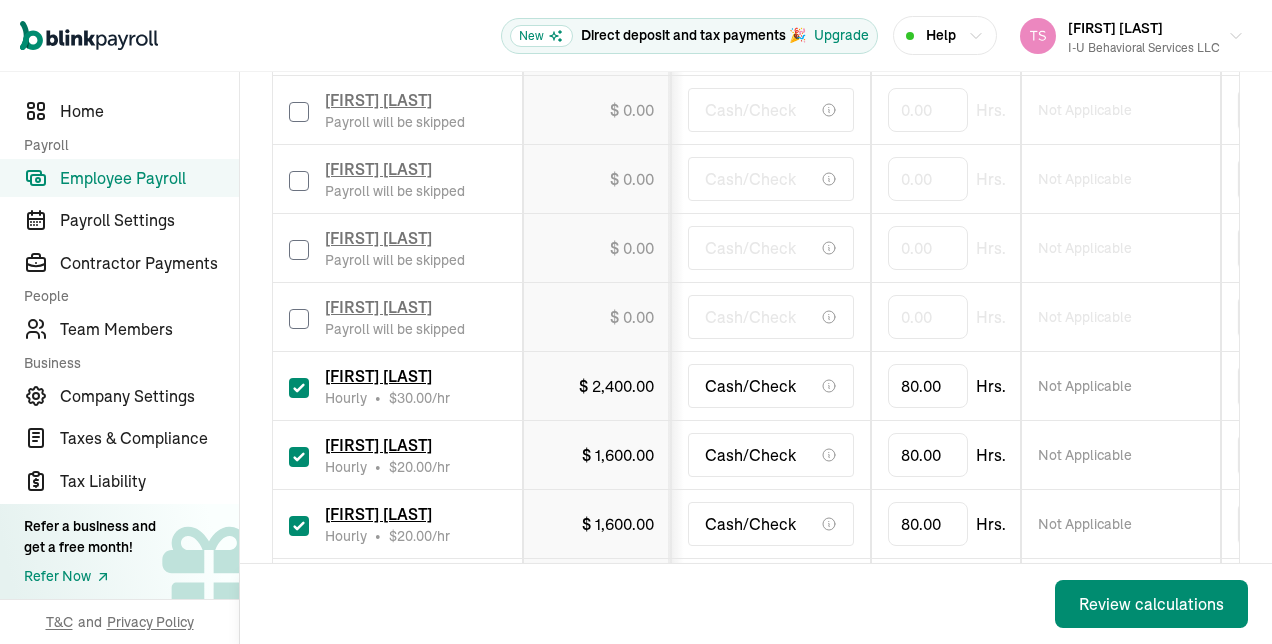 click at bounding box center [299, 388] 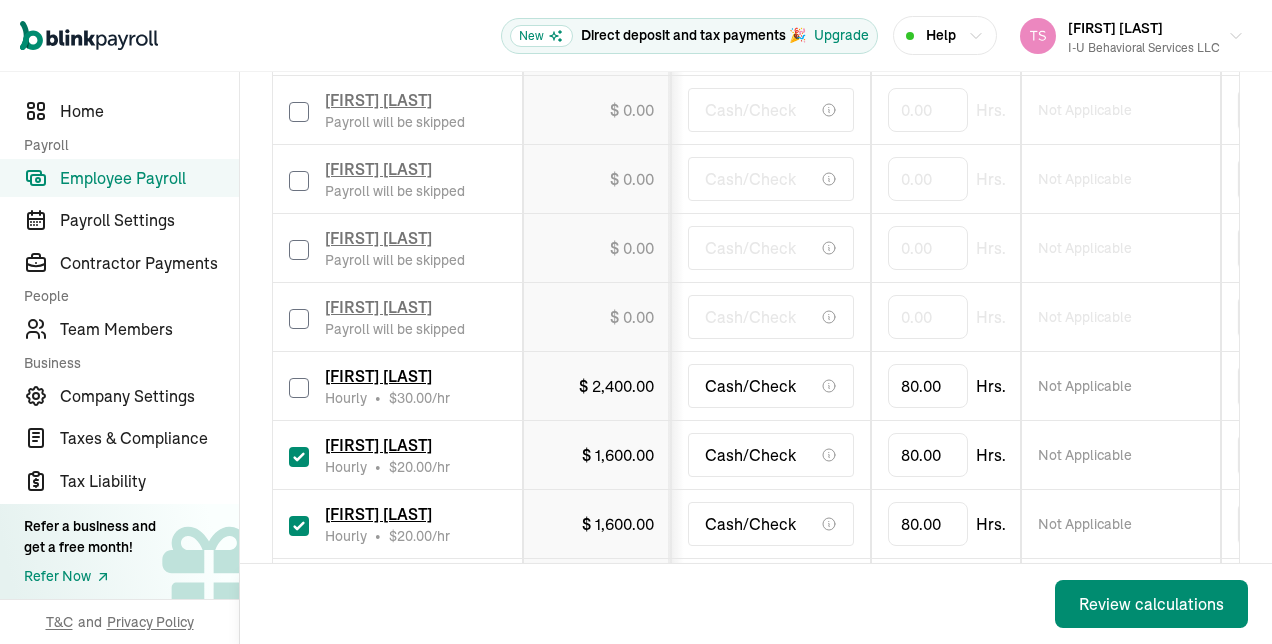 checkbox on "false" 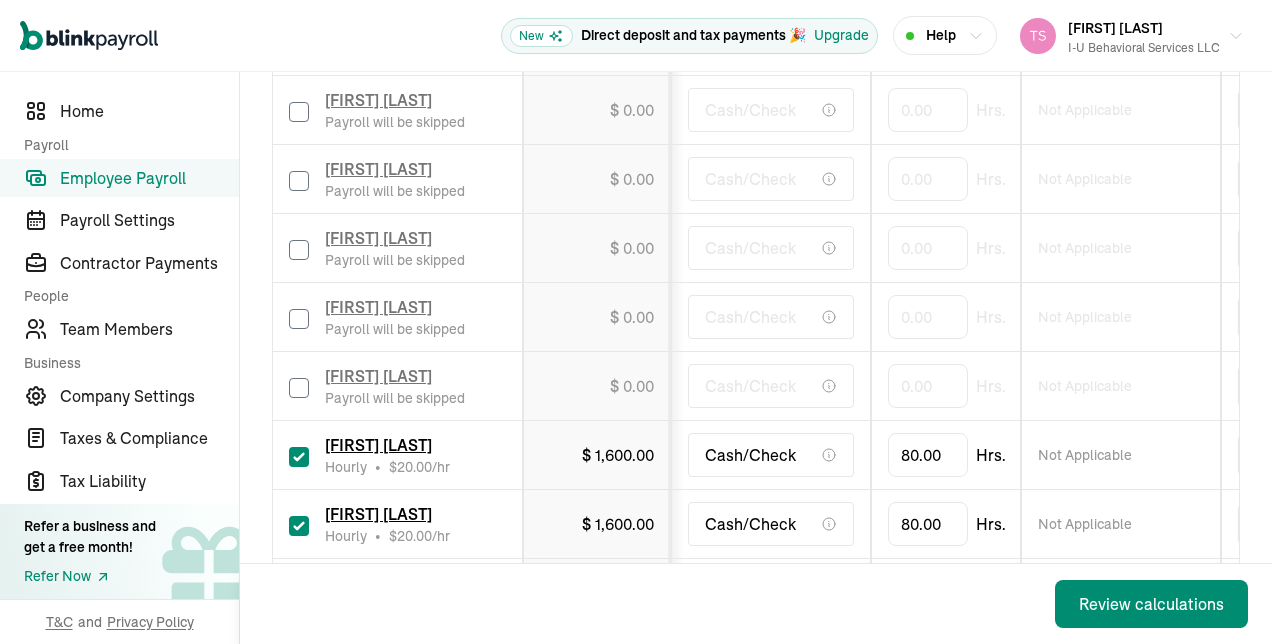 click at bounding box center (299, 457) 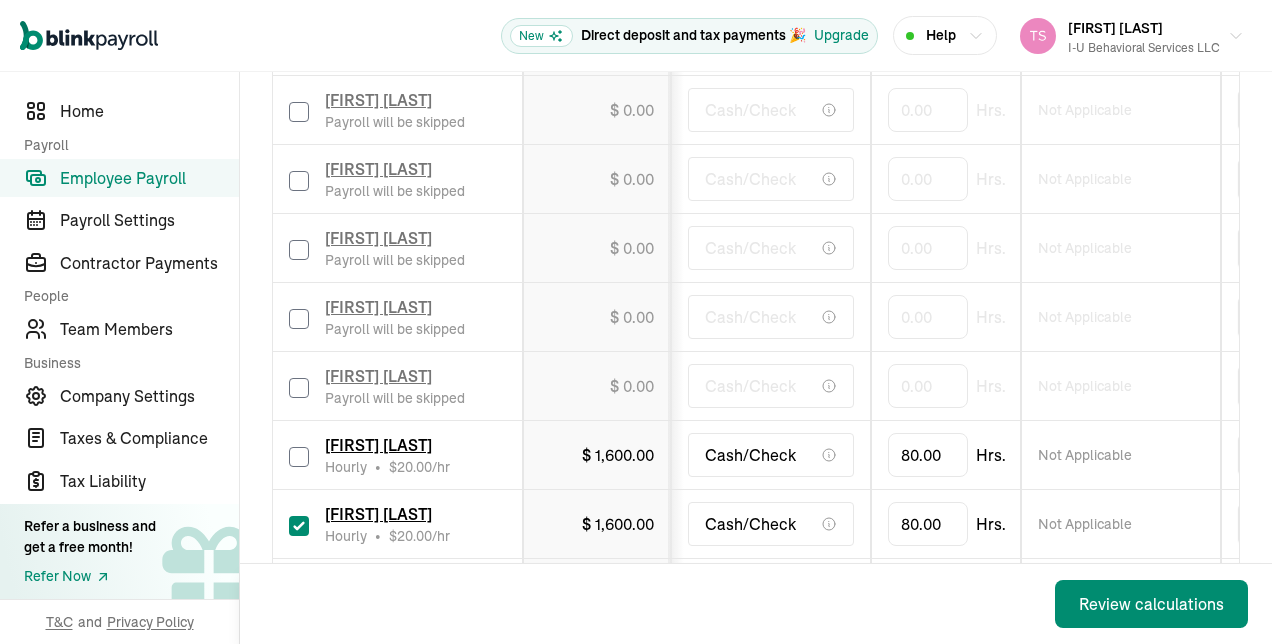 checkbox on "false" 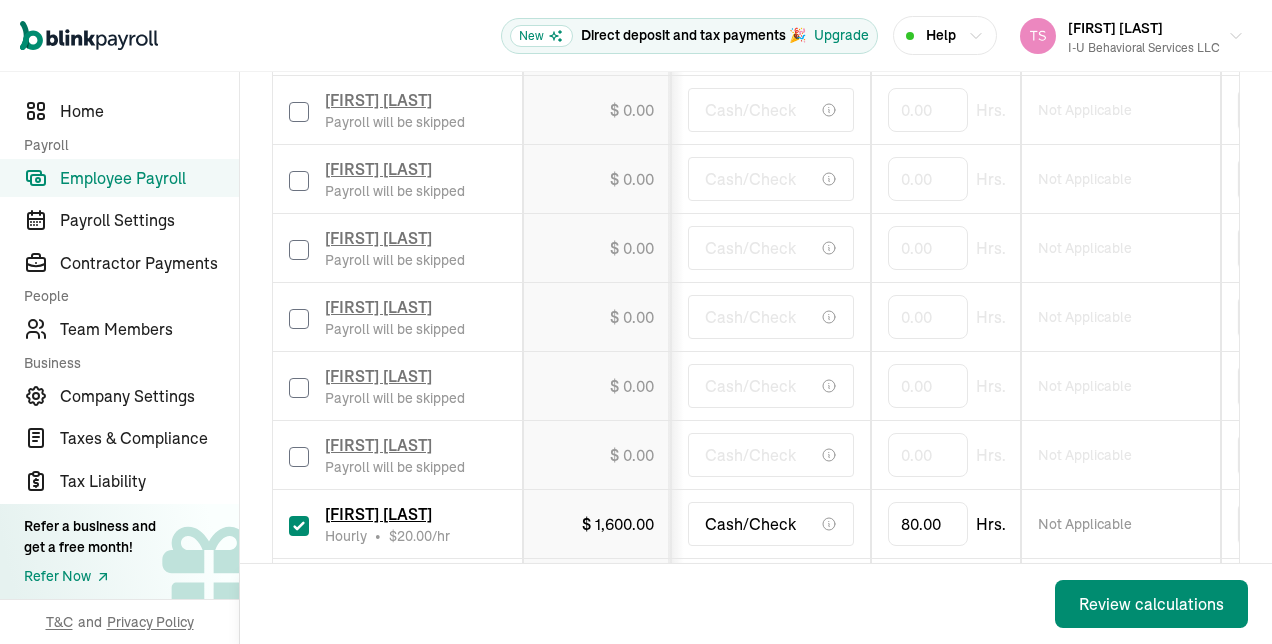 type on "0.00" 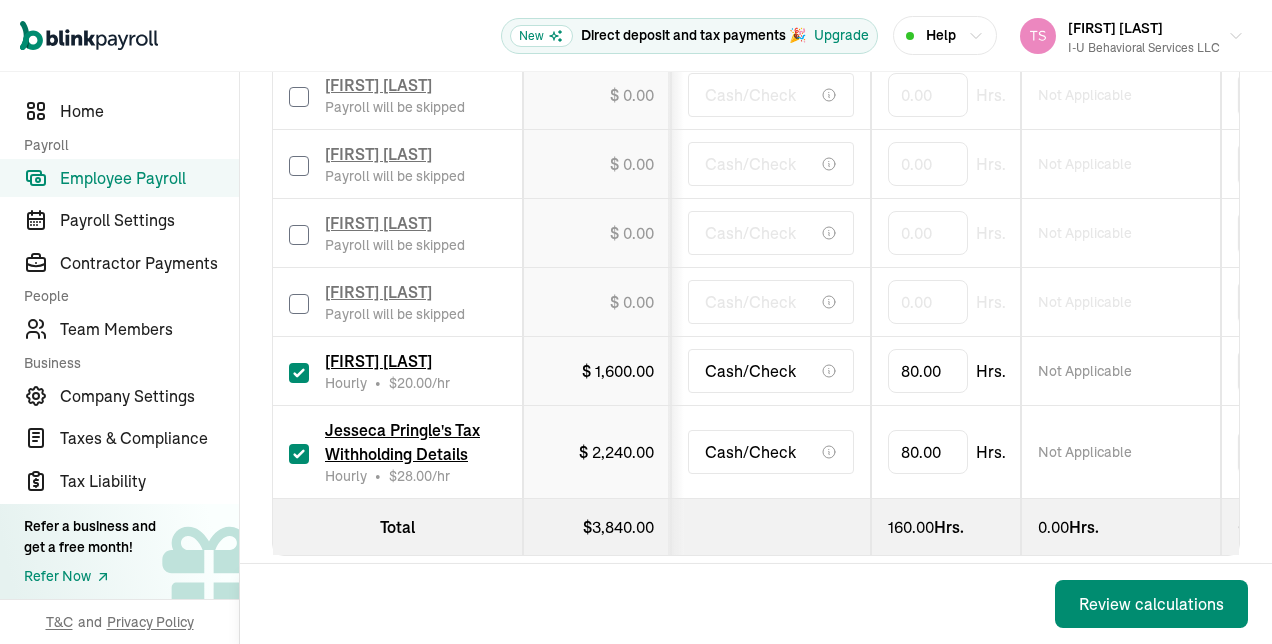scroll, scrollTop: 1821, scrollLeft: 0, axis: vertical 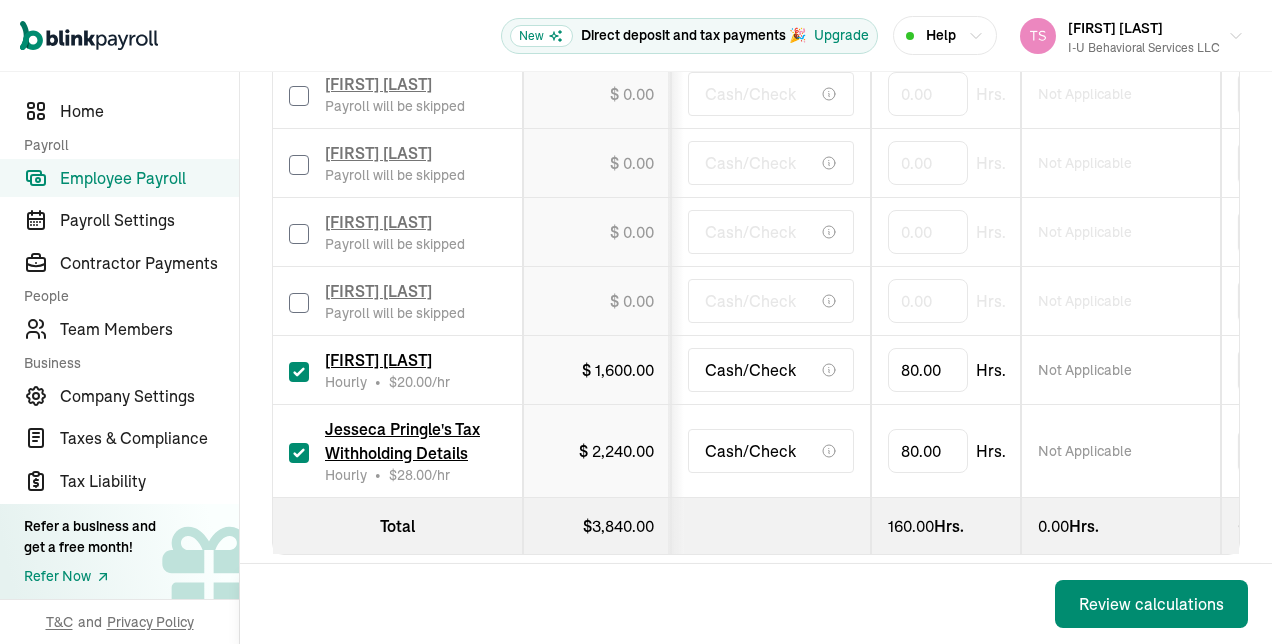 click at bounding box center [299, 372] 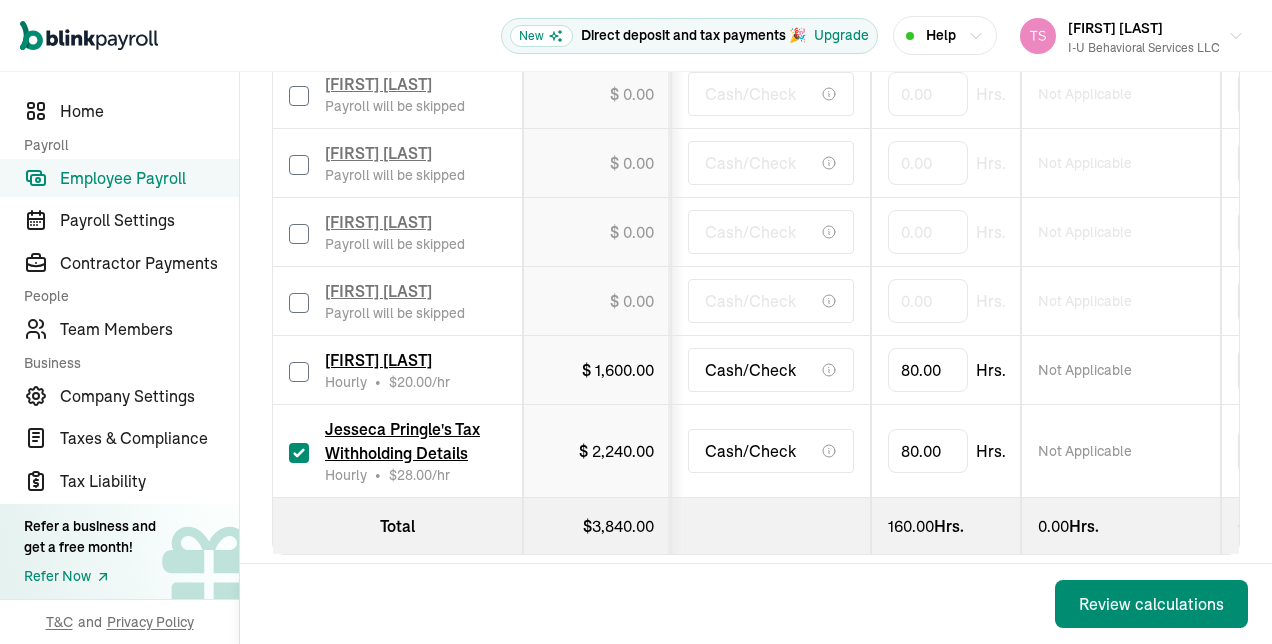 checkbox on "false" 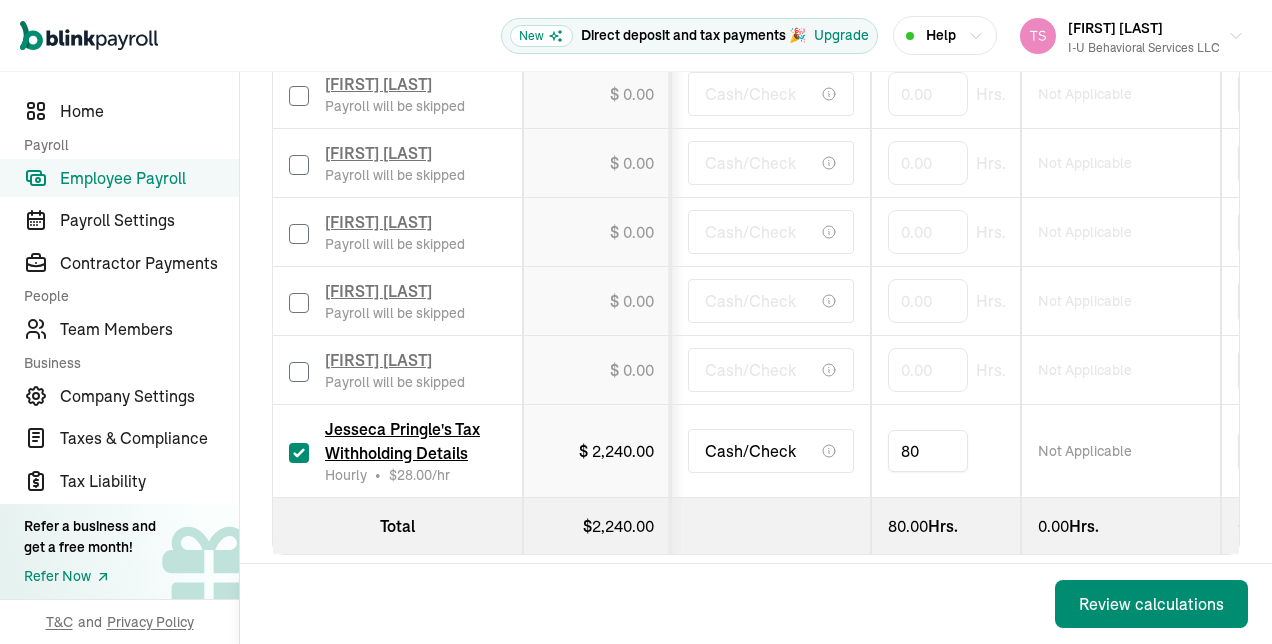 type on "8" 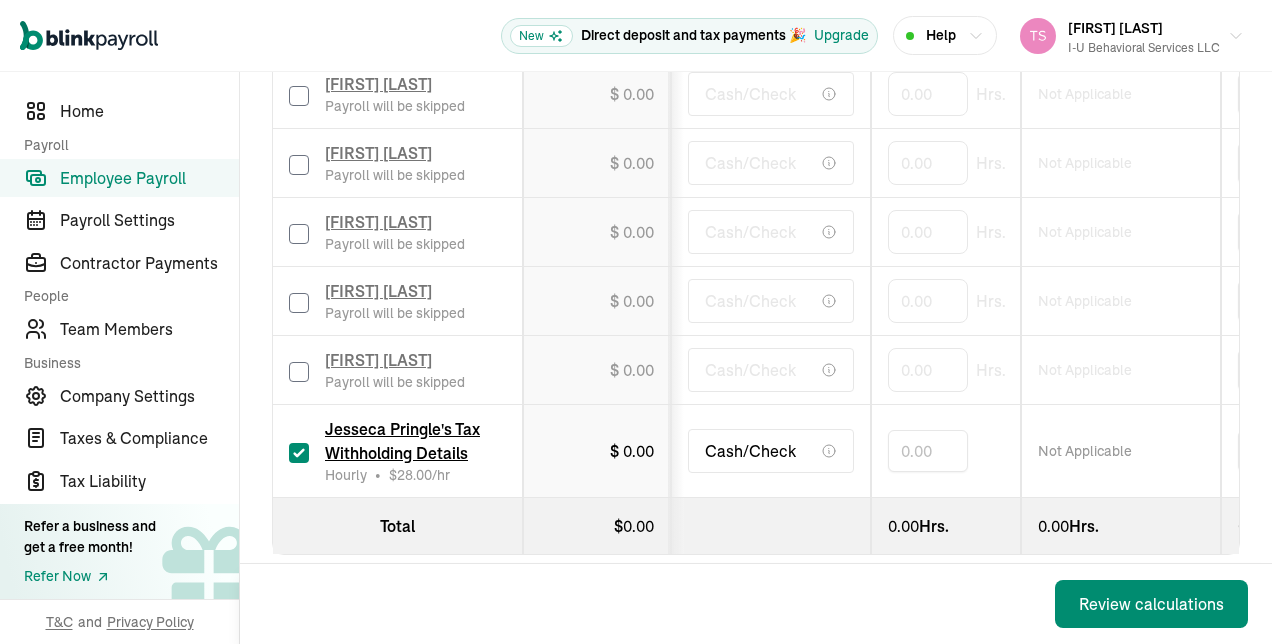 type on "6" 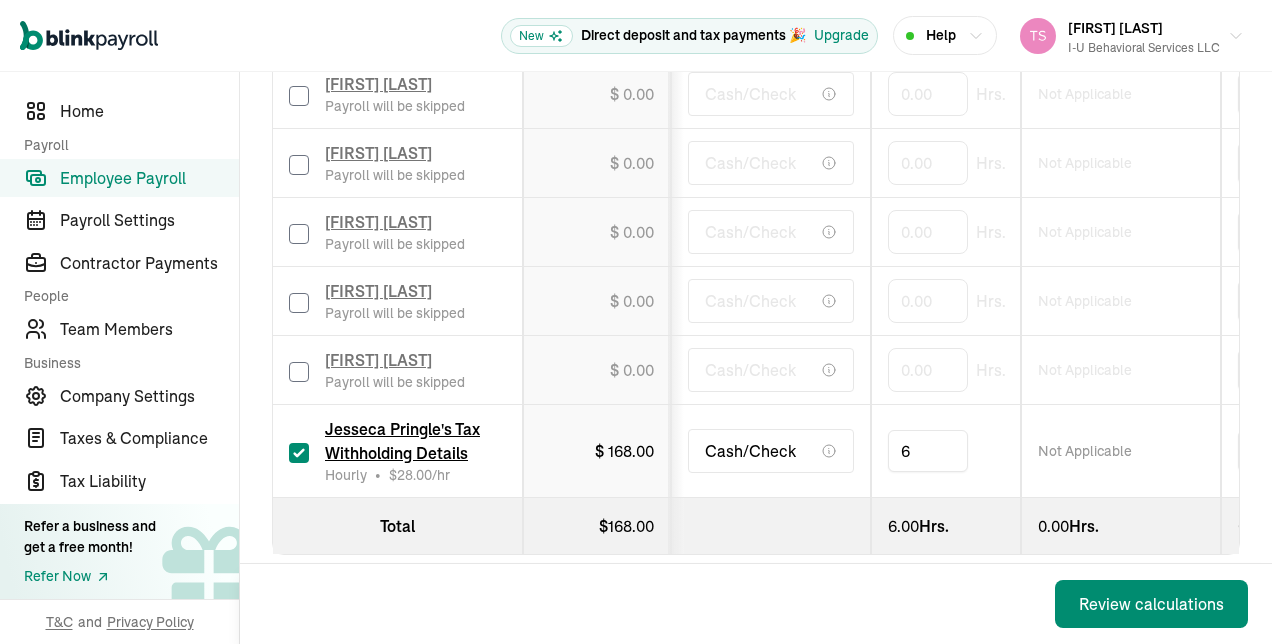 click on "Back Review calculations" at bounding box center (756, 604) 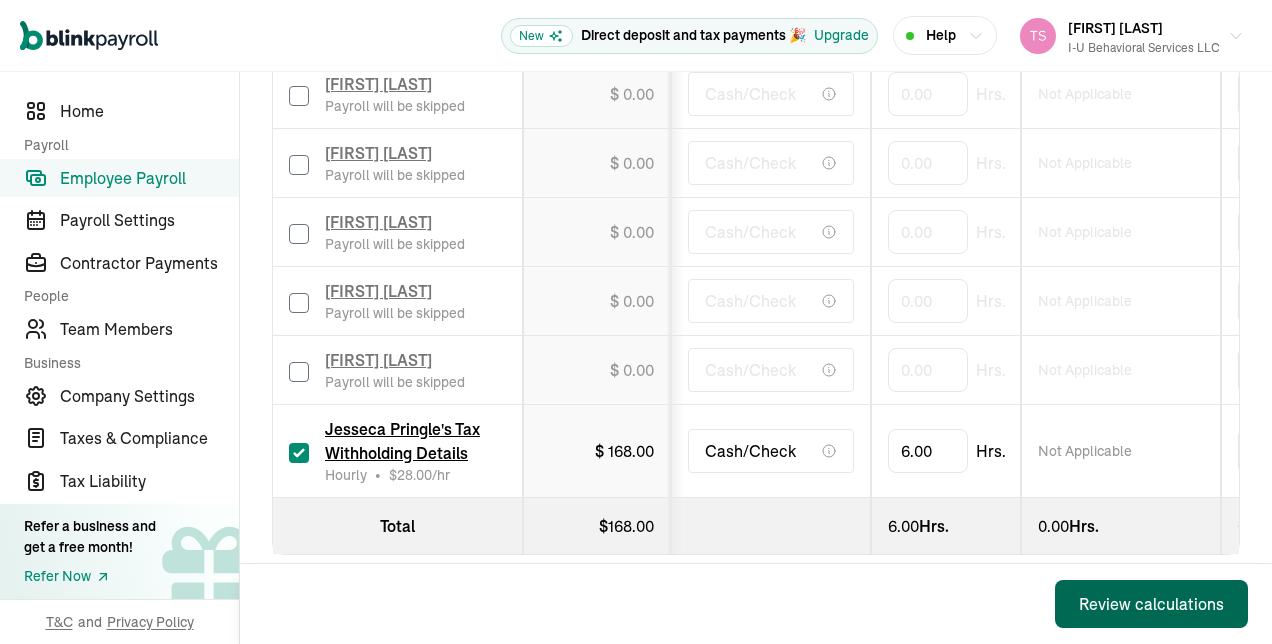 click on "Review calculations" at bounding box center [1151, 604] 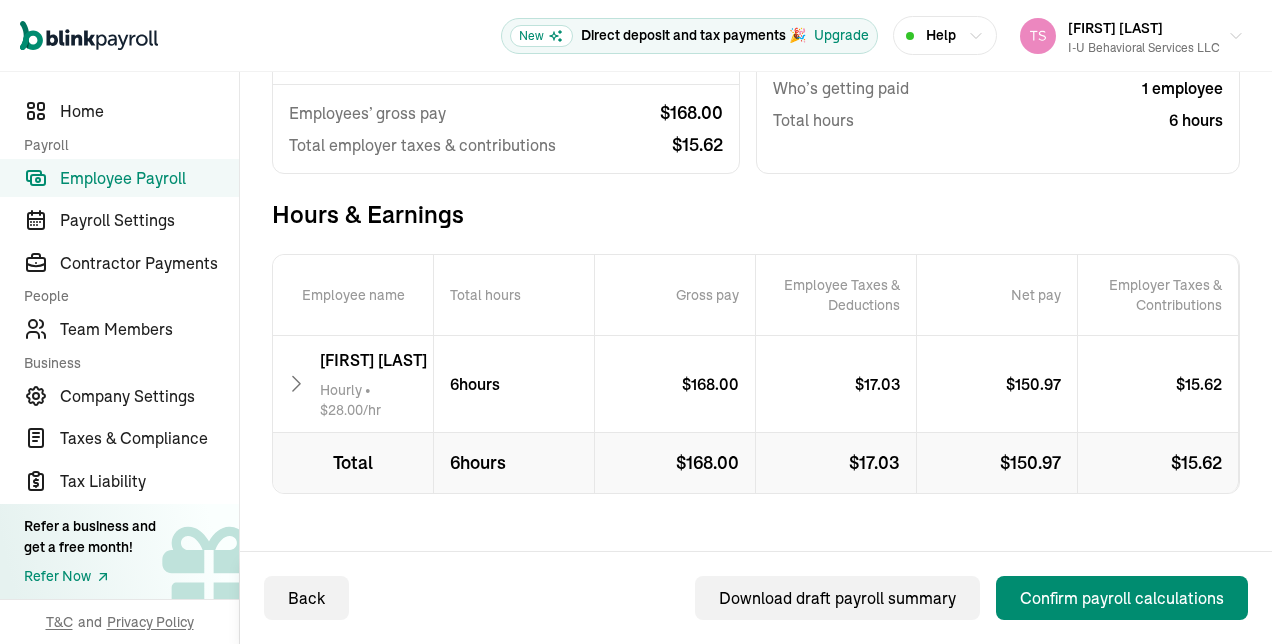 scroll, scrollTop: 270, scrollLeft: 0, axis: vertical 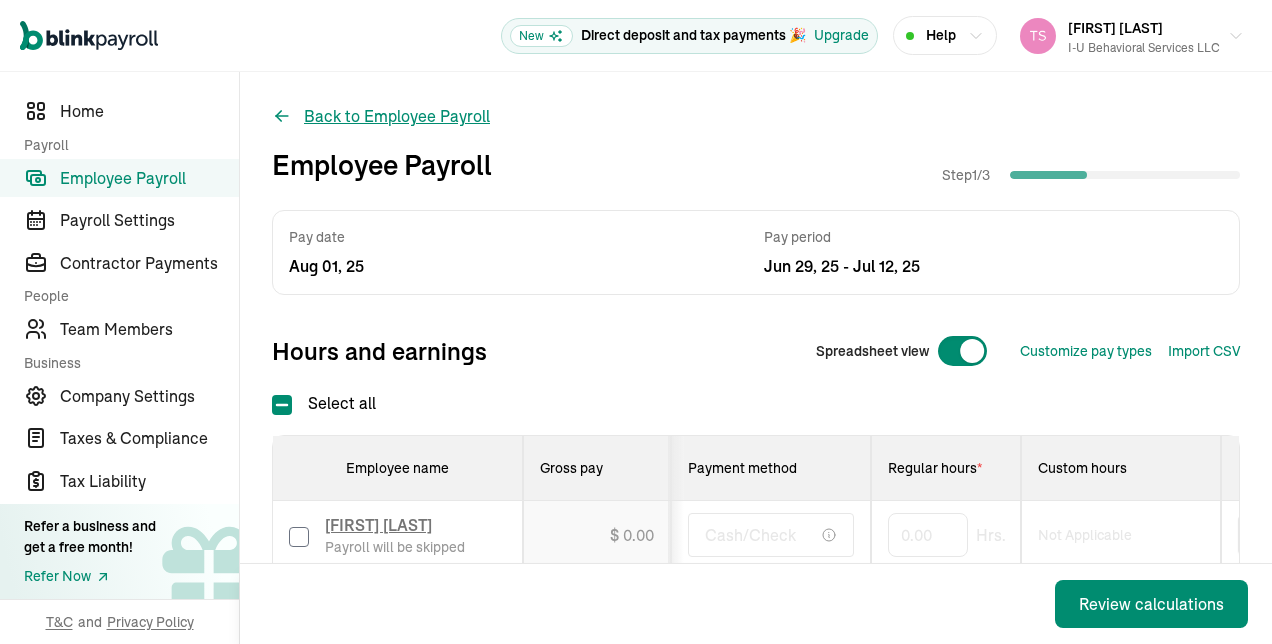 click 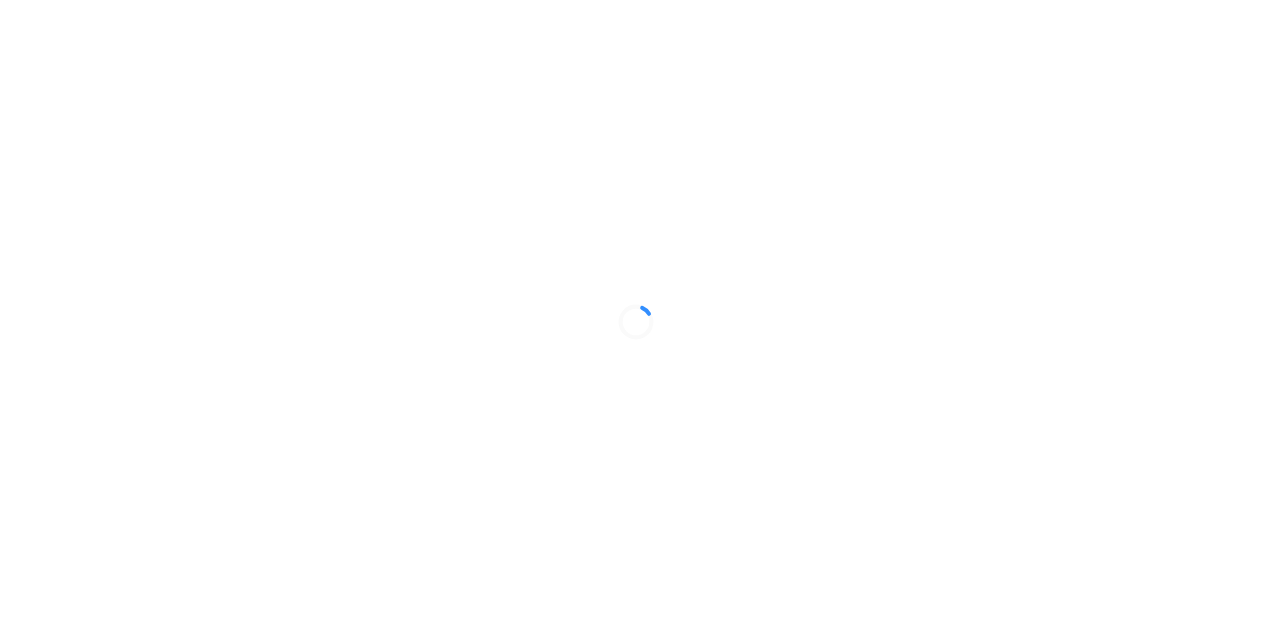 scroll, scrollTop: 0, scrollLeft: 0, axis: both 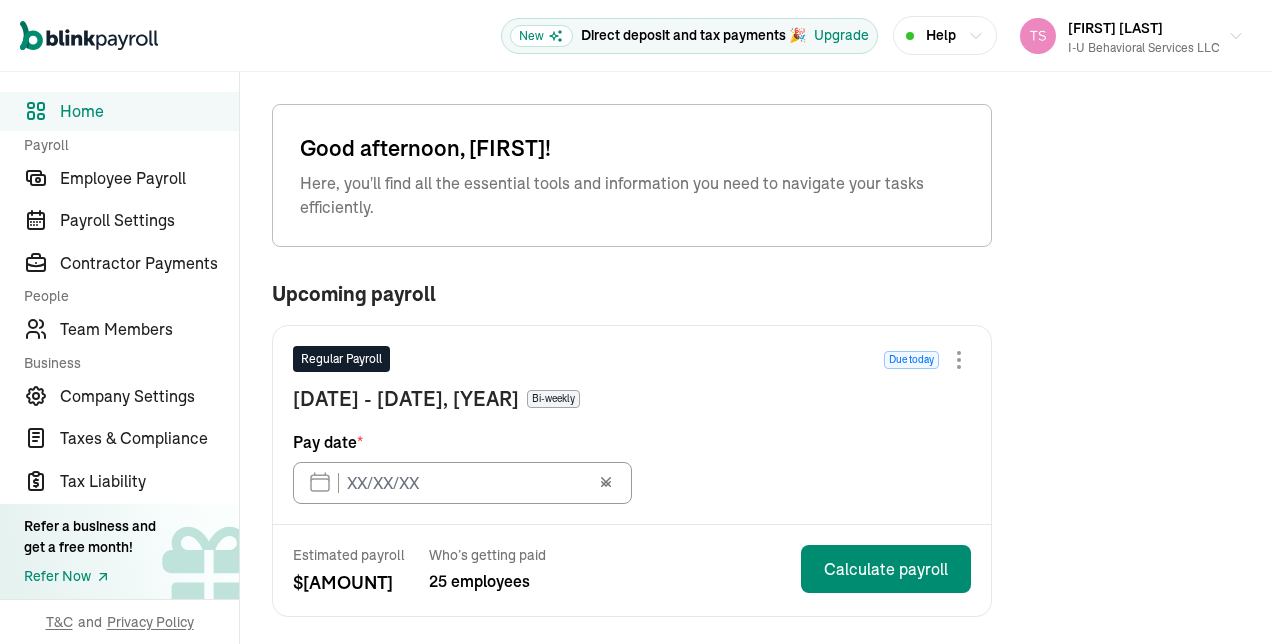 type on "[DATE]/[YEAR]" 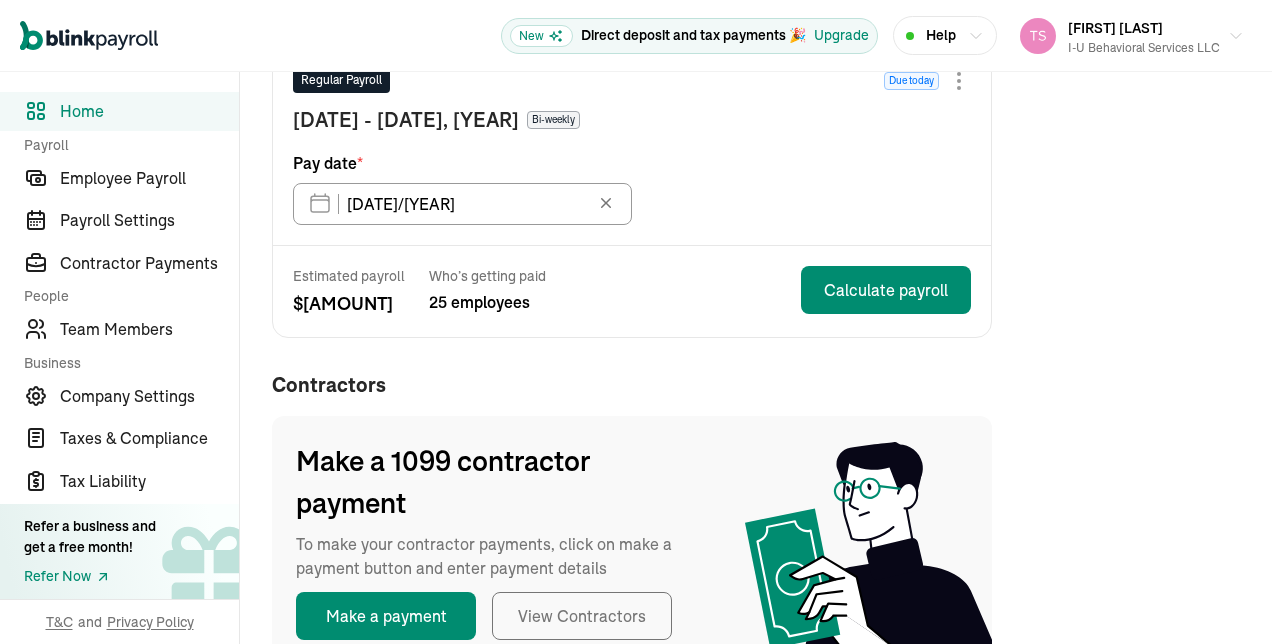 scroll, scrollTop: 269, scrollLeft: 0, axis: vertical 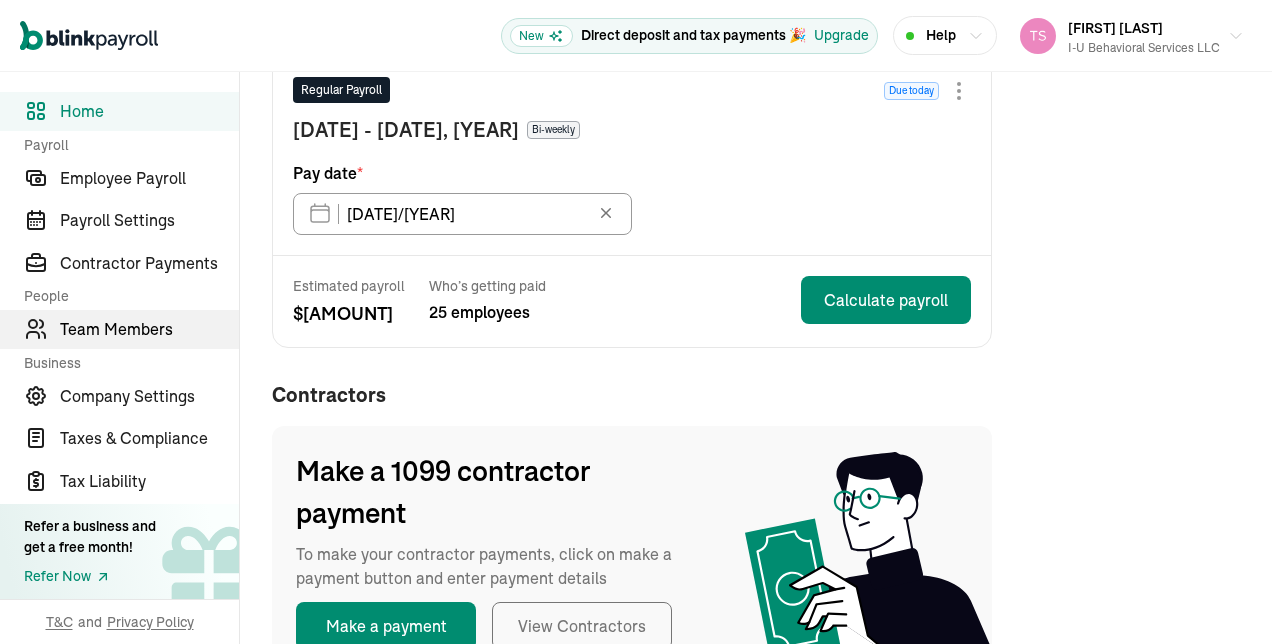 click on "Team Members" at bounding box center (149, 329) 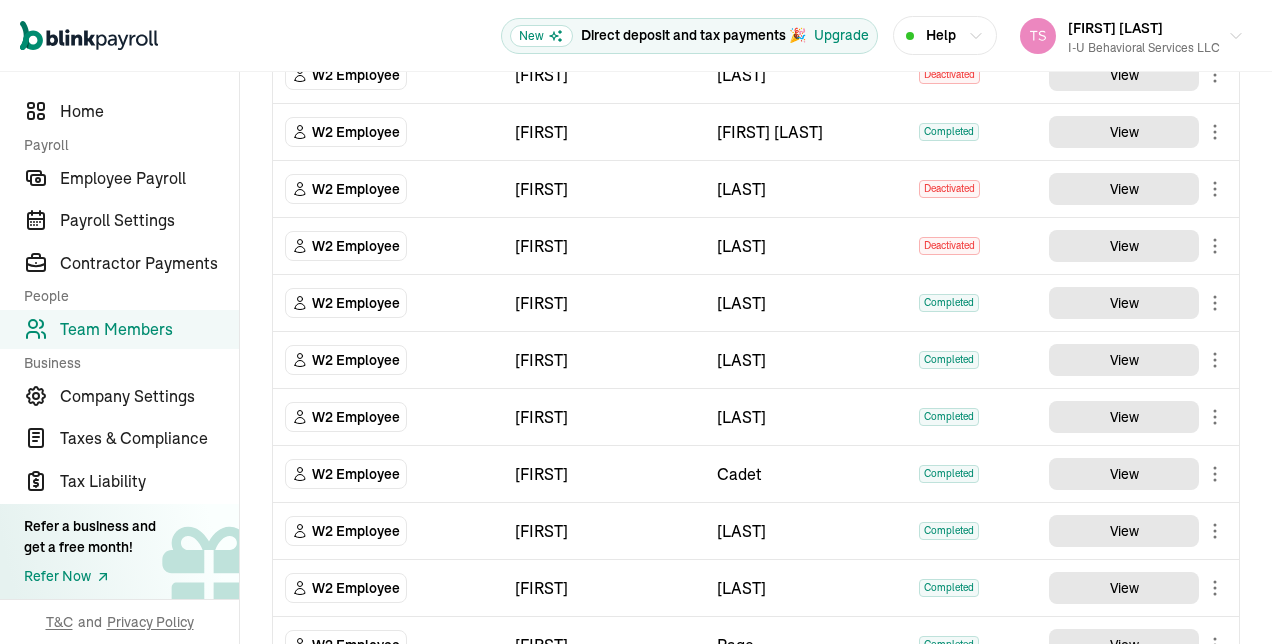 scroll, scrollTop: 1864, scrollLeft: 0, axis: vertical 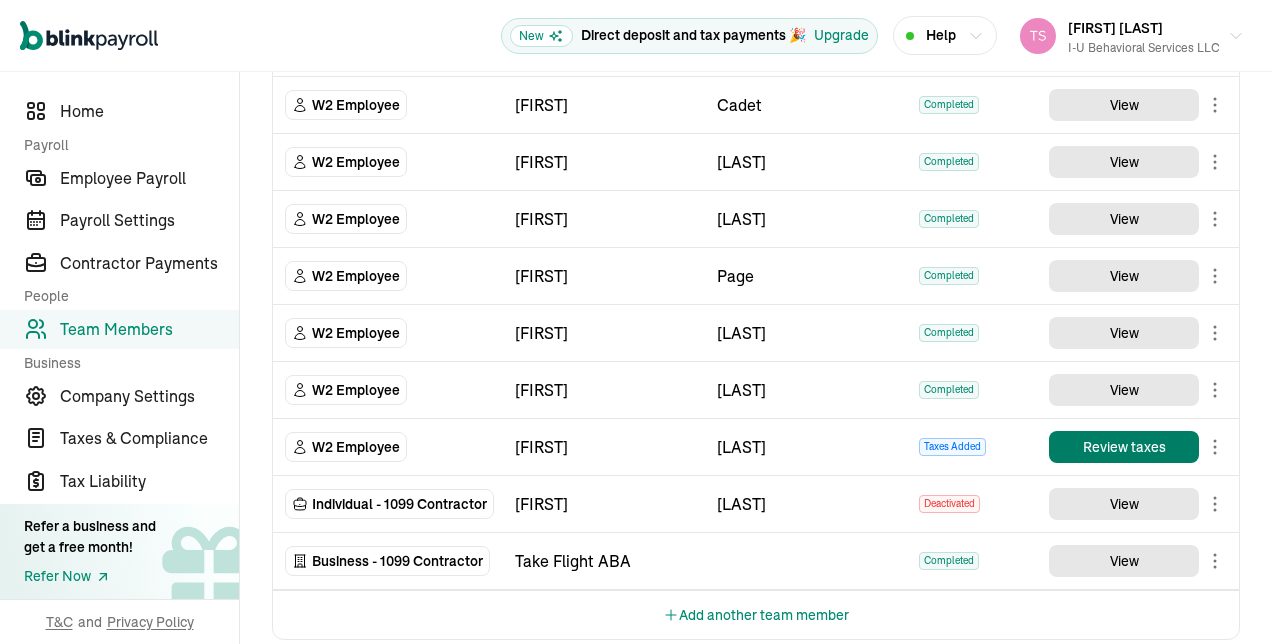 click on "Review taxes" at bounding box center (1124, 447) 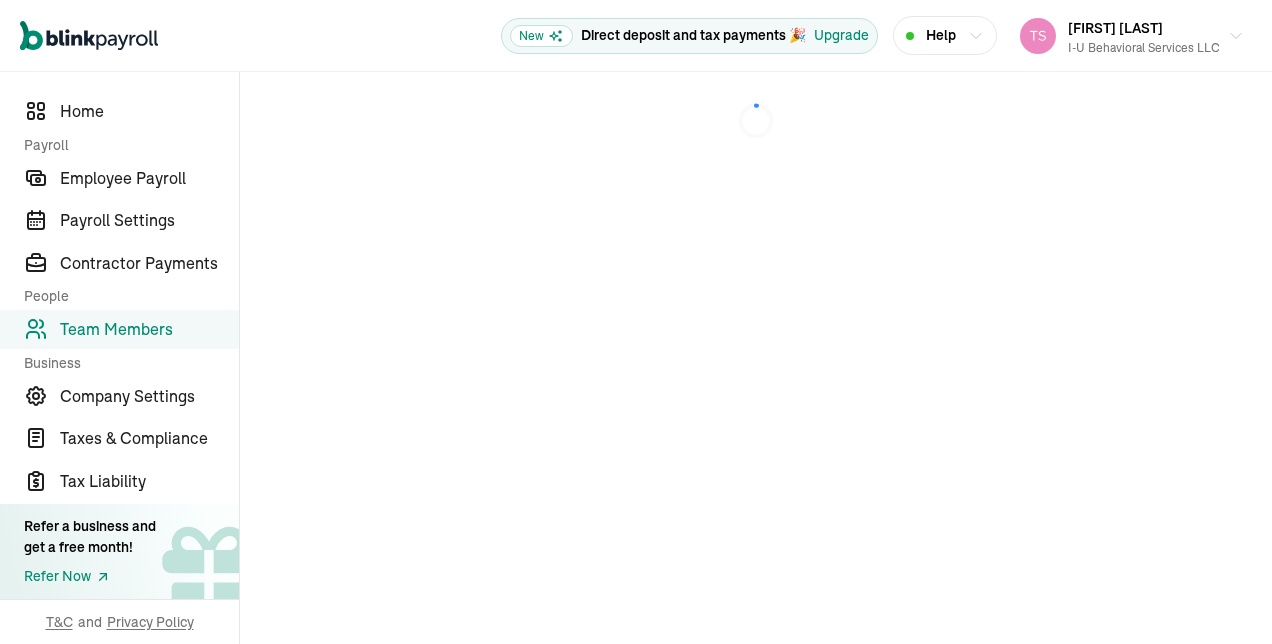 scroll, scrollTop: 0, scrollLeft: 0, axis: both 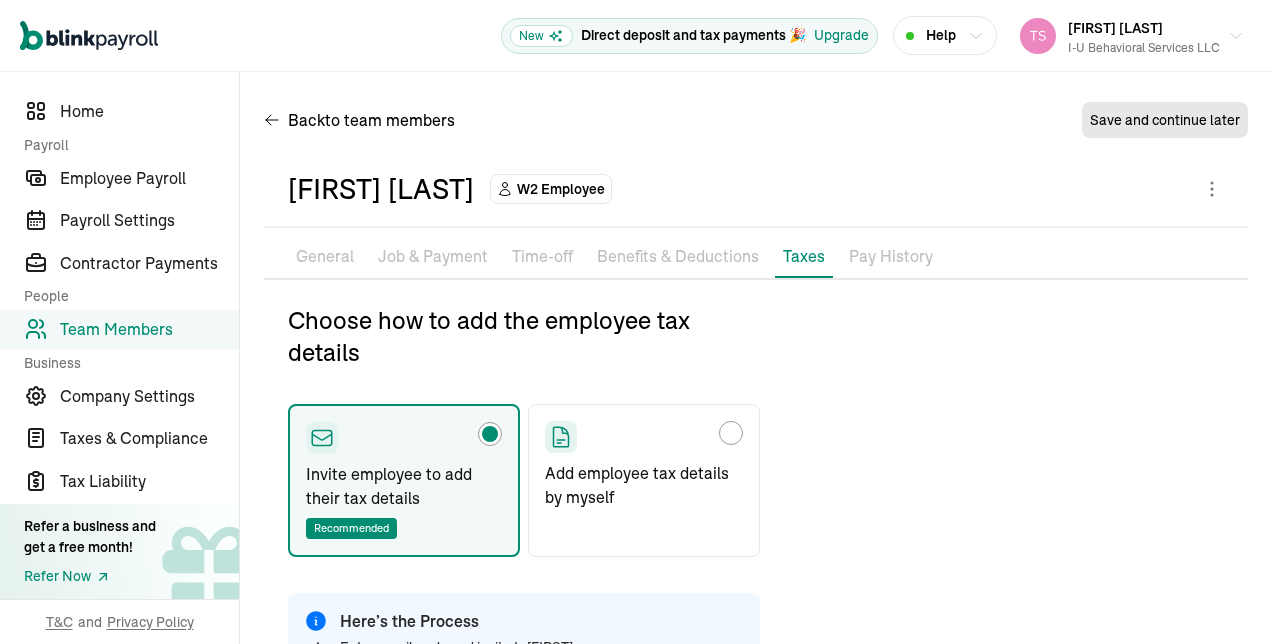 type on "[EMAIL]" 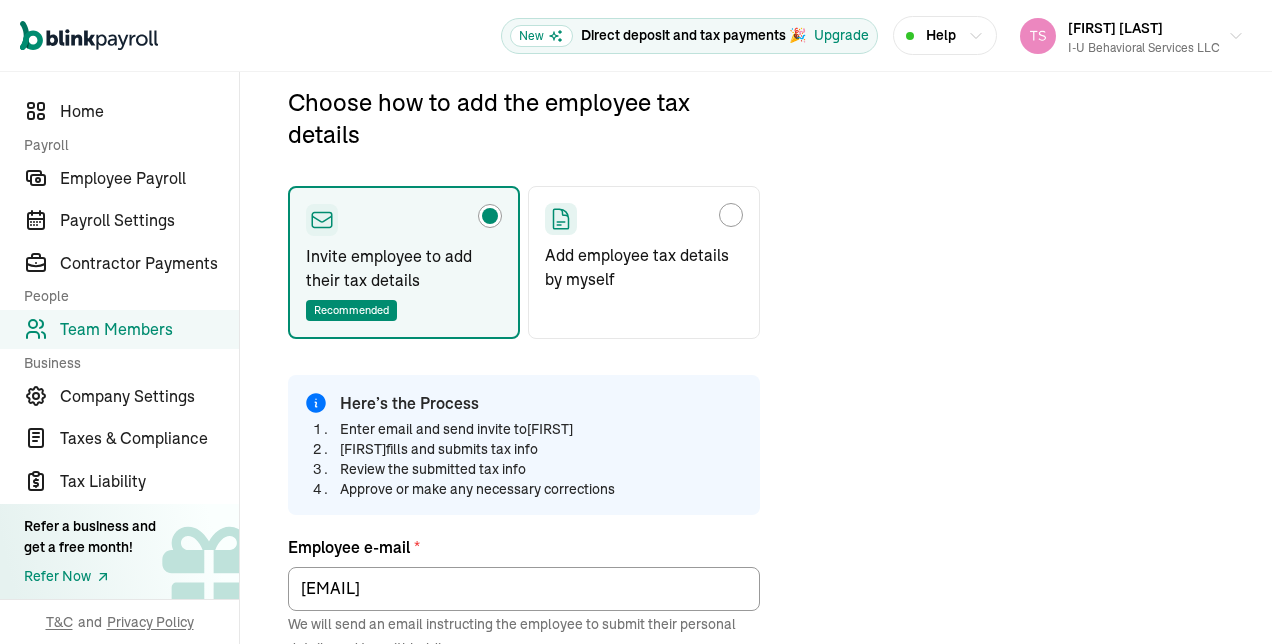 scroll, scrollTop: 236, scrollLeft: 0, axis: vertical 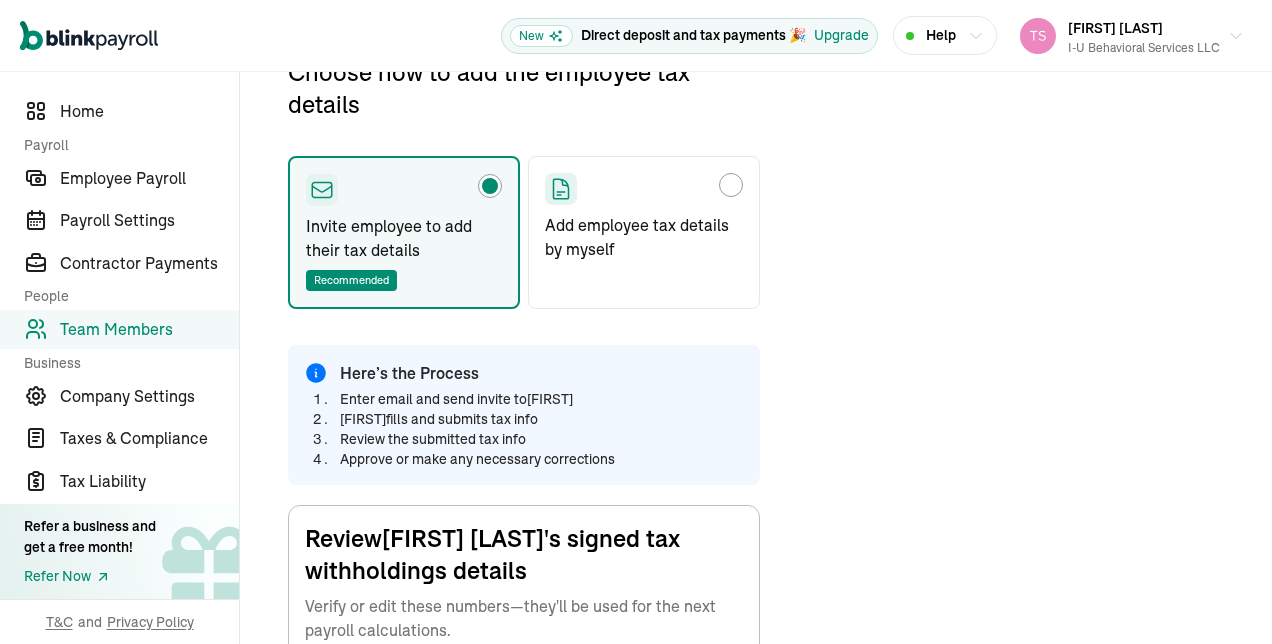 click on "Personal information SSN: [SSN] Employee home address: [NUMBER] [STREET] [CITY] , [STATE] [POSTAL_CODE] Federal Tax Withholdings Filing Status Single or Married filing separately Select an item Single or Married filing separately Married filing jointly or Qualifying surviving spouse Head of household Nonresident Alien 'S'-single or married filing separately, 'M'-married filing jointly or qualifying surviving spouse, 'H'-head of household, or 'NRA'-nonresident alien. Multiple jobs Yes Yes No Household has two jobs in total Dependent Amount $ 0.00 0.0 $ Other Income $ 0.00 0.0 $ 0.0" at bounding box center [524, 1030] 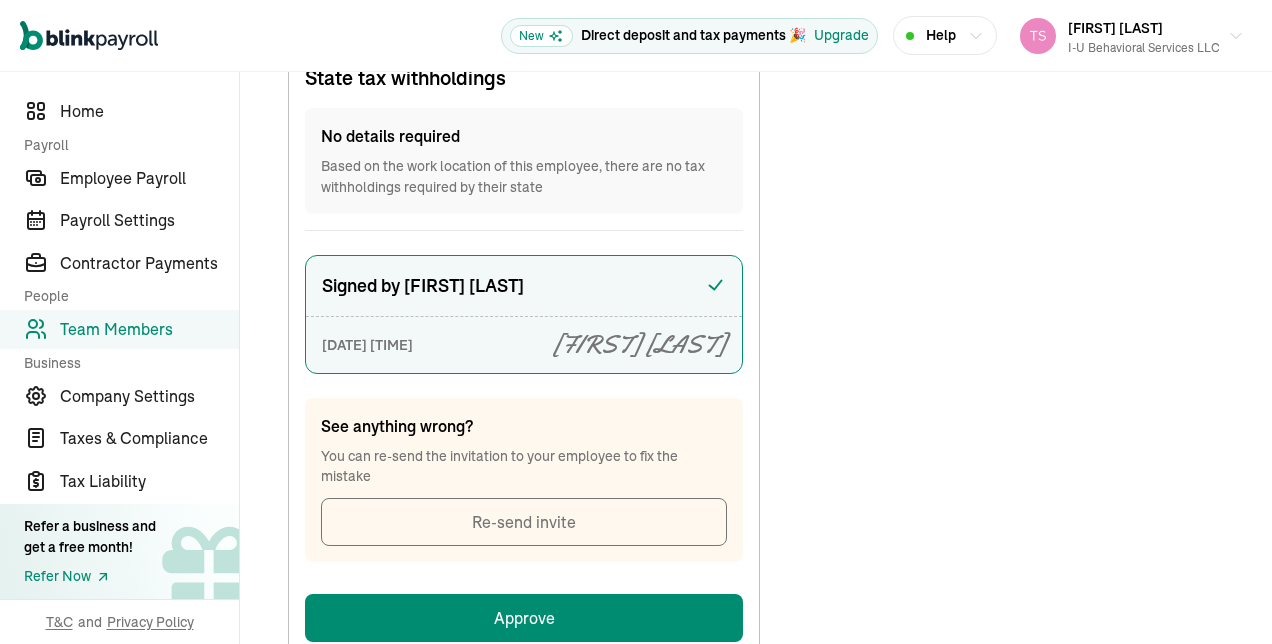 scroll, scrollTop: 1648, scrollLeft: 0, axis: vertical 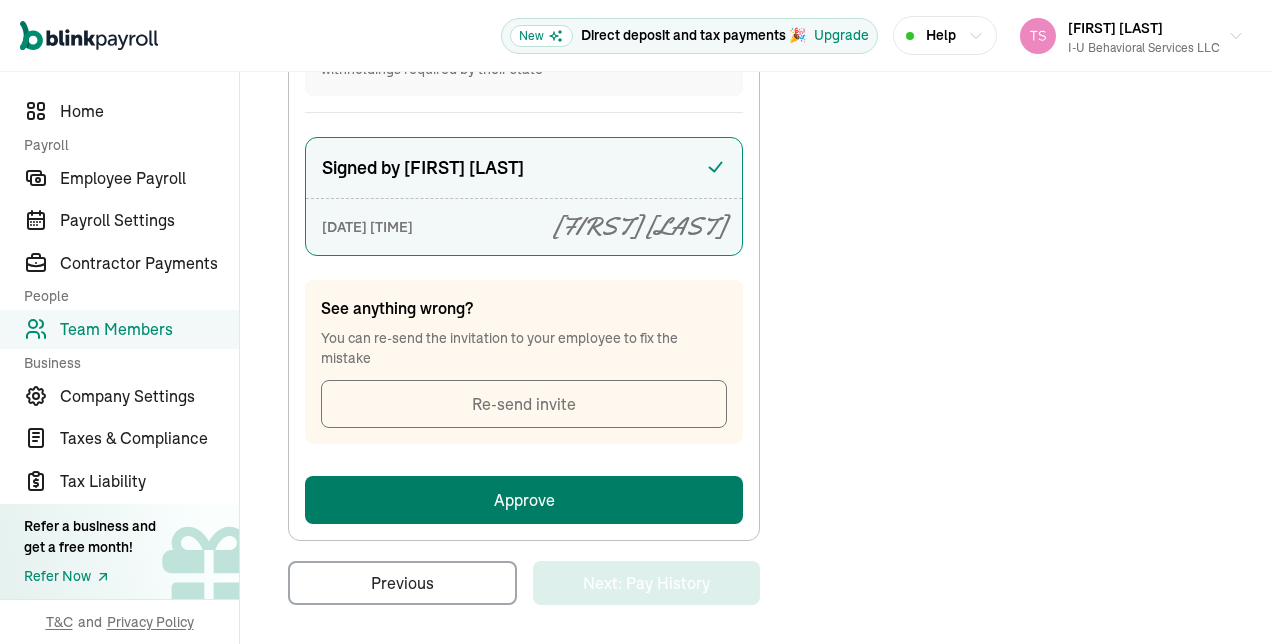 click on "Approve" at bounding box center (524, 500) 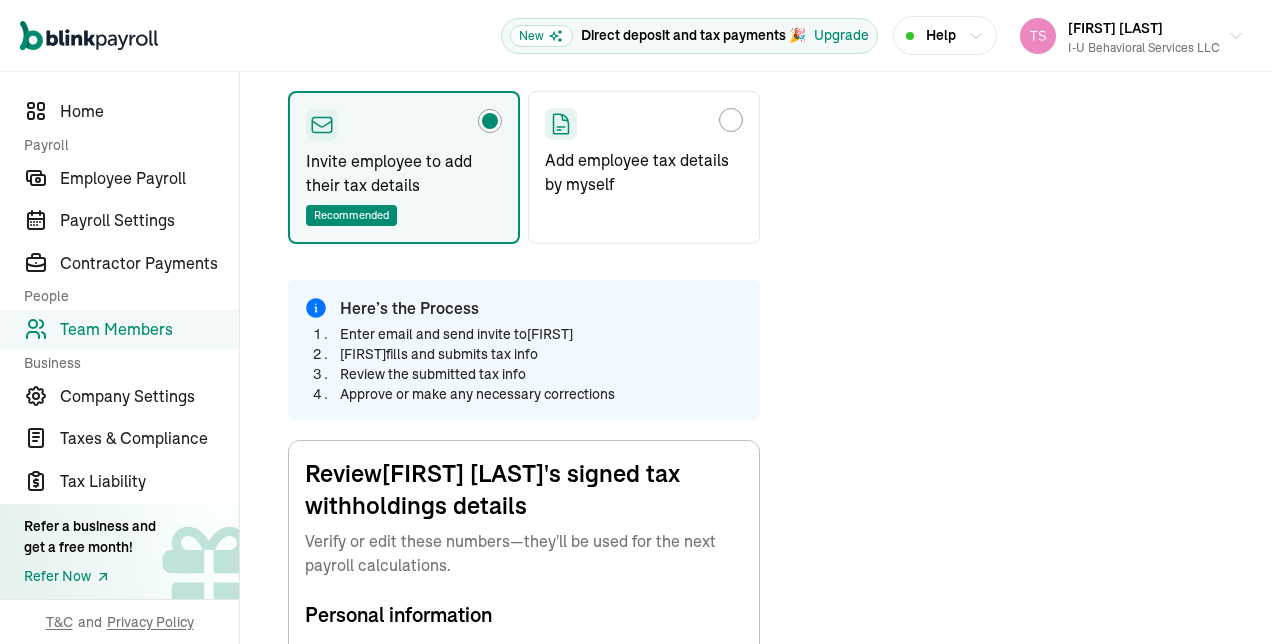 scroll, scrollTop: 236, scrollLeft: 0, axis: vertical 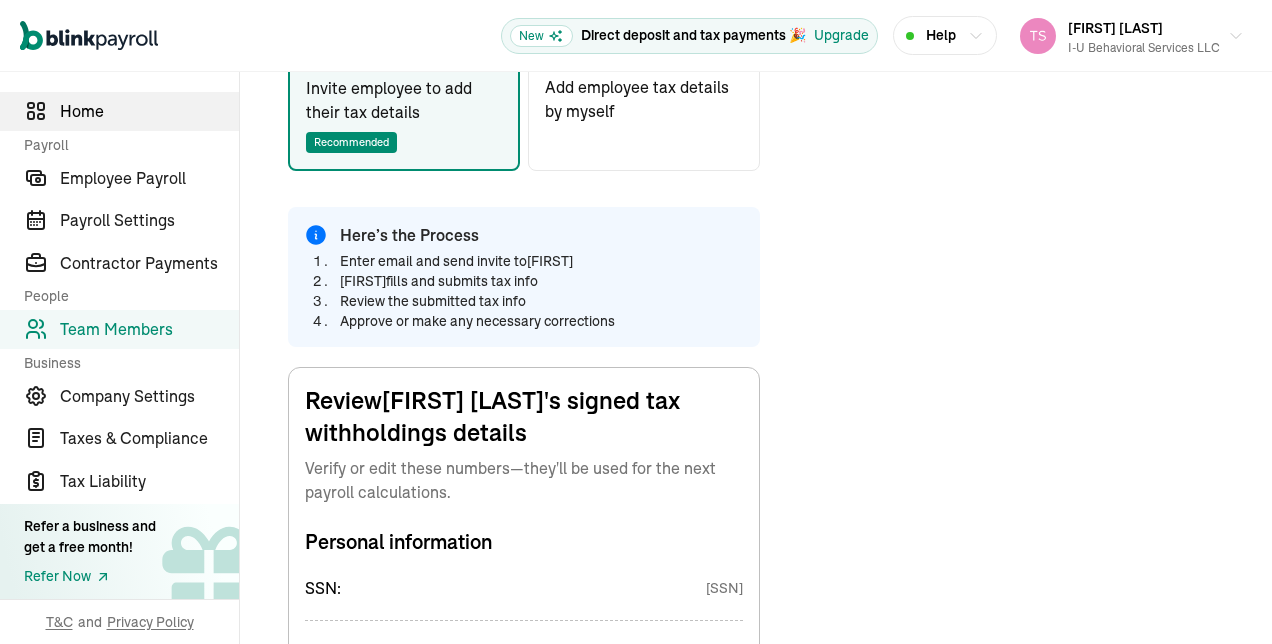 click on "Home" at bounding box center (119, 111) 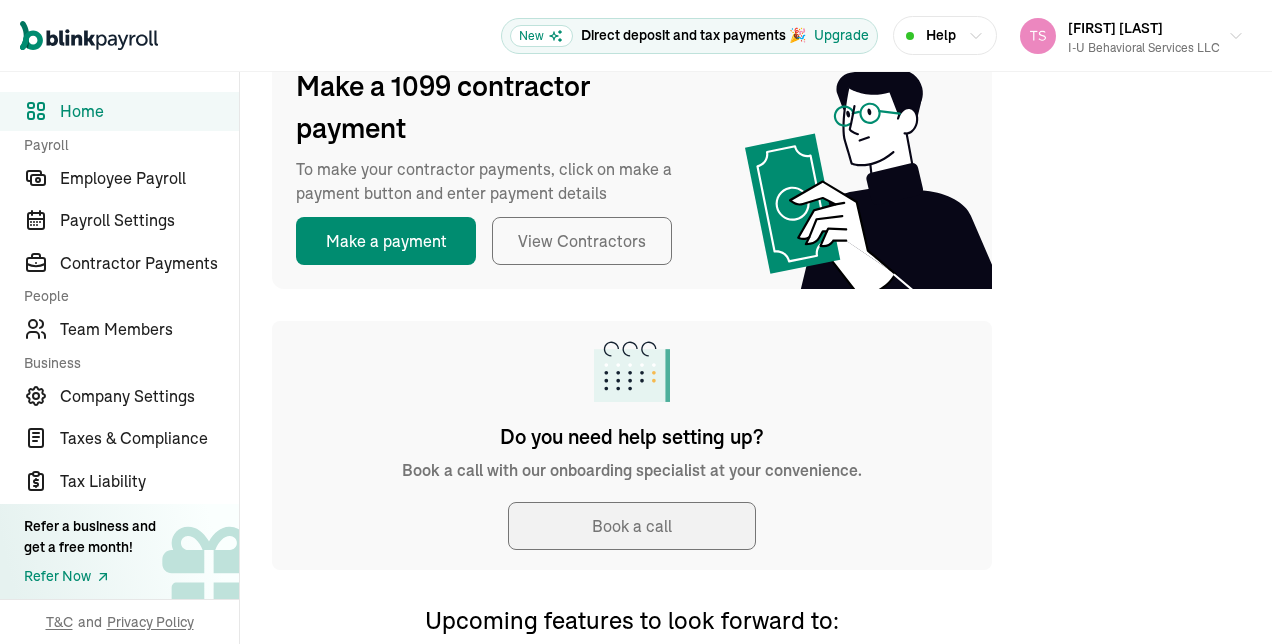 scroll, scrollTop: 646, scrollLeft: 0, axis: vertical 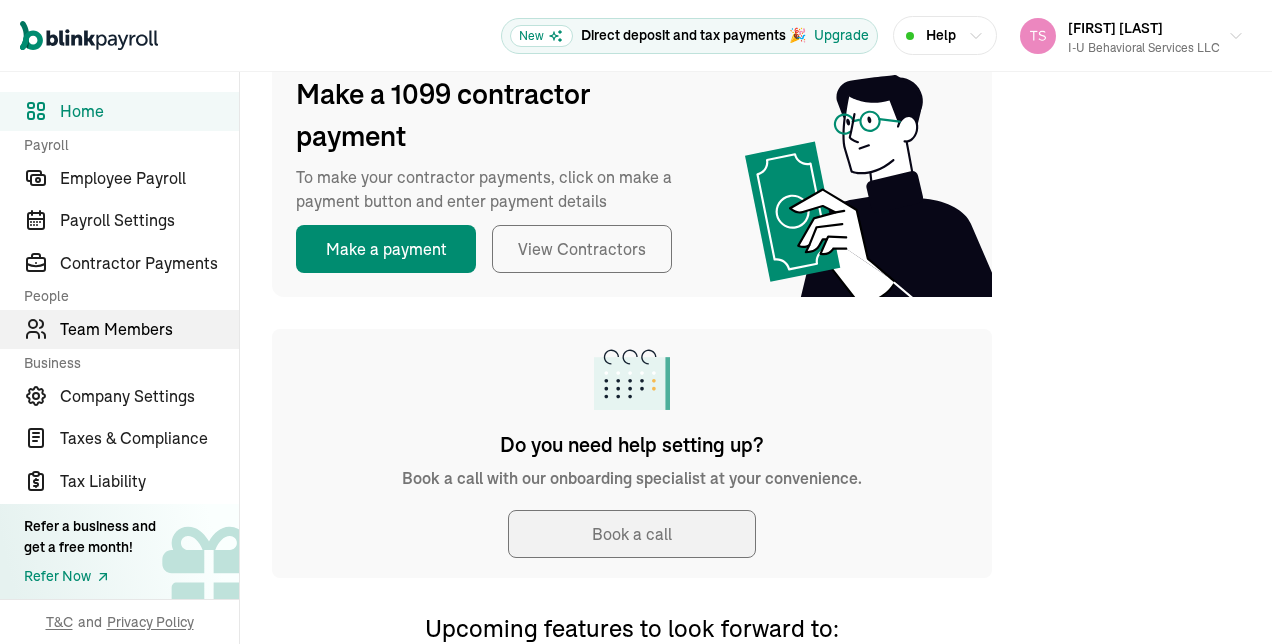 click on "Team Members" at bounding box center [149, 329] 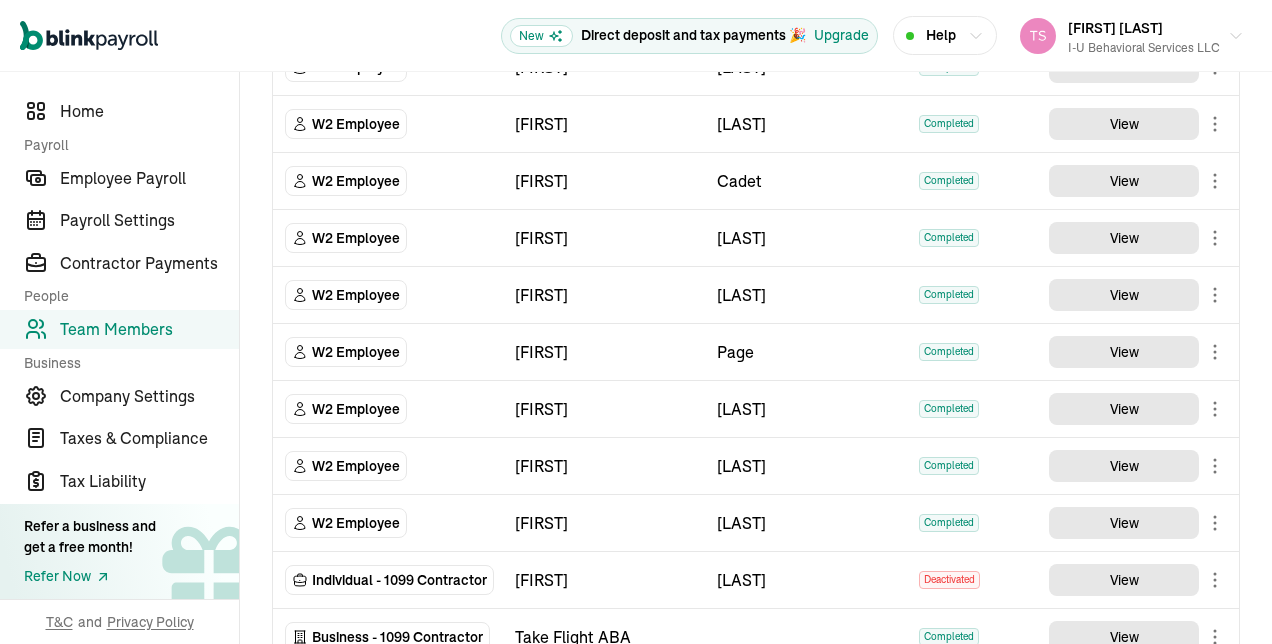 scroll, scrollTop: 1755, scrollLeft: 0, axis: vertical 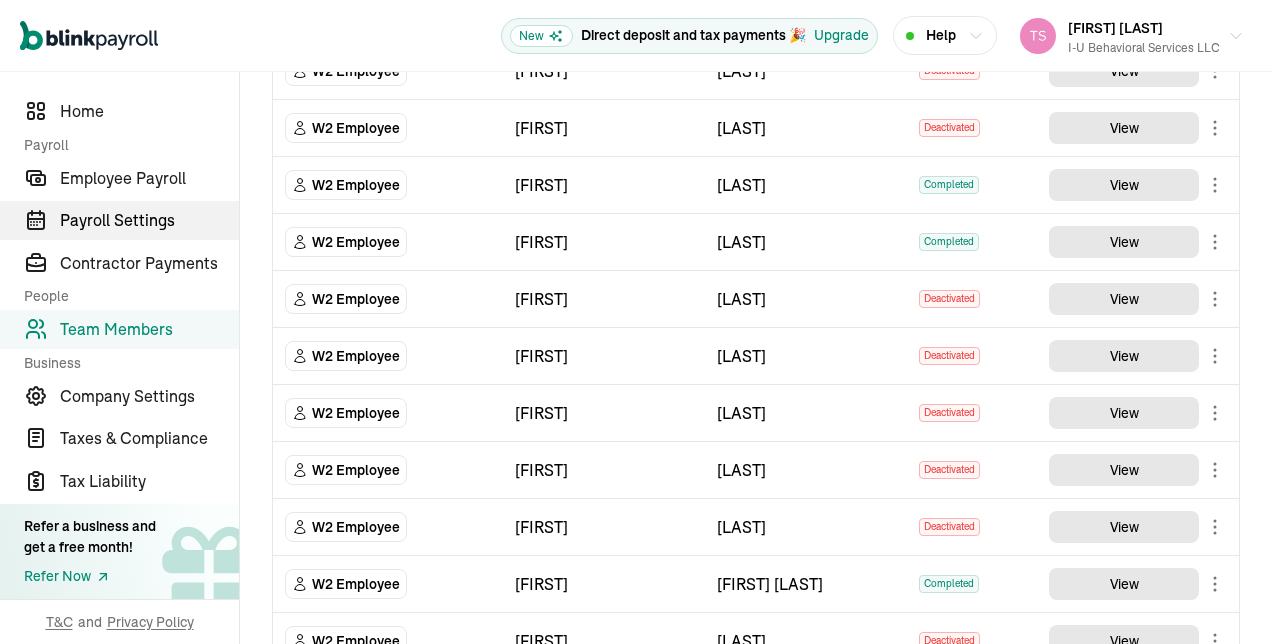click on "Payroll Settings" at bounding box center [149, 220] 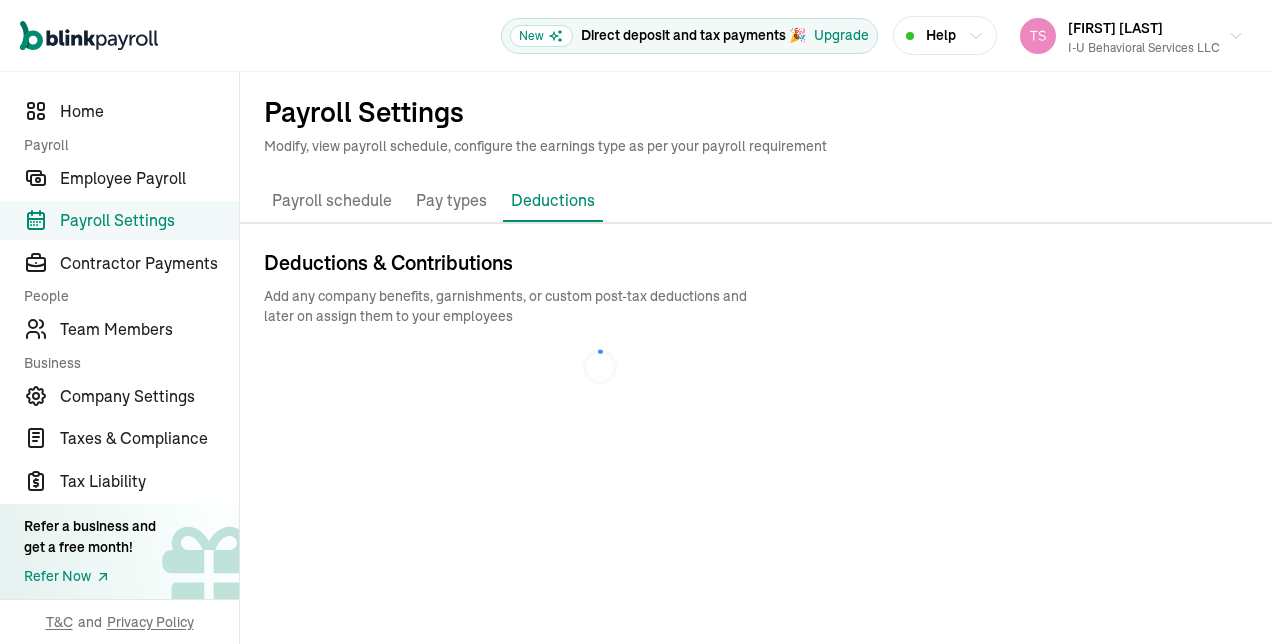 scroll, scrollTop: 0, scrollLeft: 0, axis: both 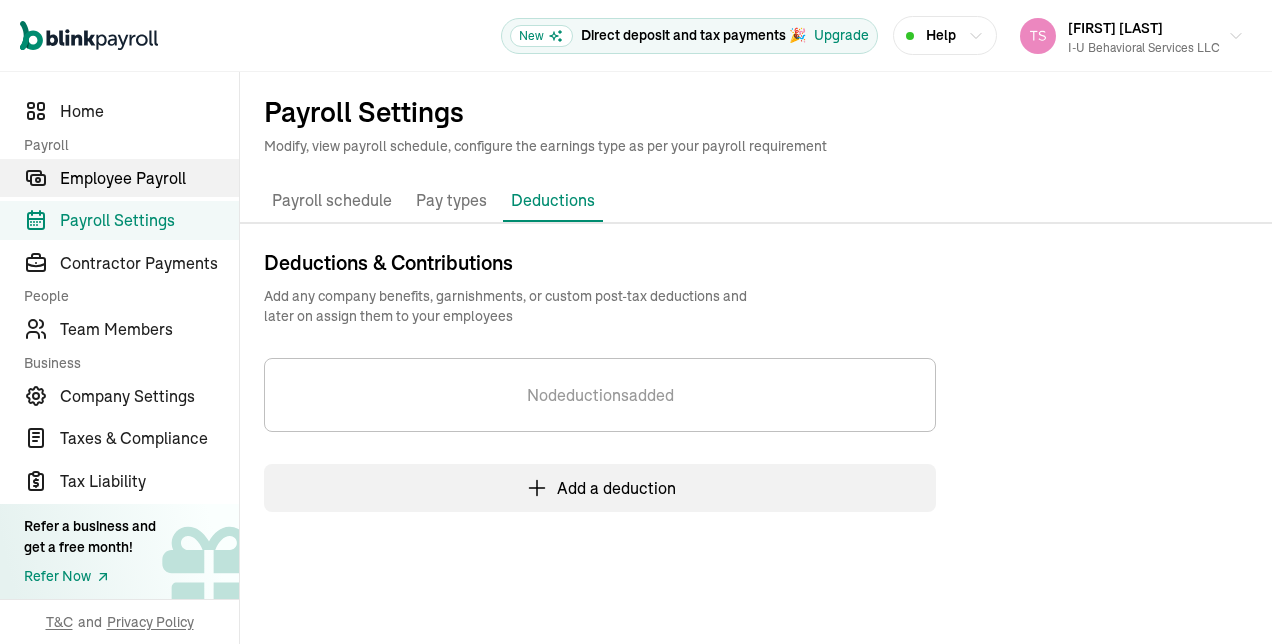 click on "Employee Payroll" at bounding box center [149, 178] 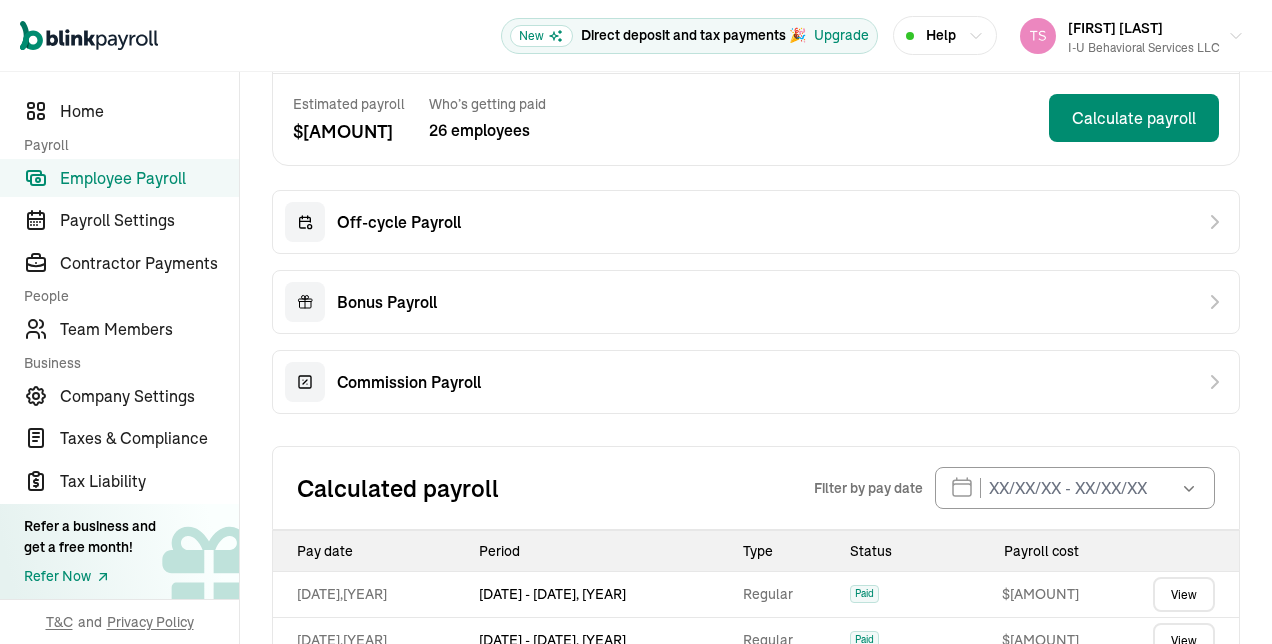 scroll, scrollTop: 312, scrollLeft: 0, axis: vertical 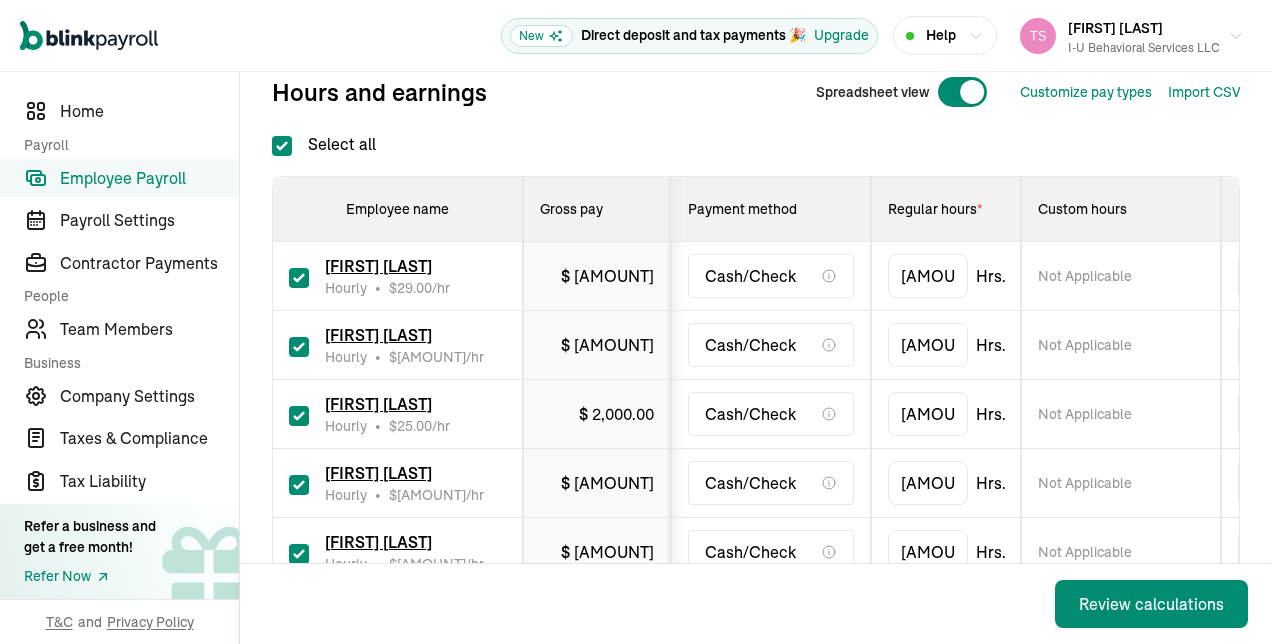 click at bounding box center [299, 278] 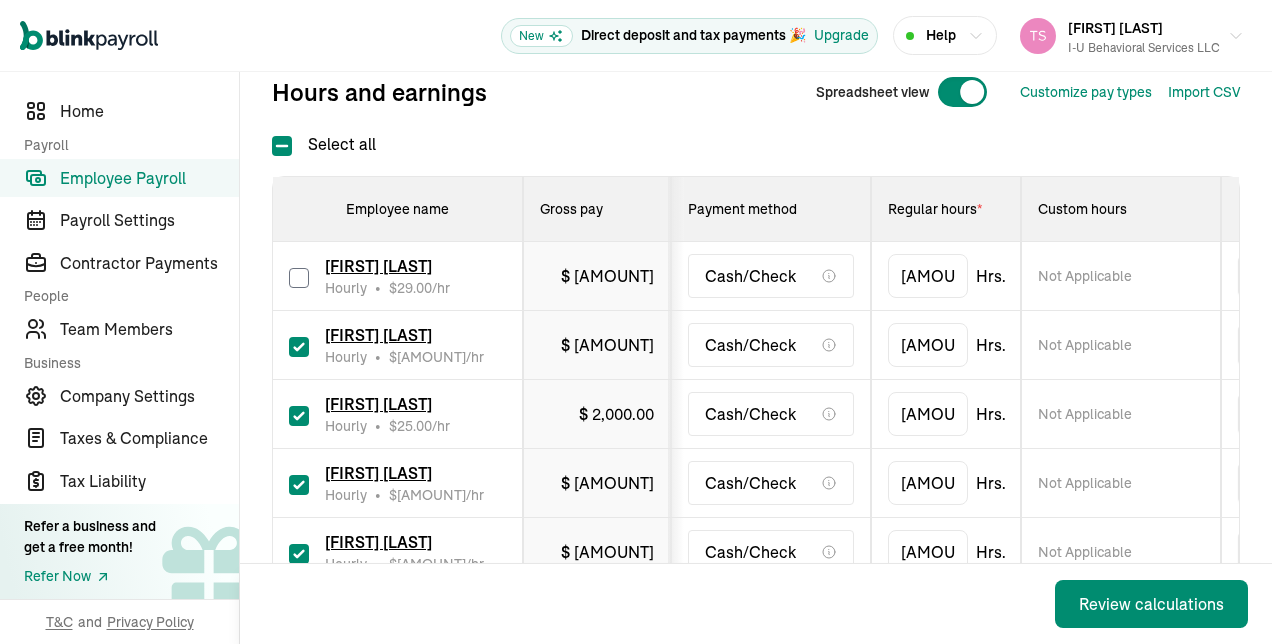 checkbox on "false" 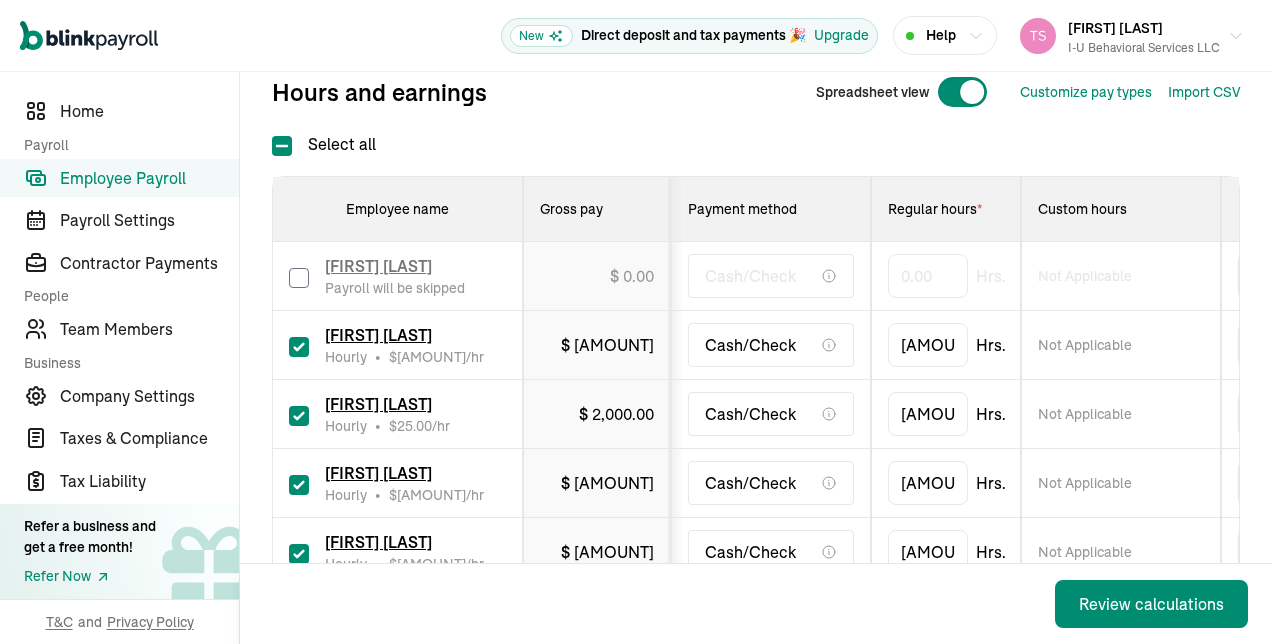click at bounding box center [299, 347] 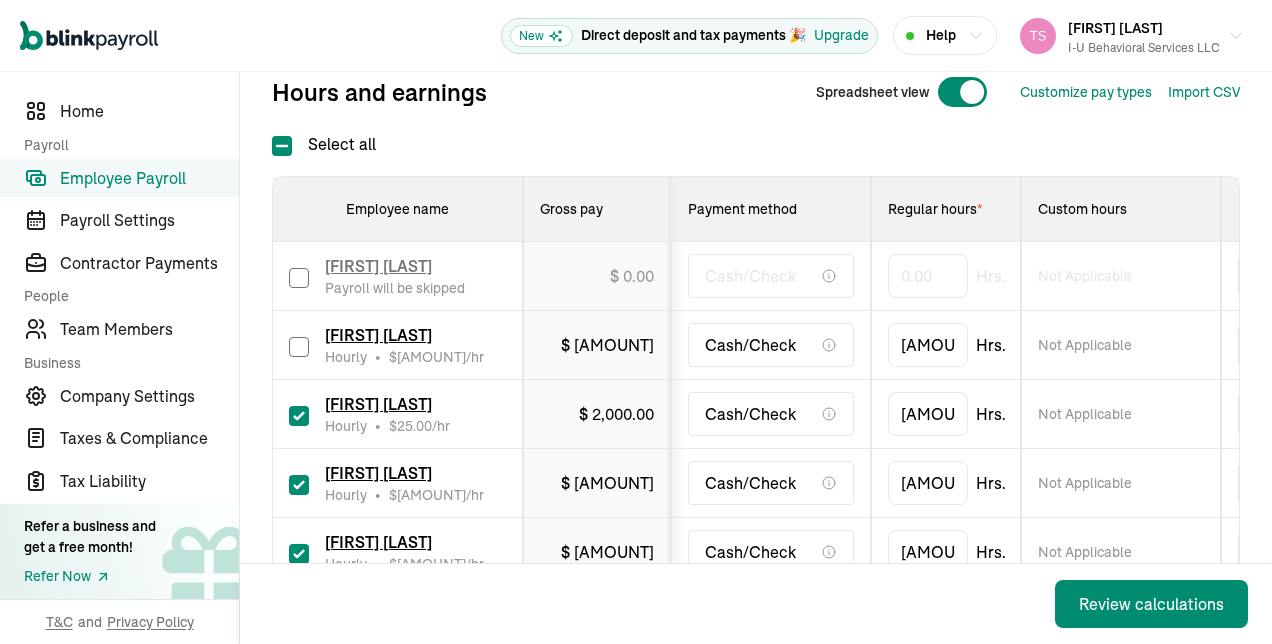 checkbox on "false" 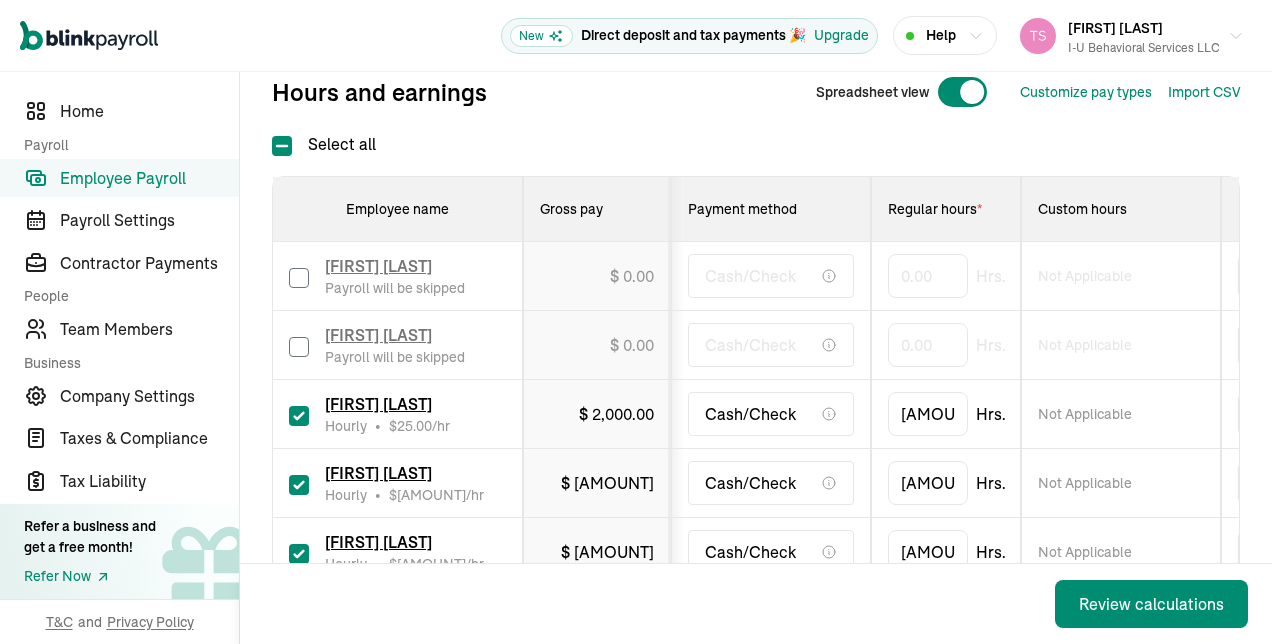 type on "0.00" 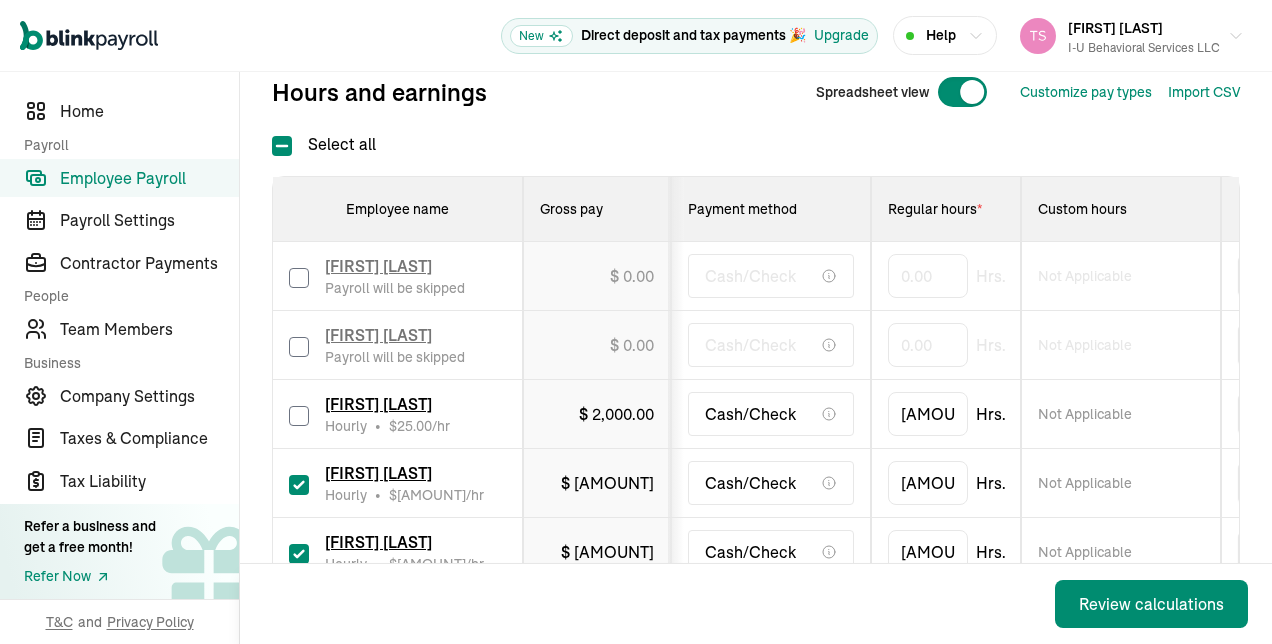 checkbox on "false" 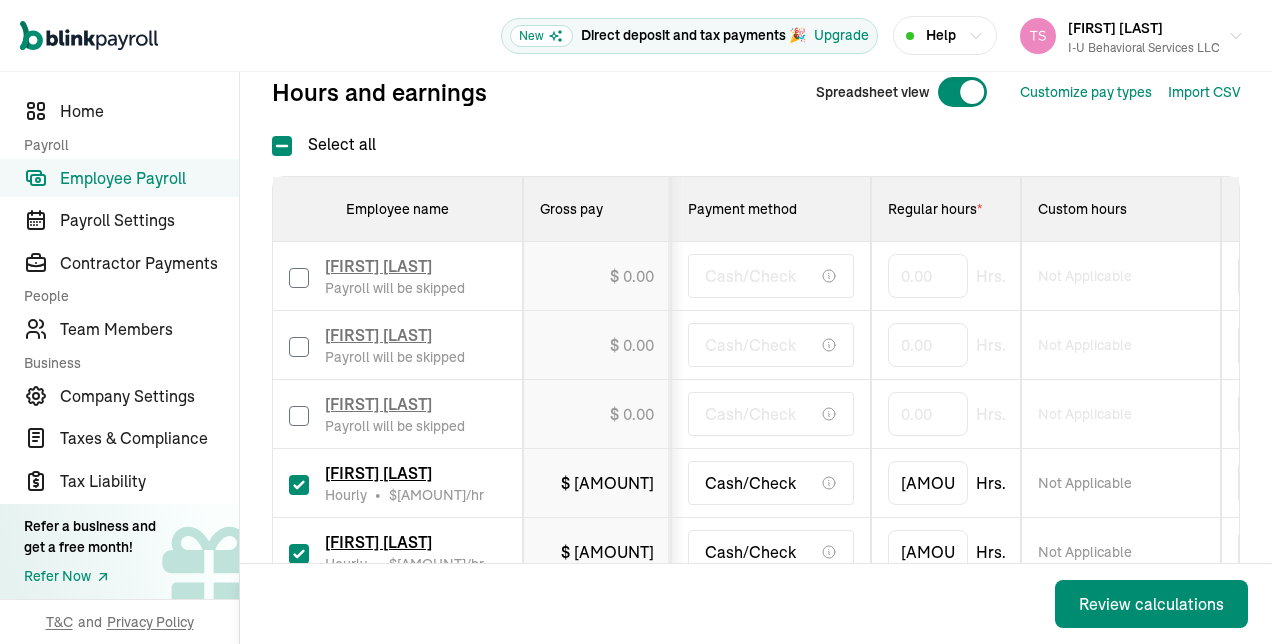 click at bounding box center [299, 485] 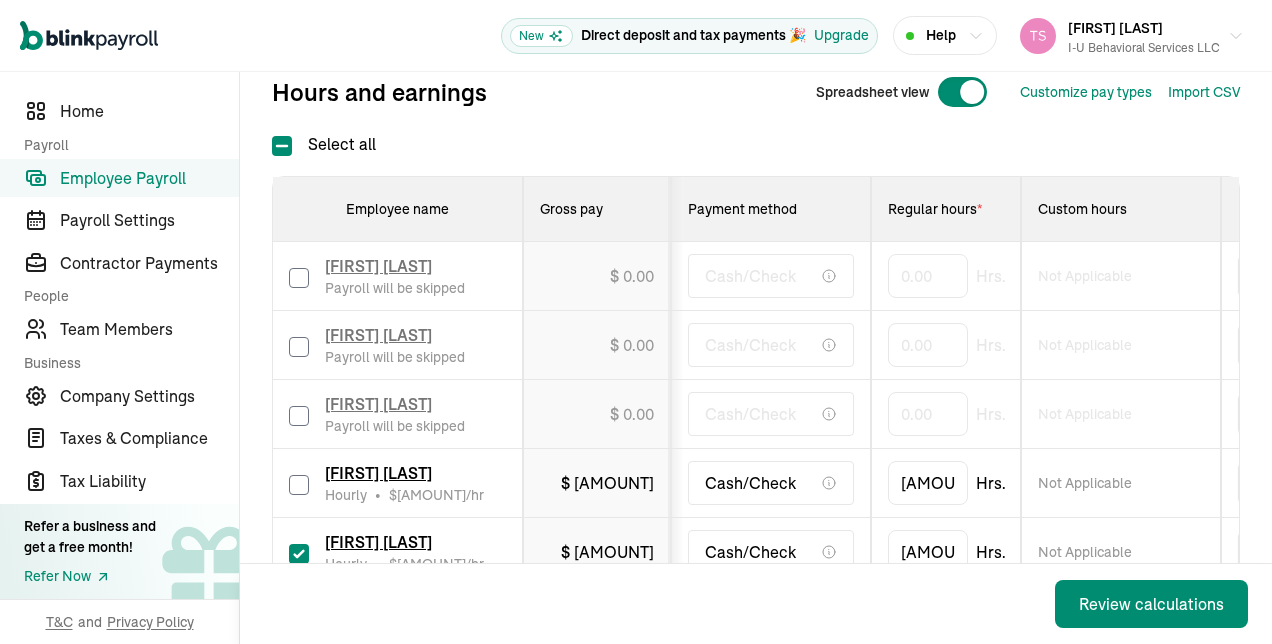 checkbox on "false" 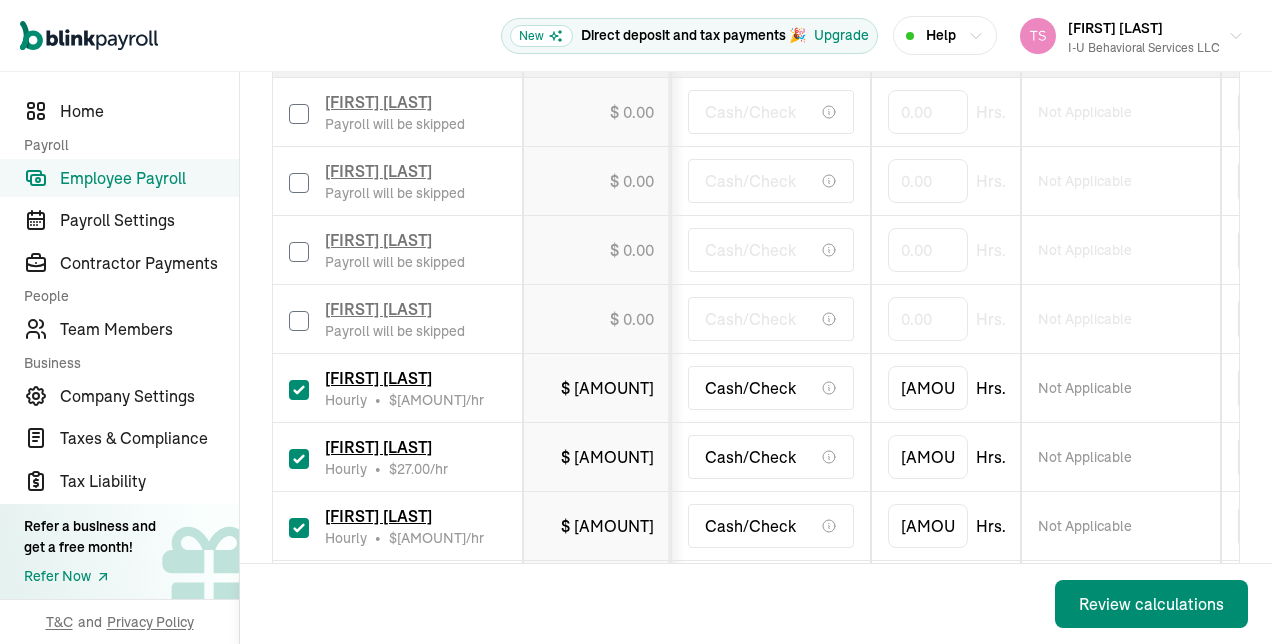 scroll, scrollTop: 457, scrollLeft: 0, axis: vertical 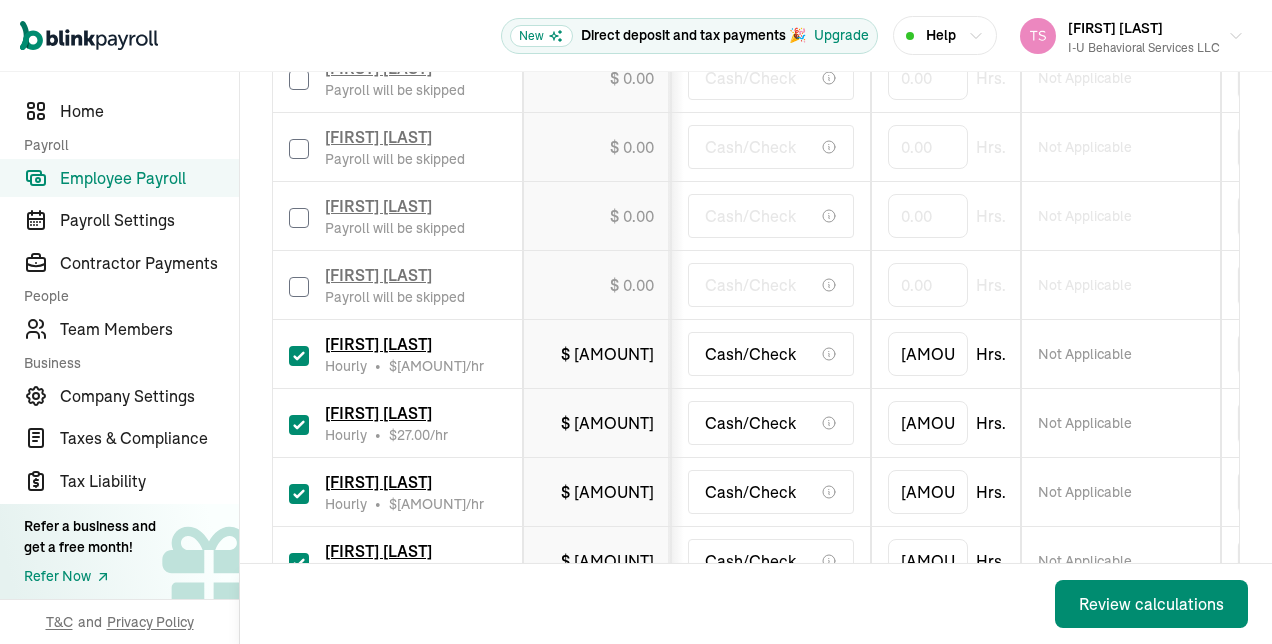 click at bounding box center (299, 356) 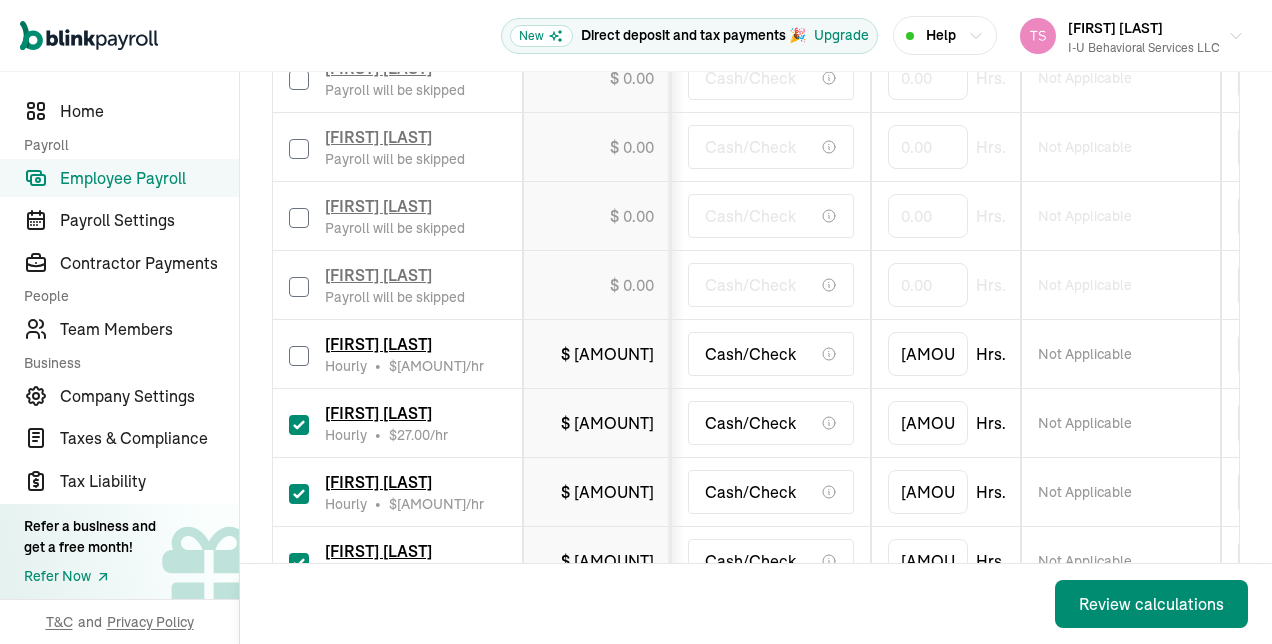 checkbox on "false" 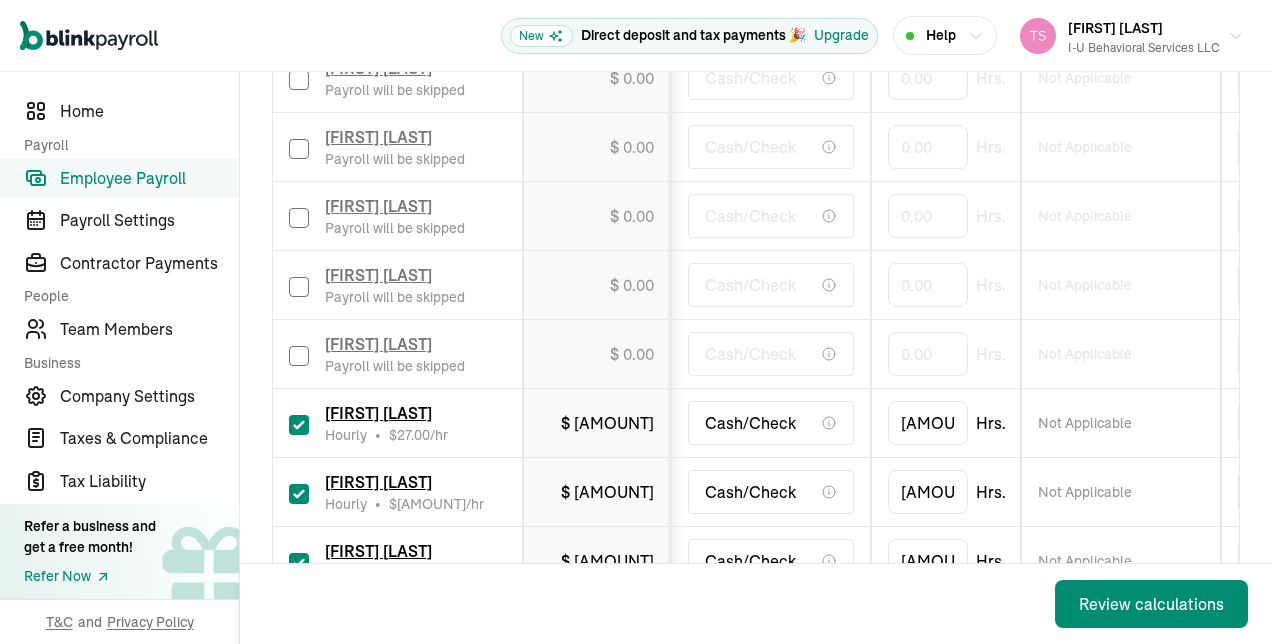 click at bounding box center [299, 425] 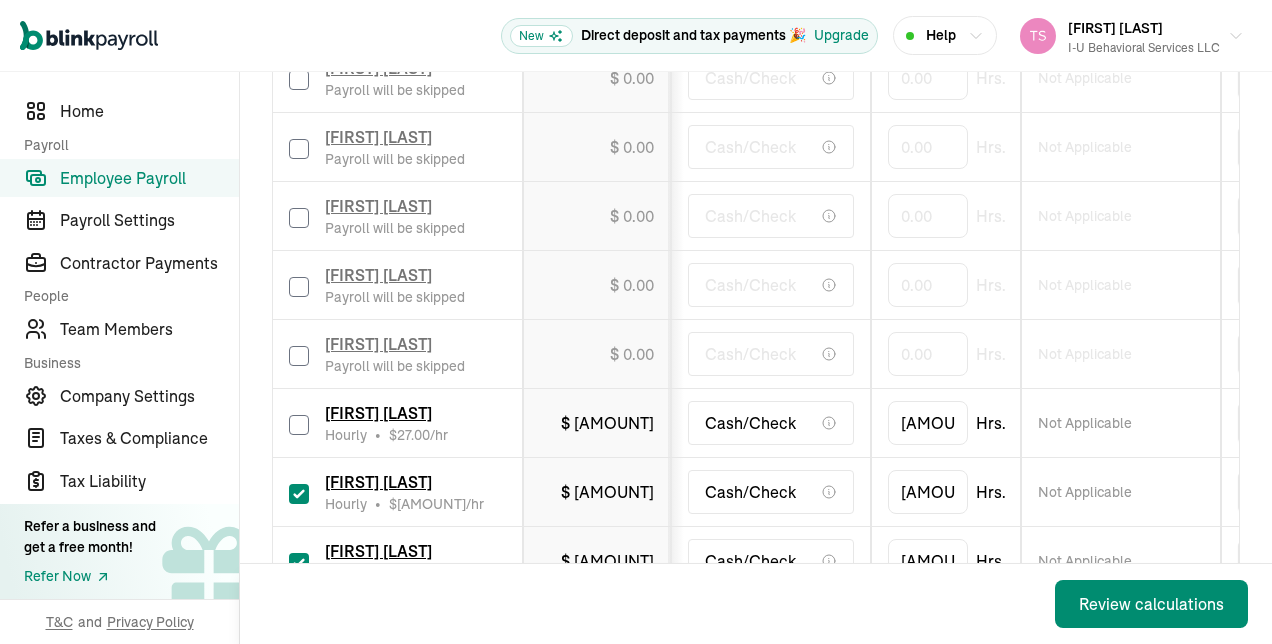 checkbox on "false" 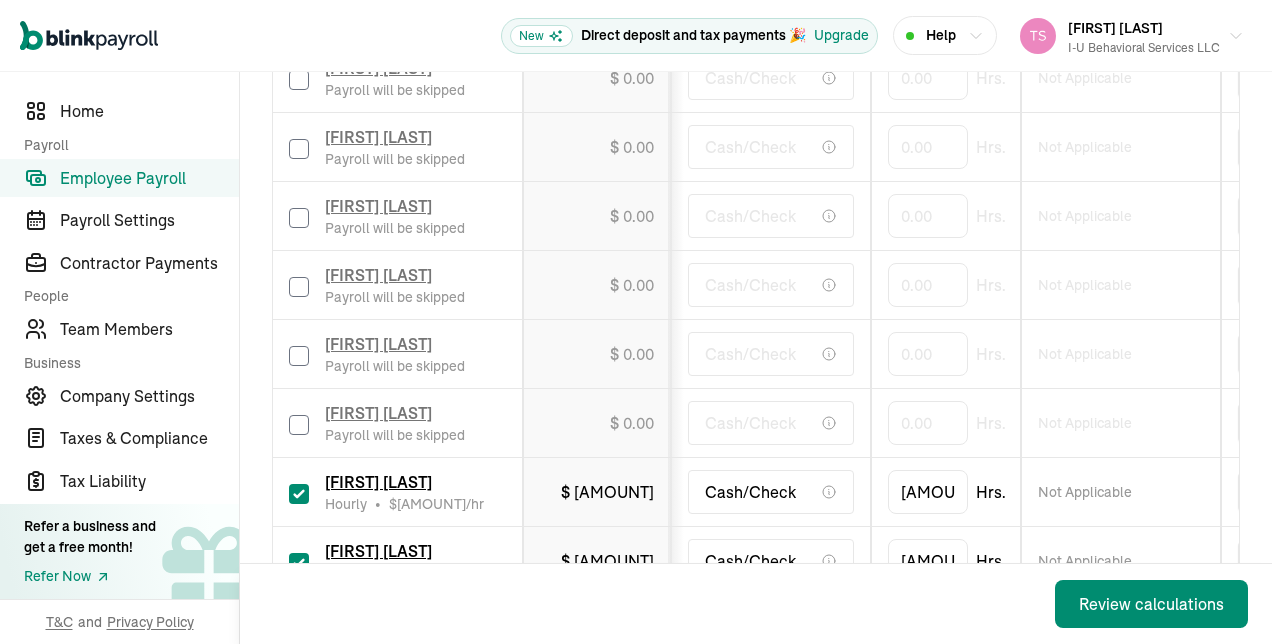 click at bounding box center [299, 494] 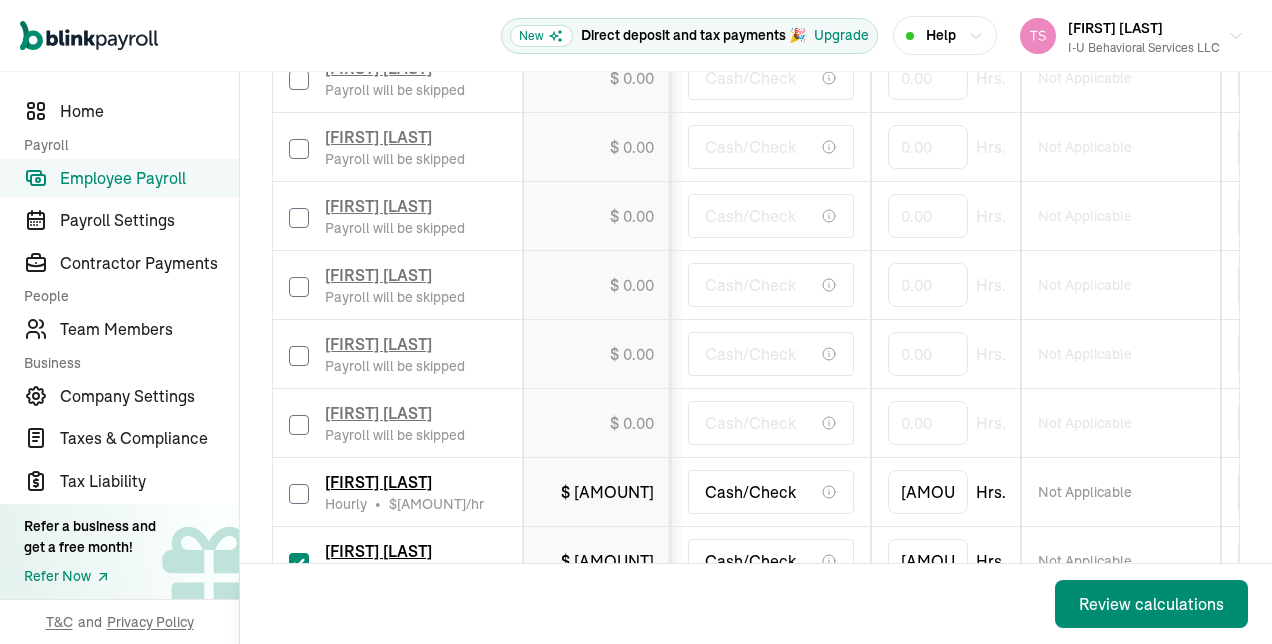 checkbox on "false" 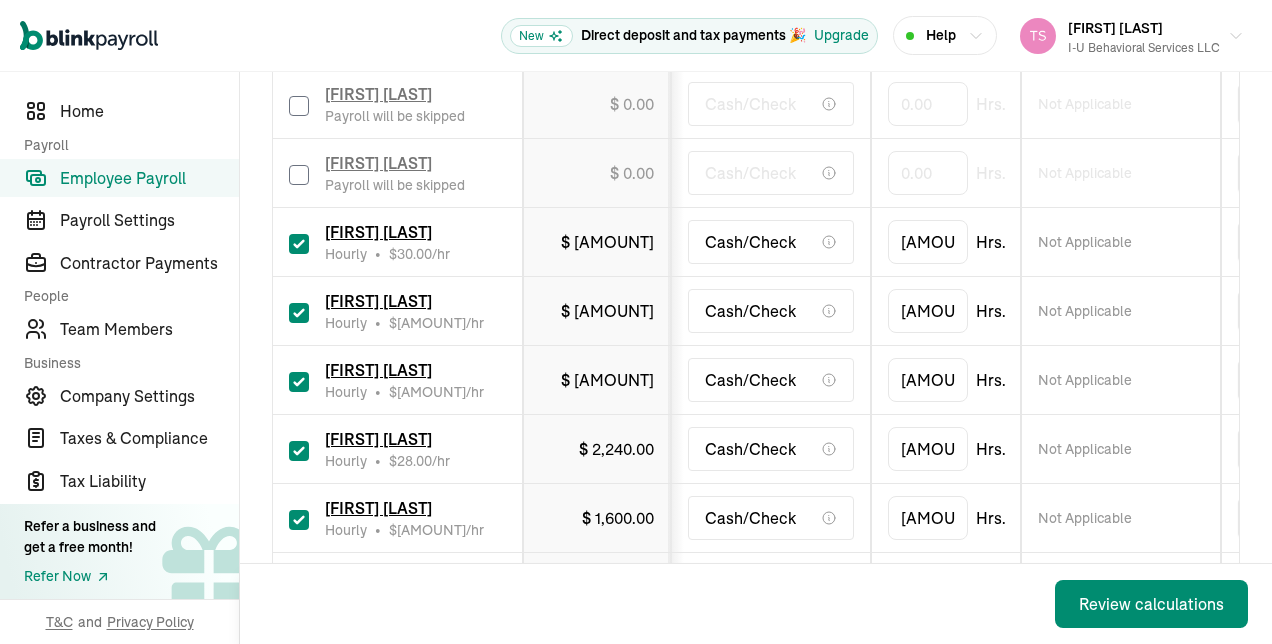 scroll, scrollTop: 776, scrollLeft: 0, axis: vertical 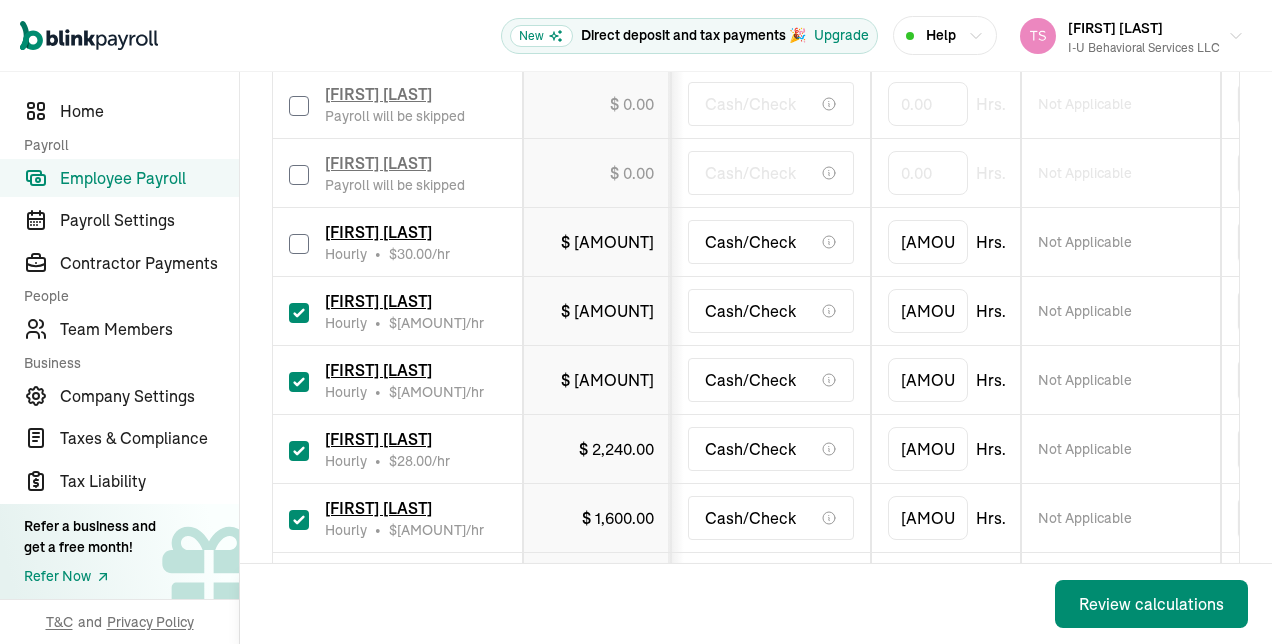 checkbox on "false" 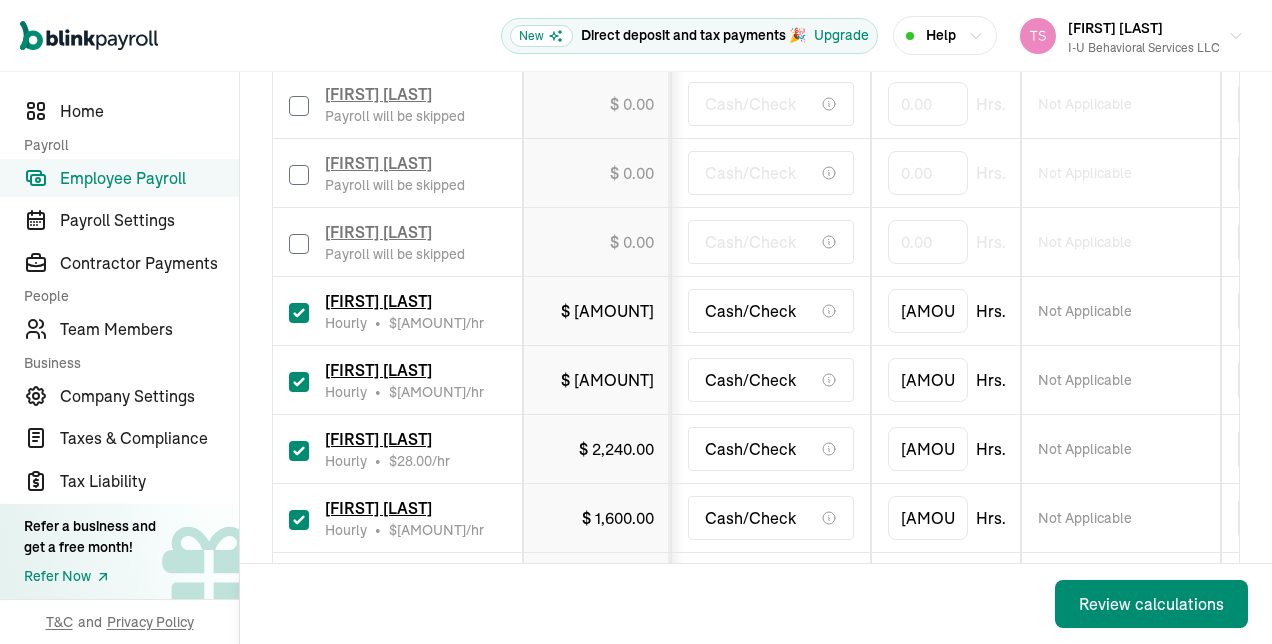 click at bounding box center [299, 313] 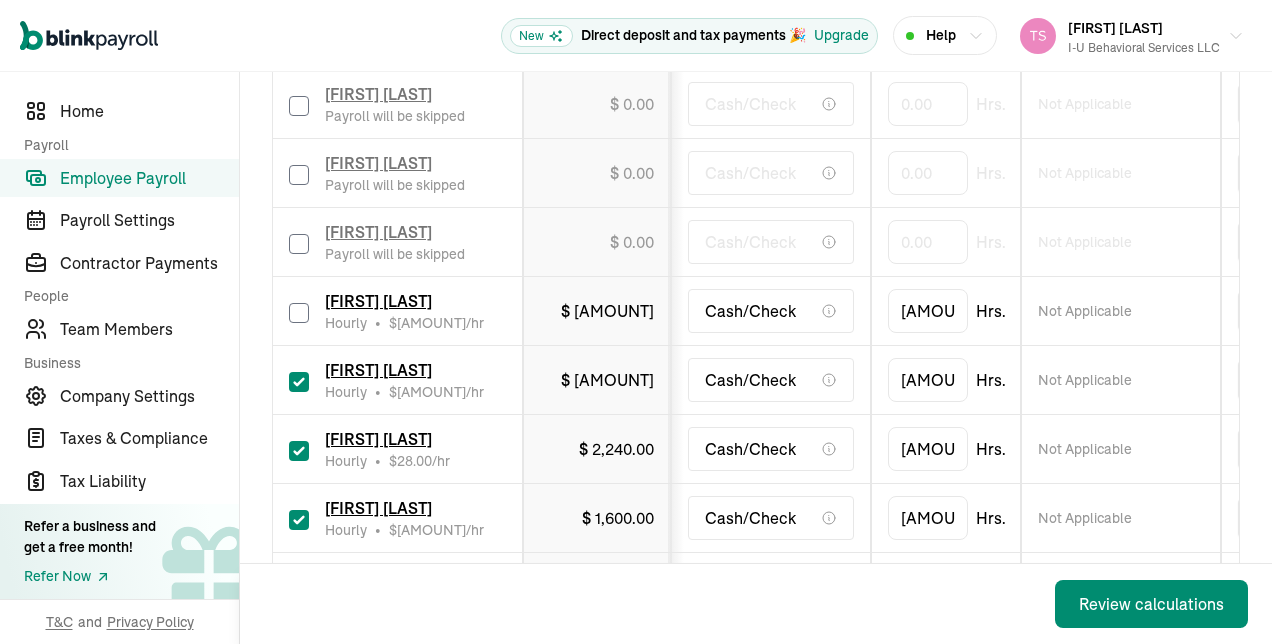 checkbox on "false" 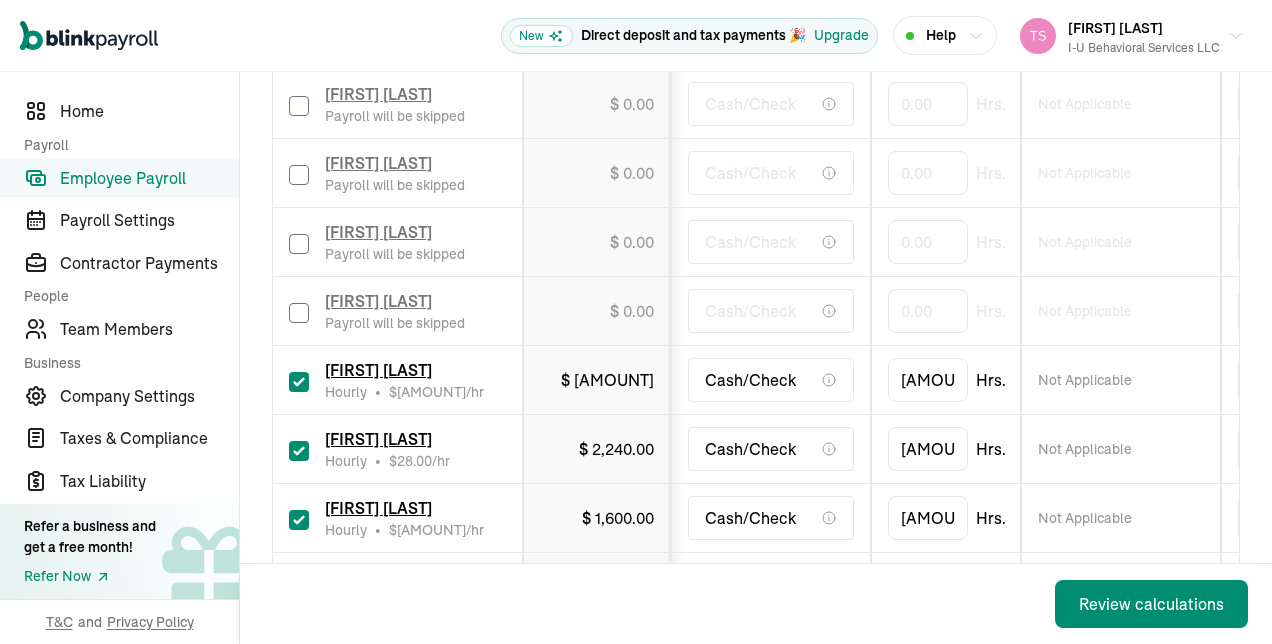 click at bounding box center [299, 382] 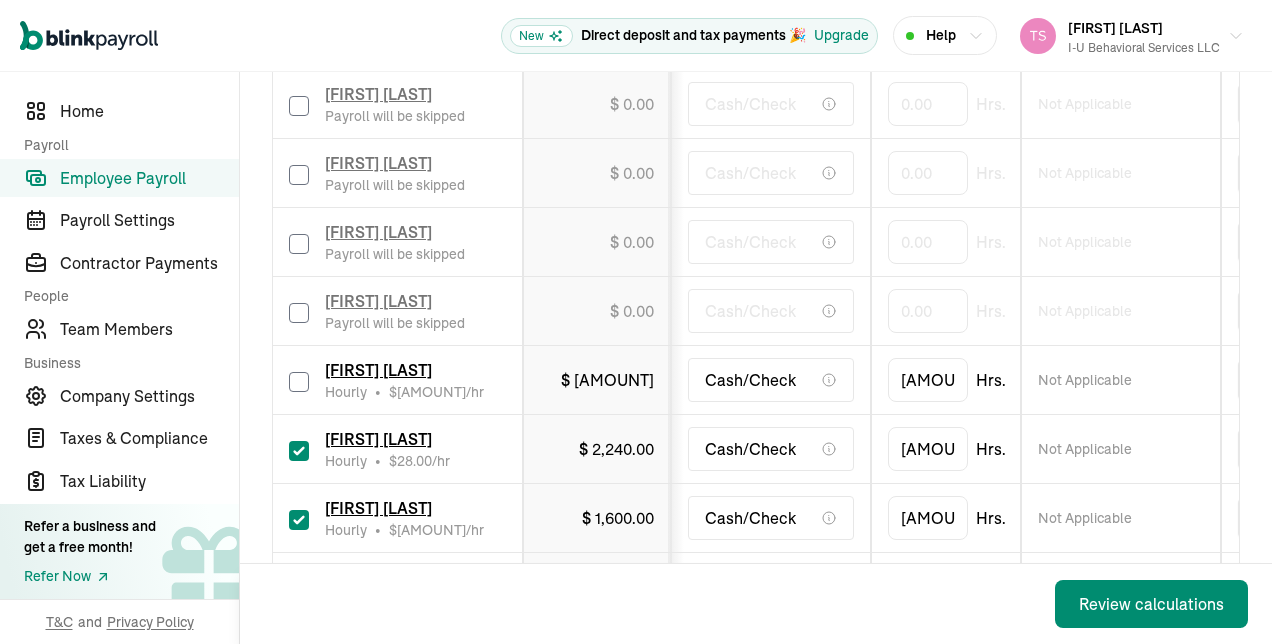 checkbox on "false" 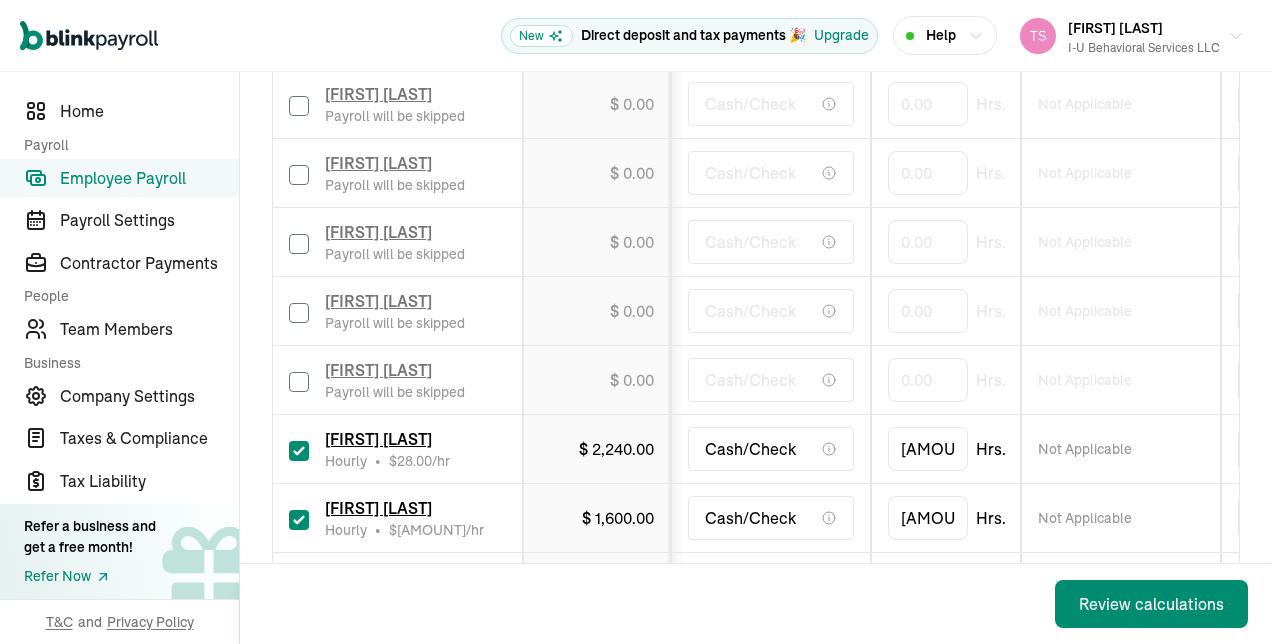 type on "0.00" 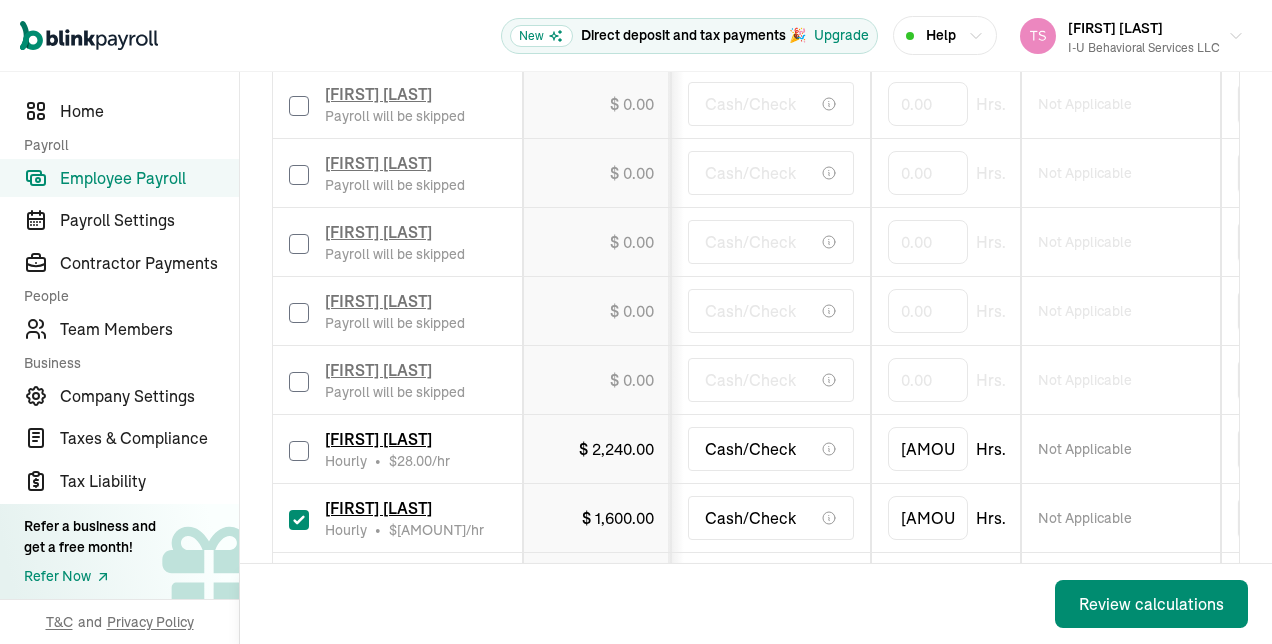 checkbox on "false" 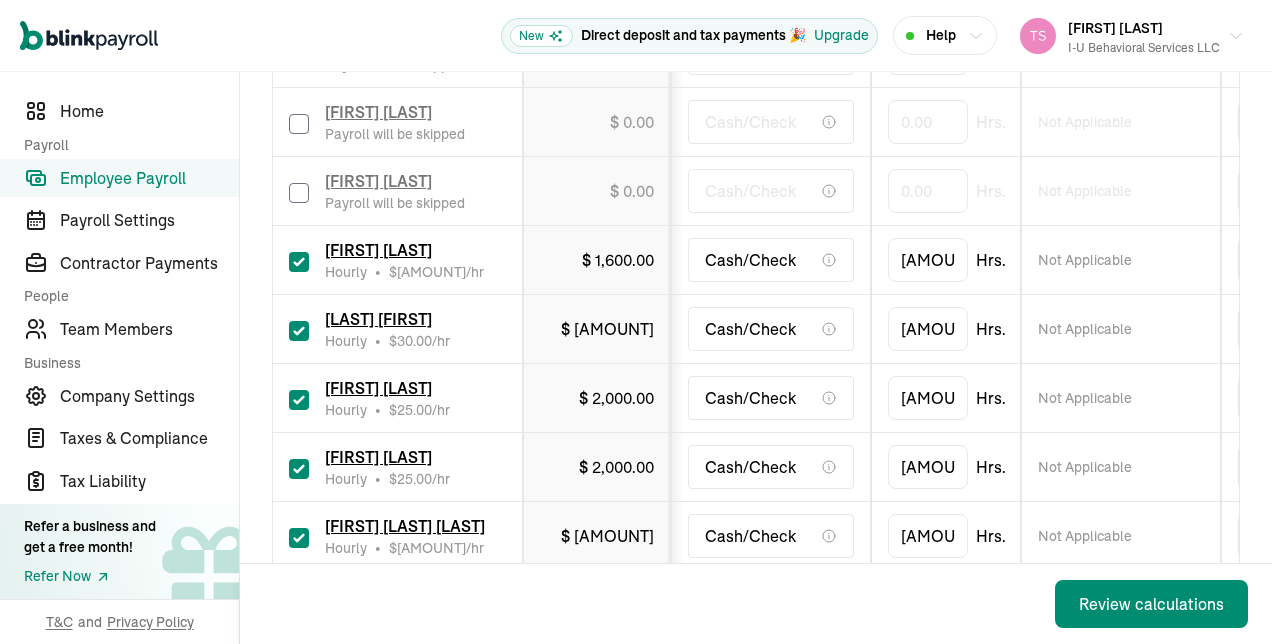 scroll, scrollTop: 1035, scrollLeft: 0, axis: vertical 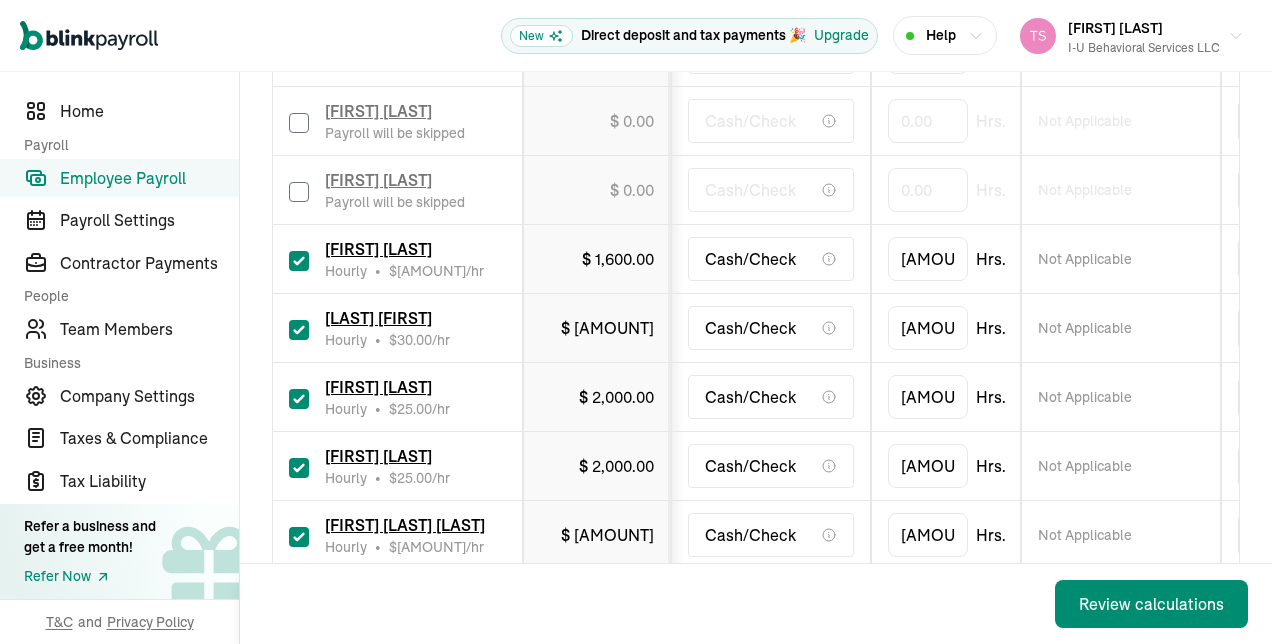 click at bounding box center [299, 261] 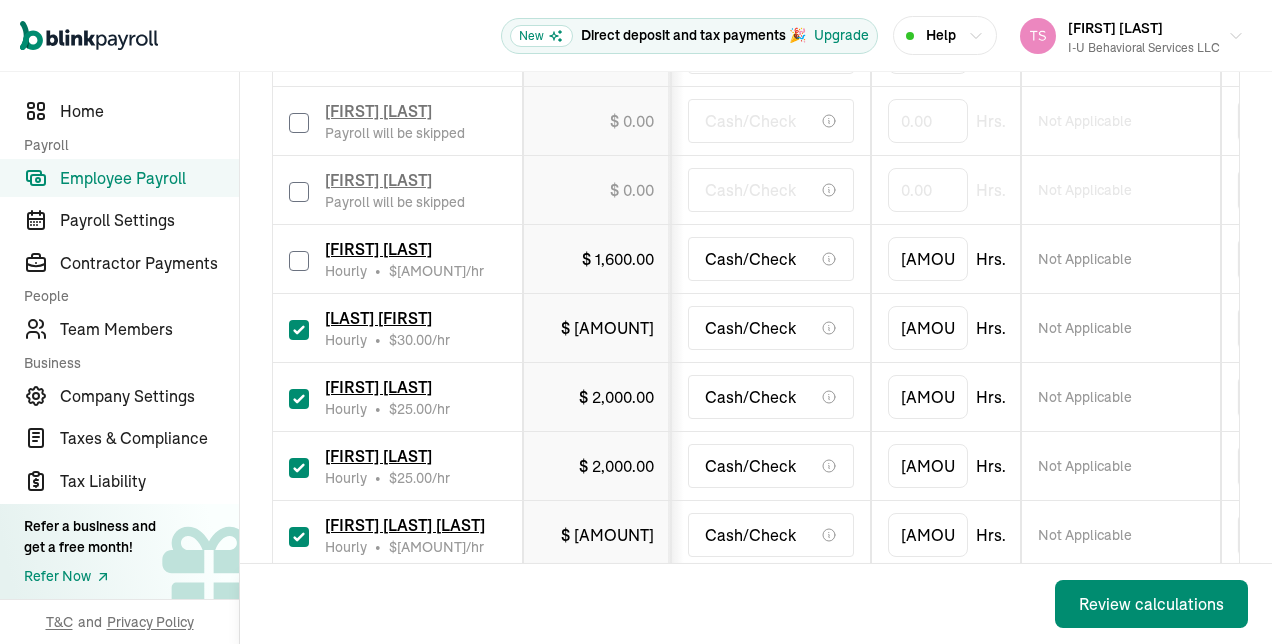 checkbox on "false" 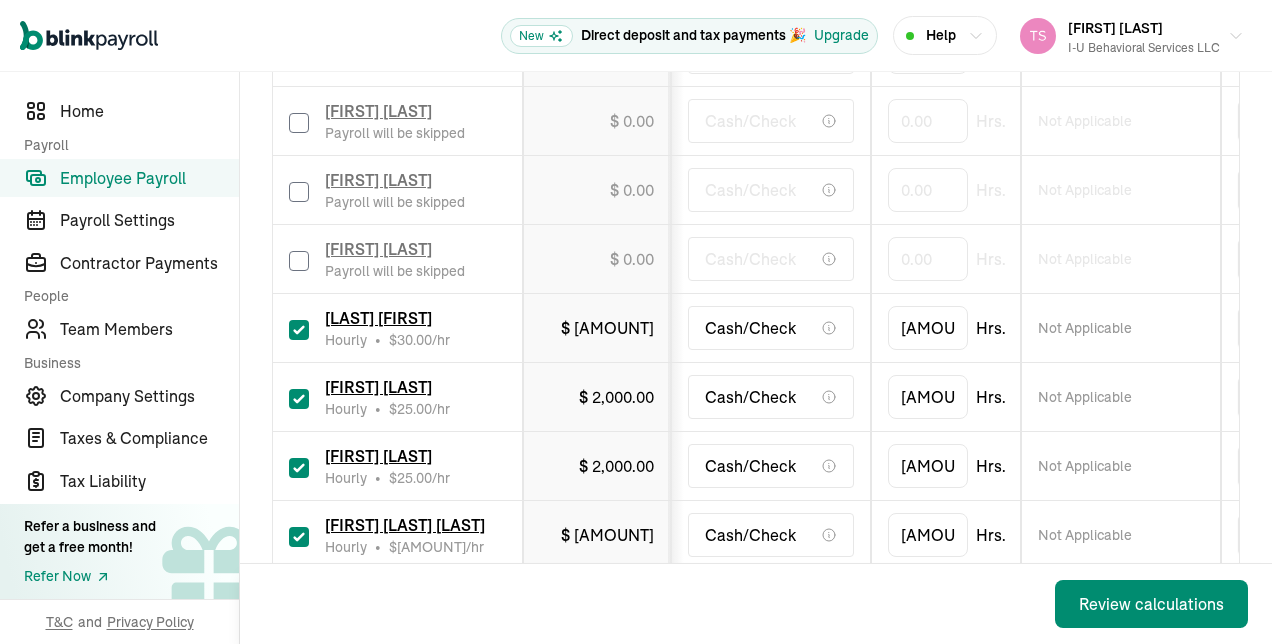 click at bounding box center (299, 330) 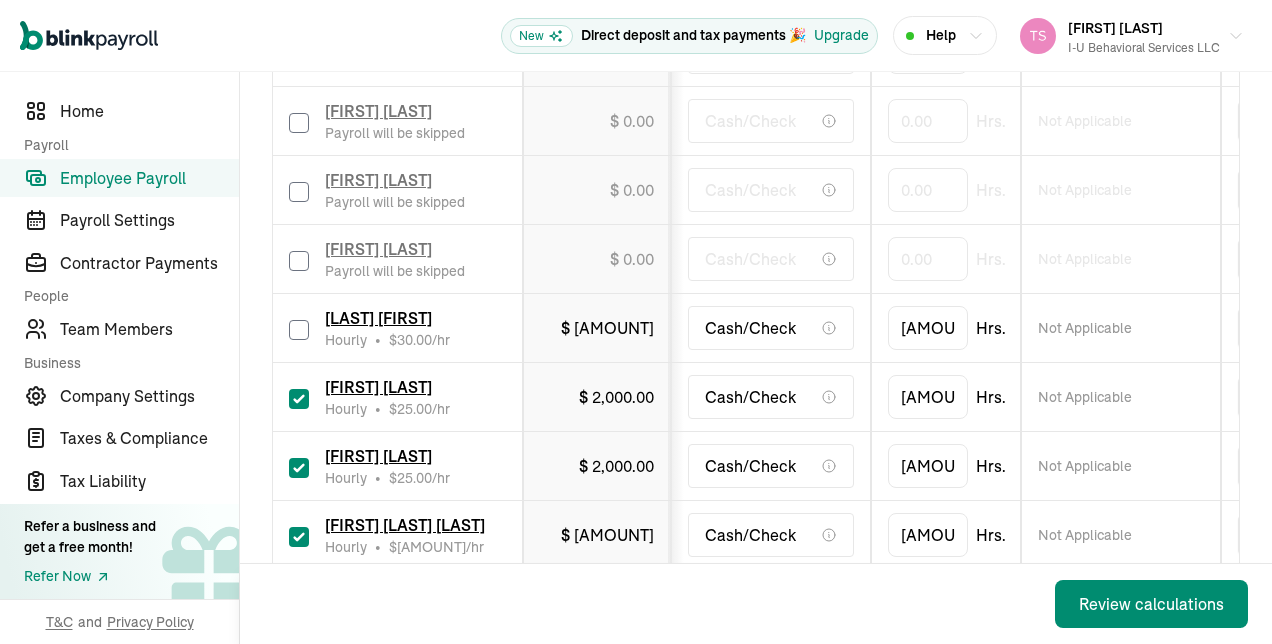 checkbox on "false" 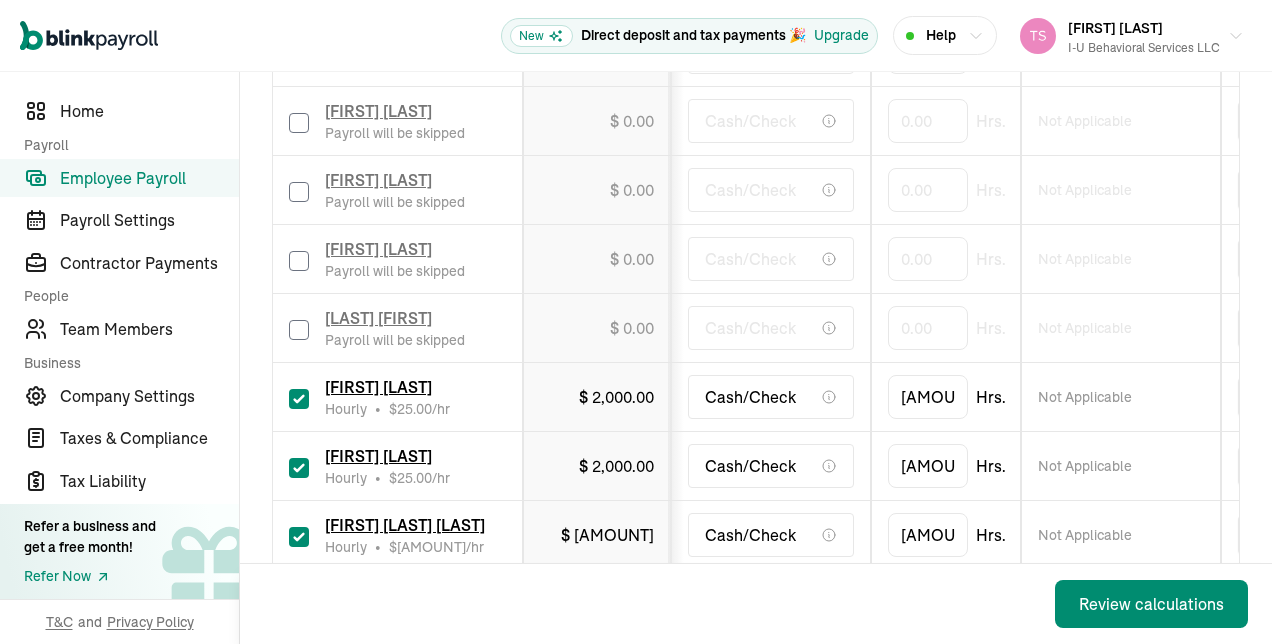 type on "0.00" 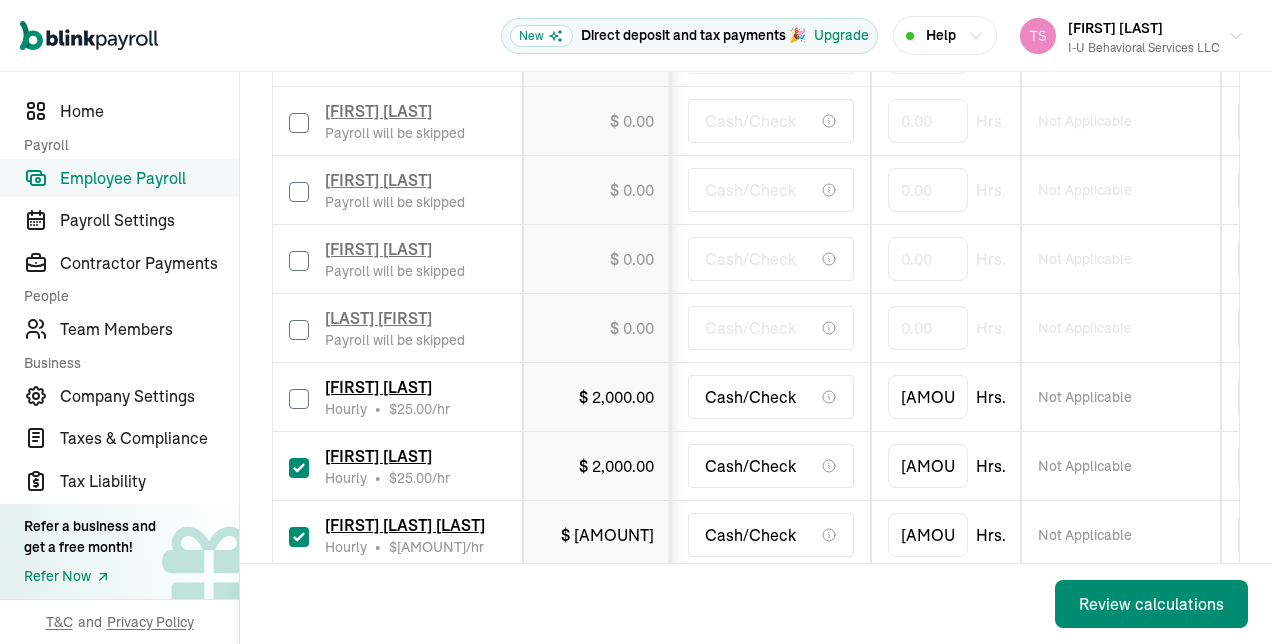 checkbox on "false" 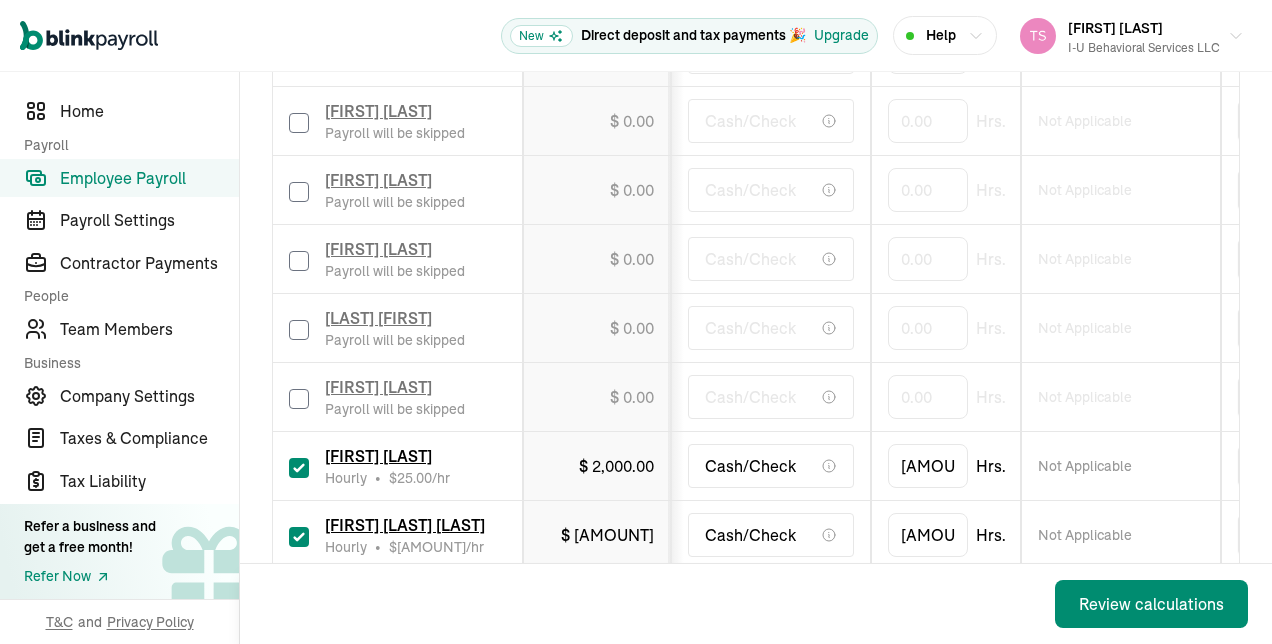 type on "0.00" 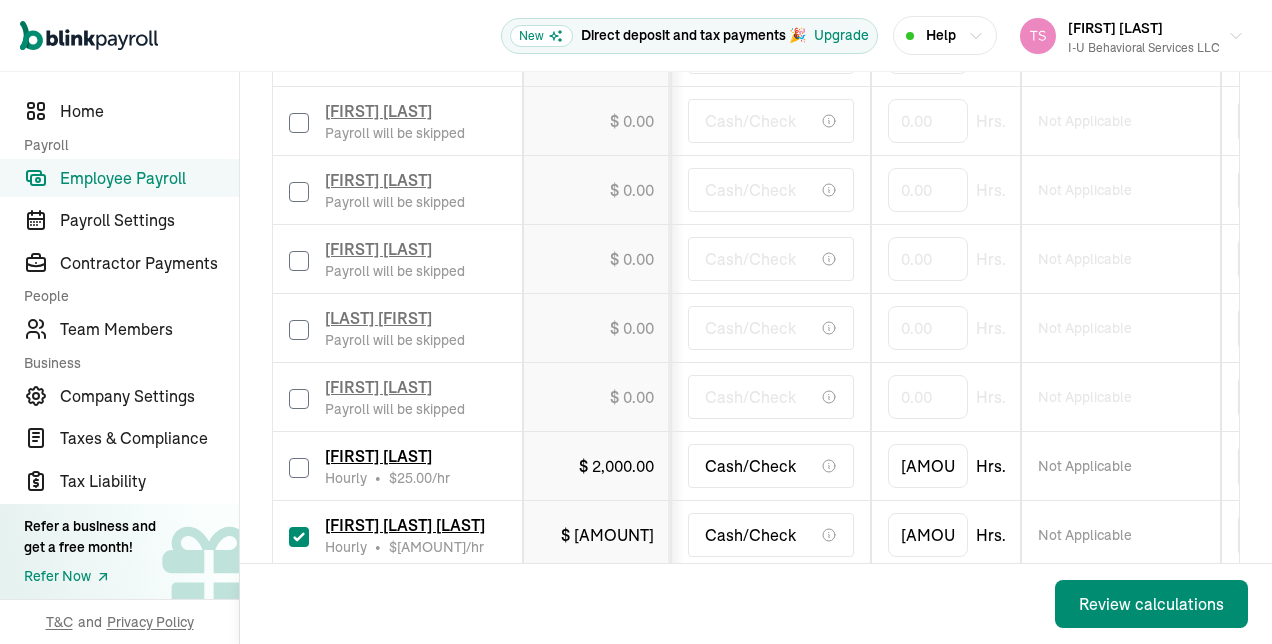checkbox on "false" 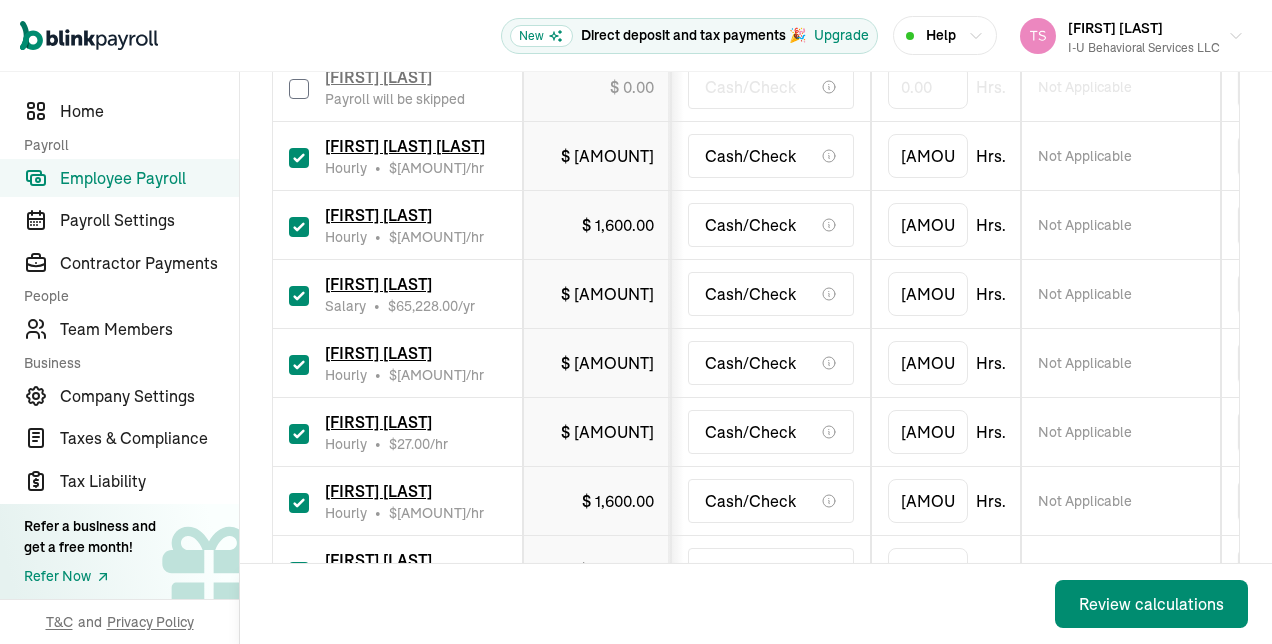 scroll, scrollTop: 1416, scrollLeft: 0, axis: vertical 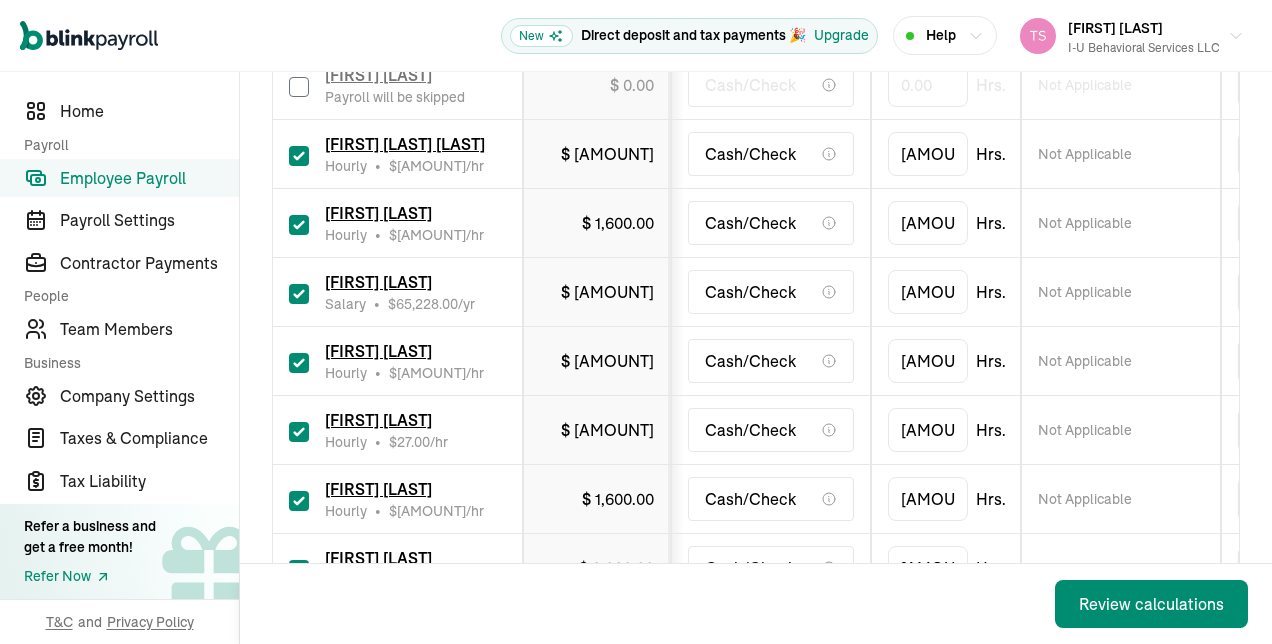 click at bounding box center (299, 156) 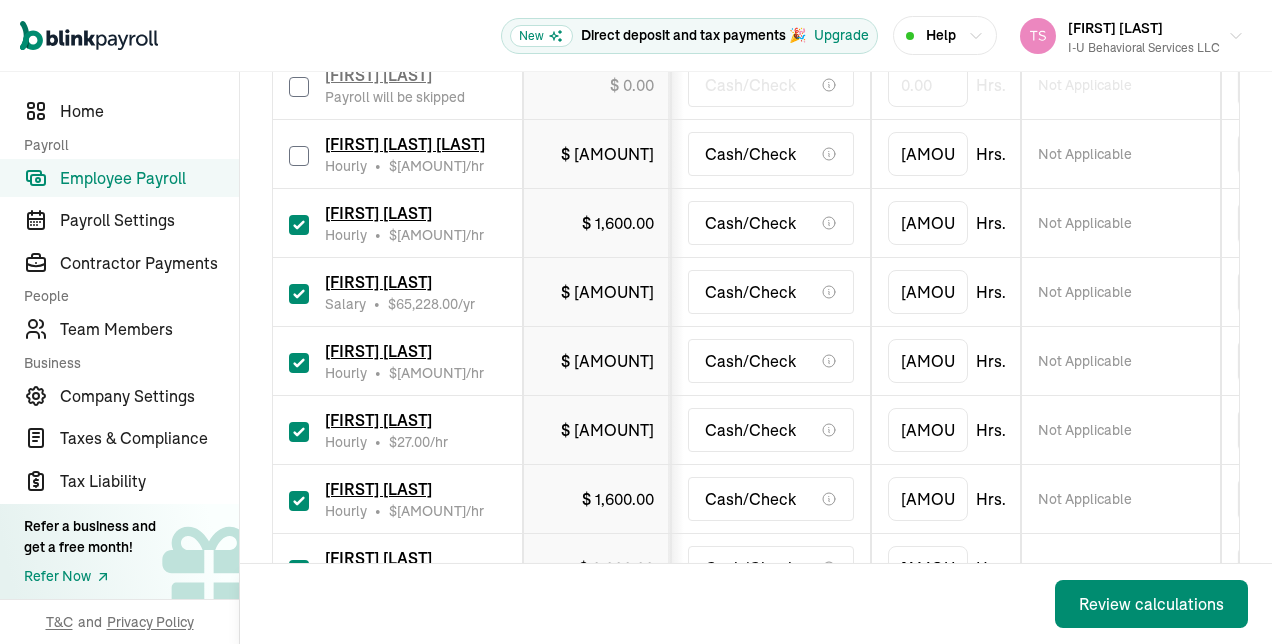 checkbox on "false" 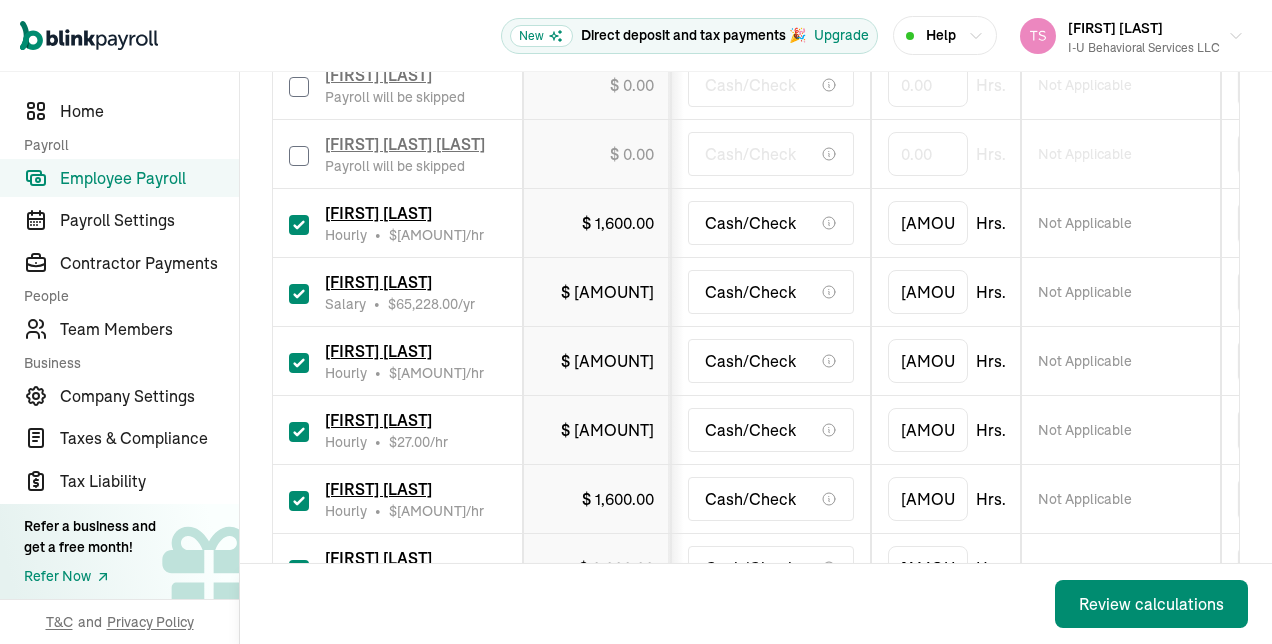 click at bounding box center [299, 225] 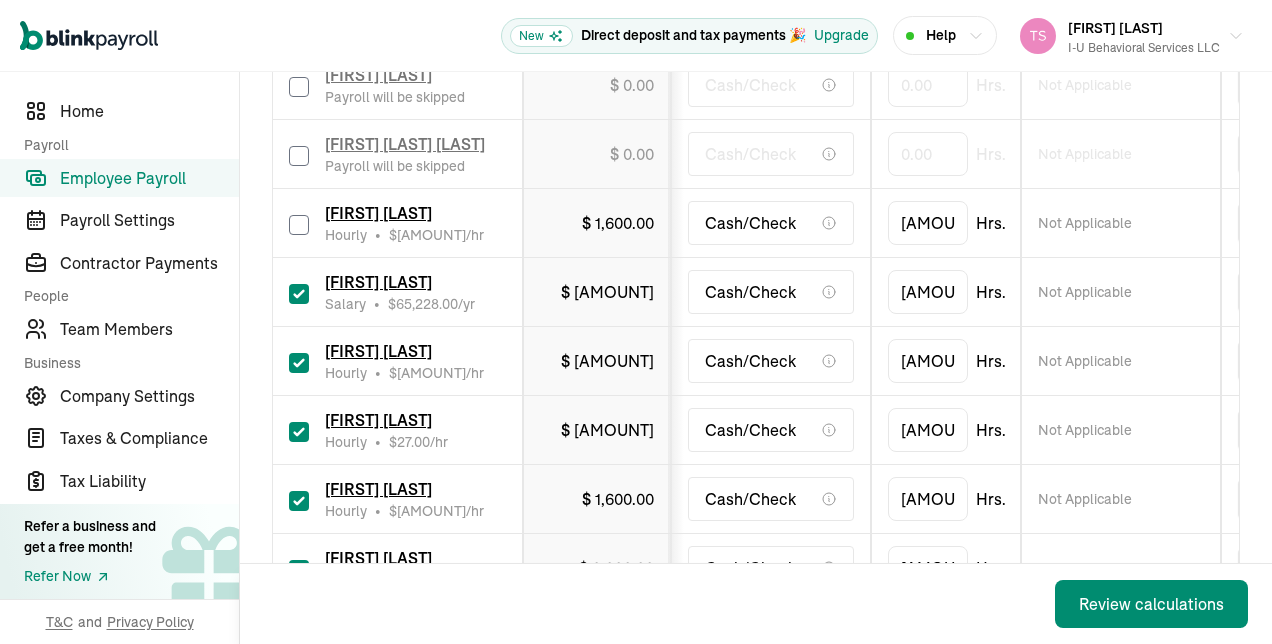 checkbox on "false" 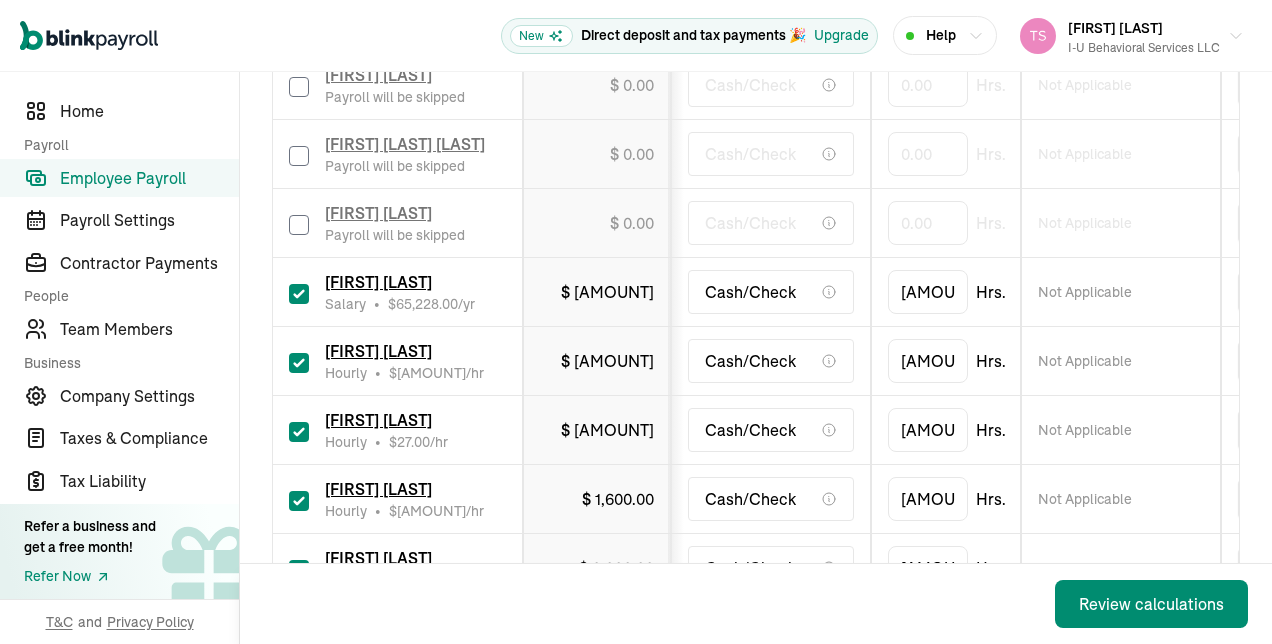 click at bounding box center (299, 294) 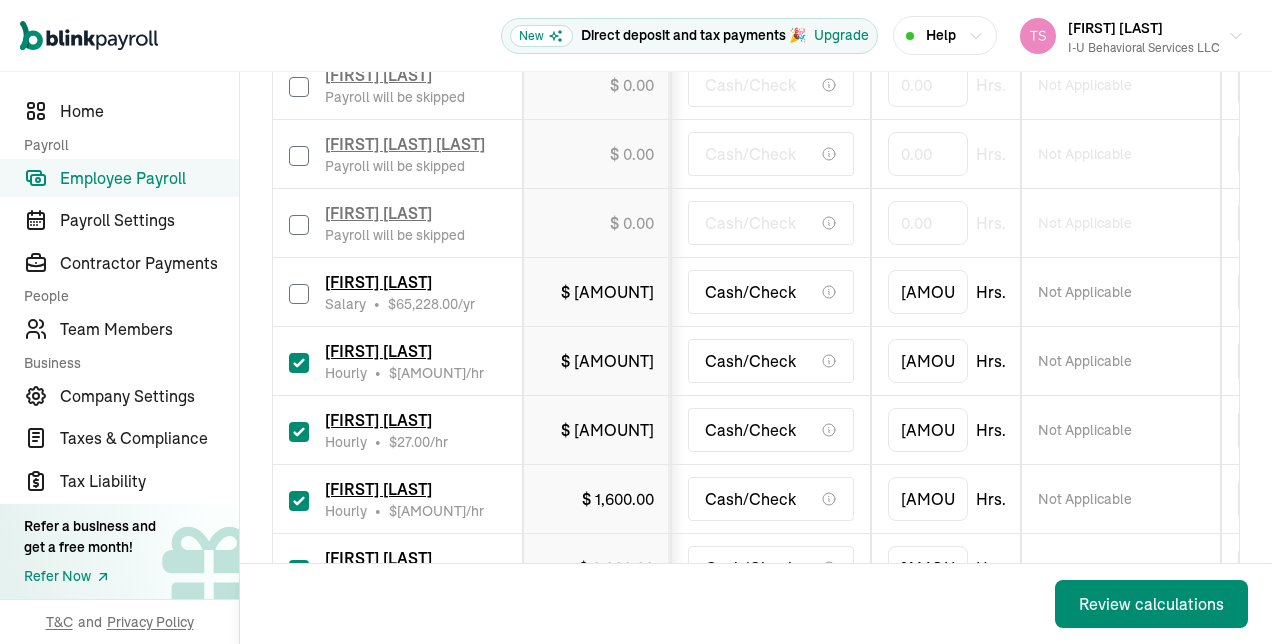 checkbox on "false" 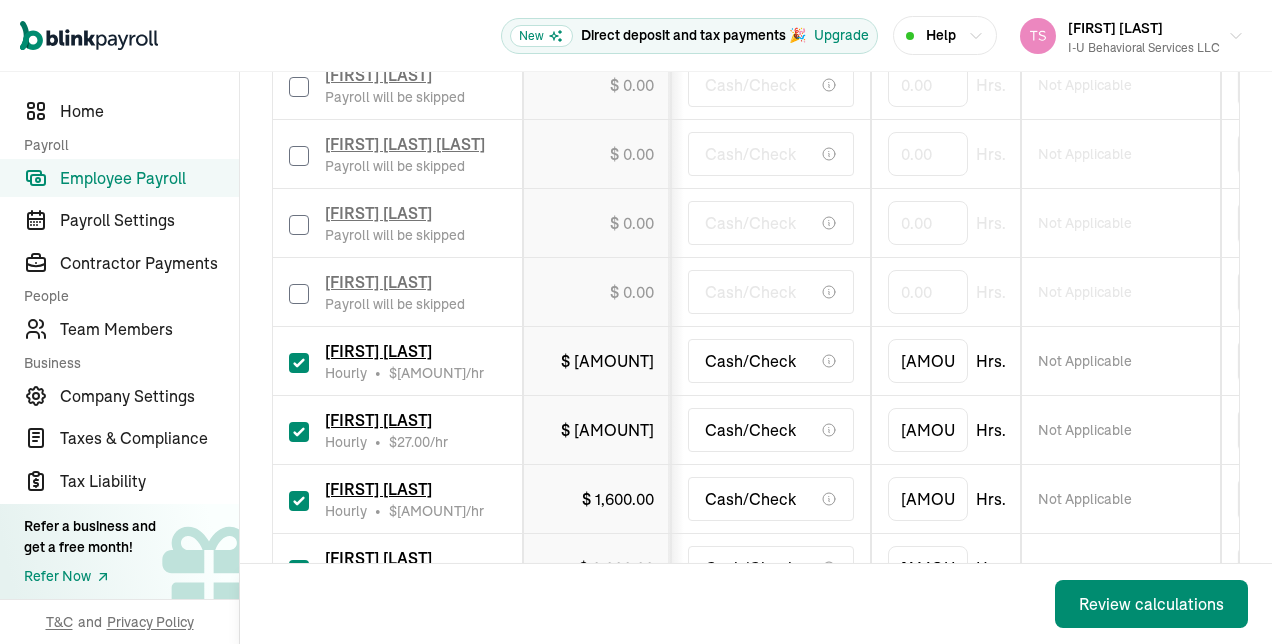 click at bounding box center [299, 363] 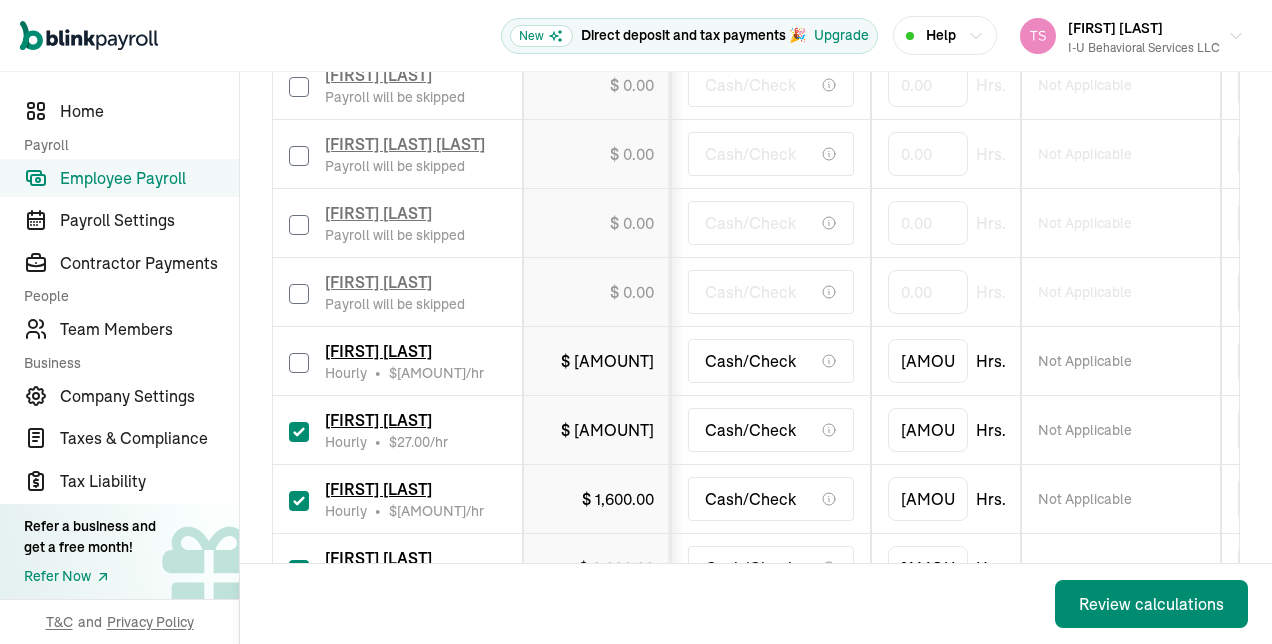 checkbox on "false" 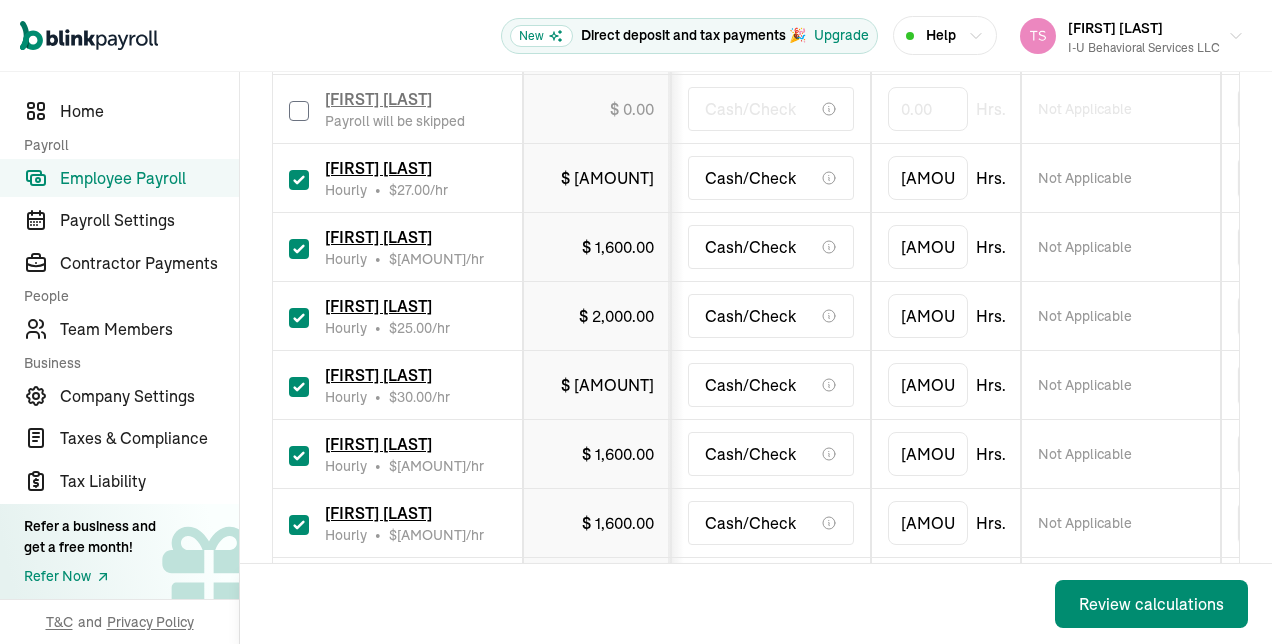 scroll, scrollTop: 1667, scrollLeft: 0, axis: vertical 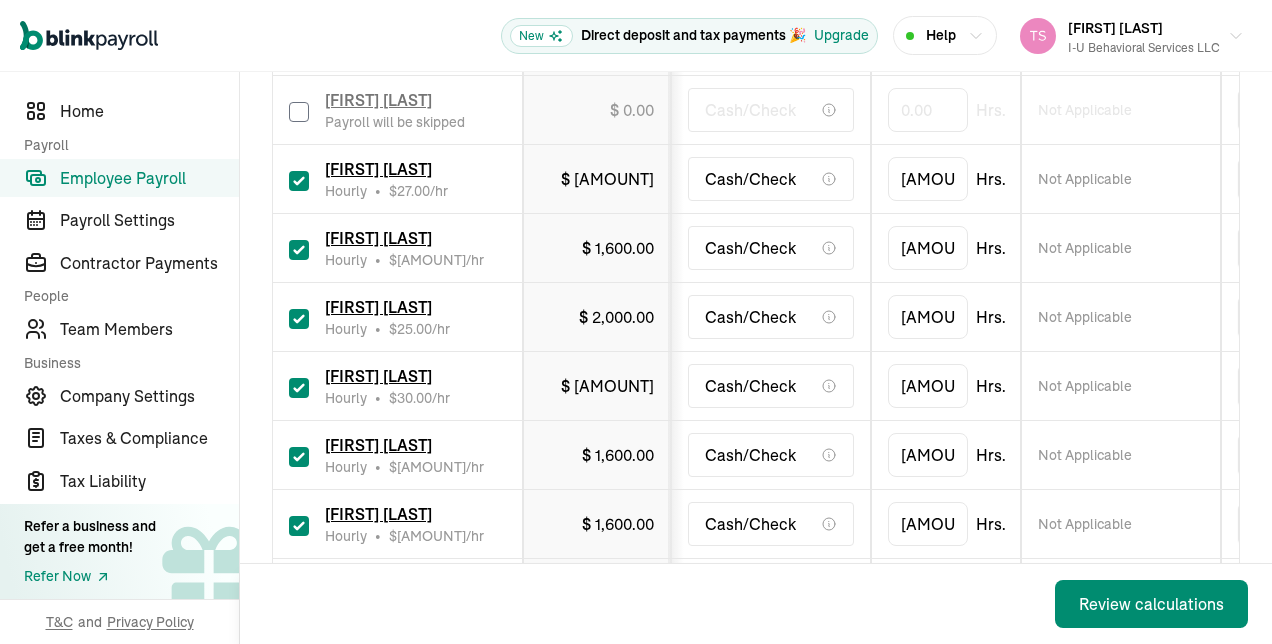 click at bounding box center [299, 181] 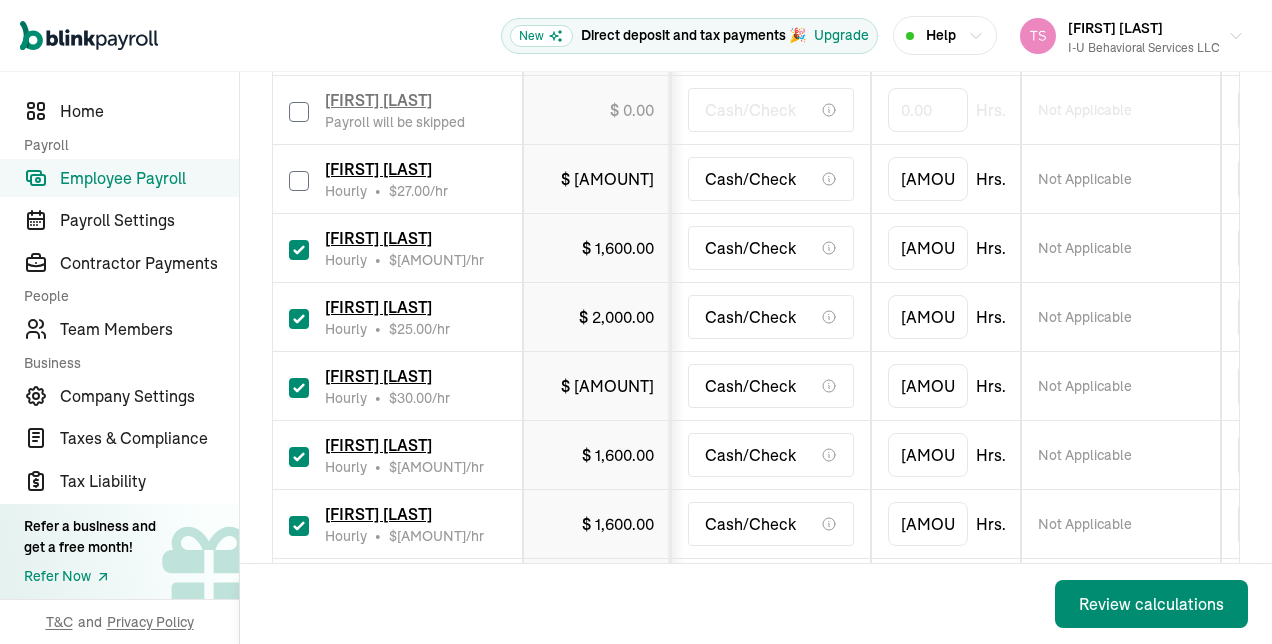 checkbox on "false" 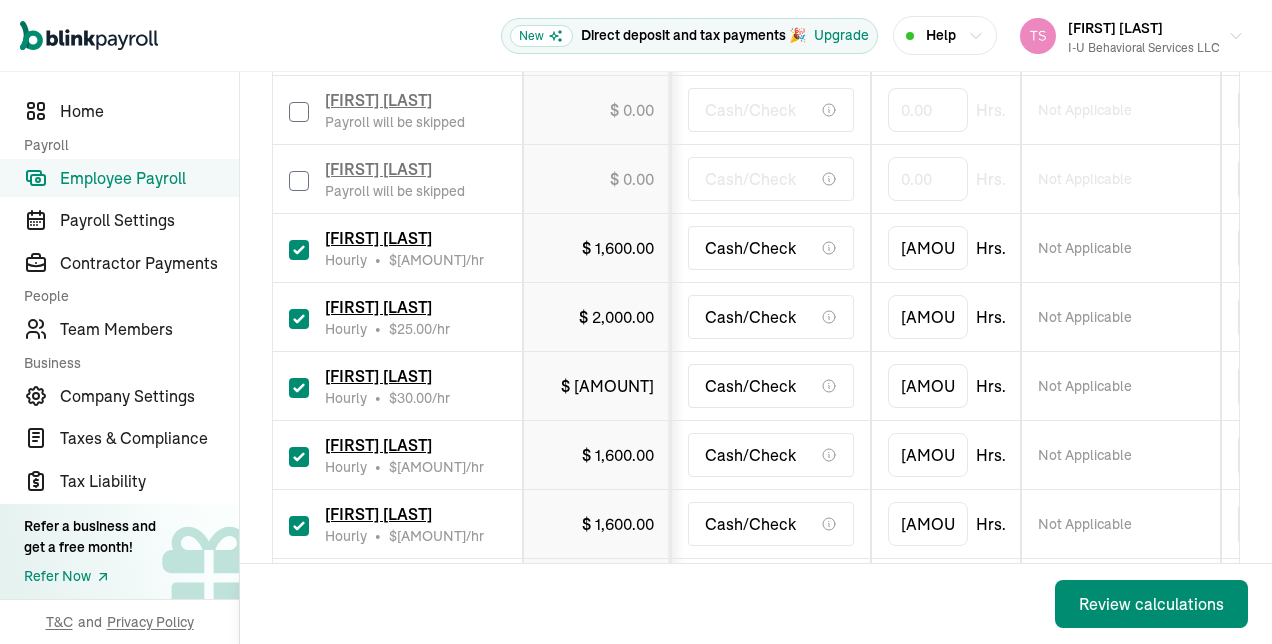 click at bounding box center [299, 250] 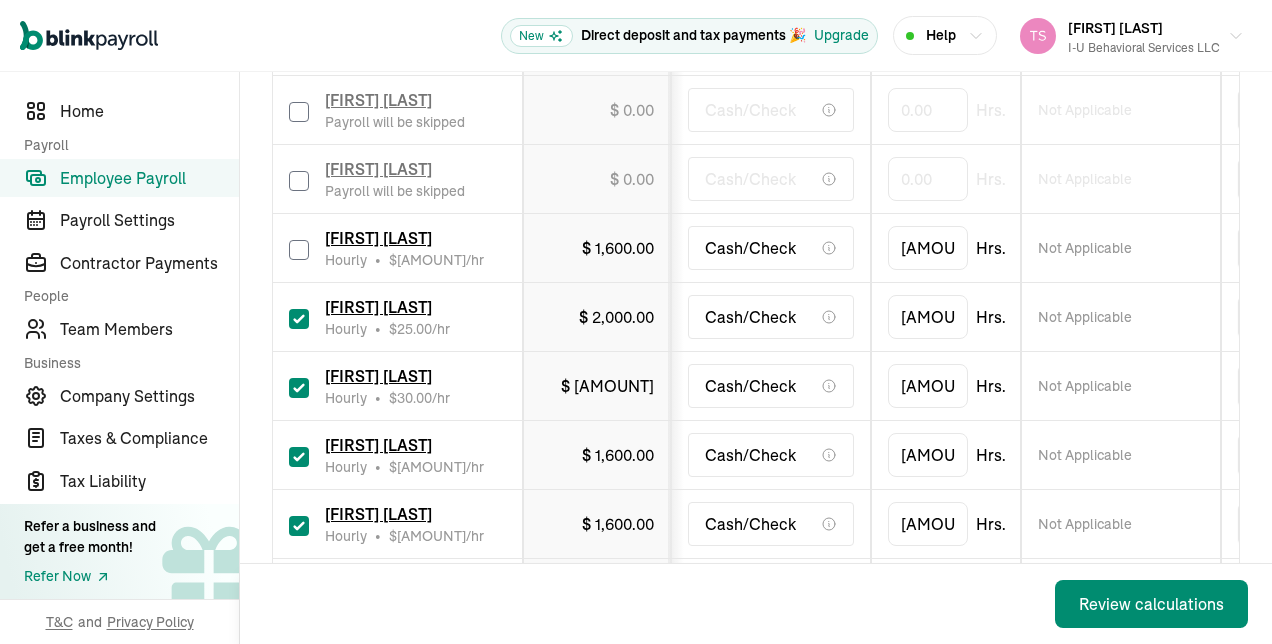 checkbox on "false" 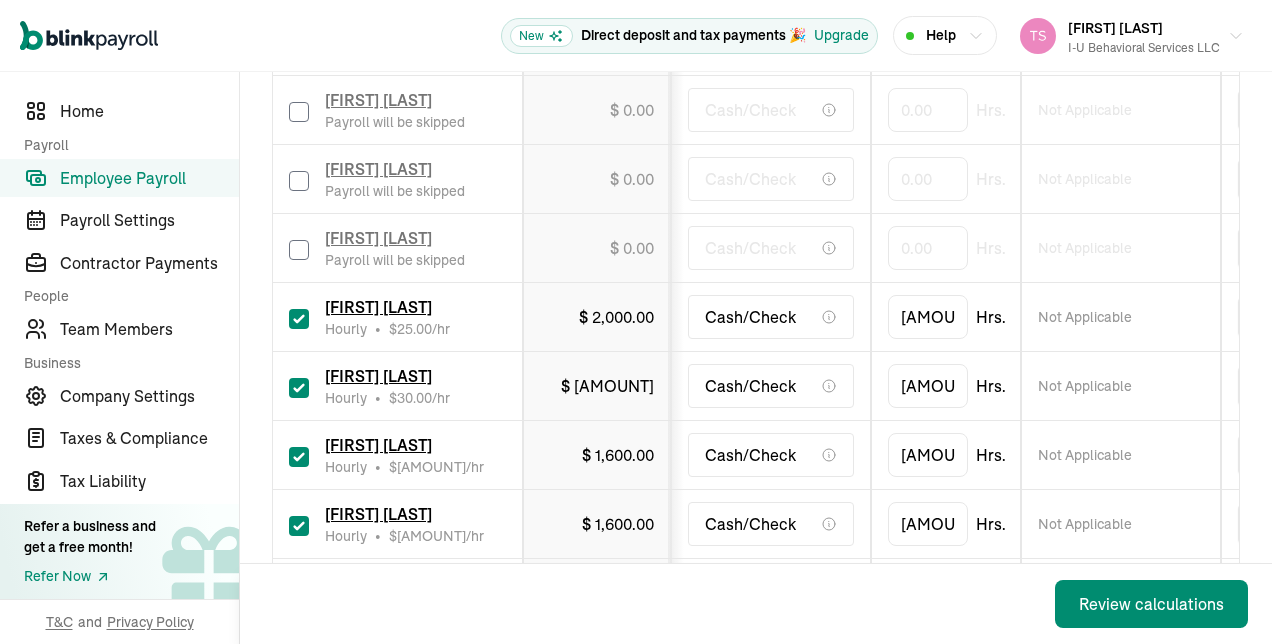 click at bounding box center [299, 319] 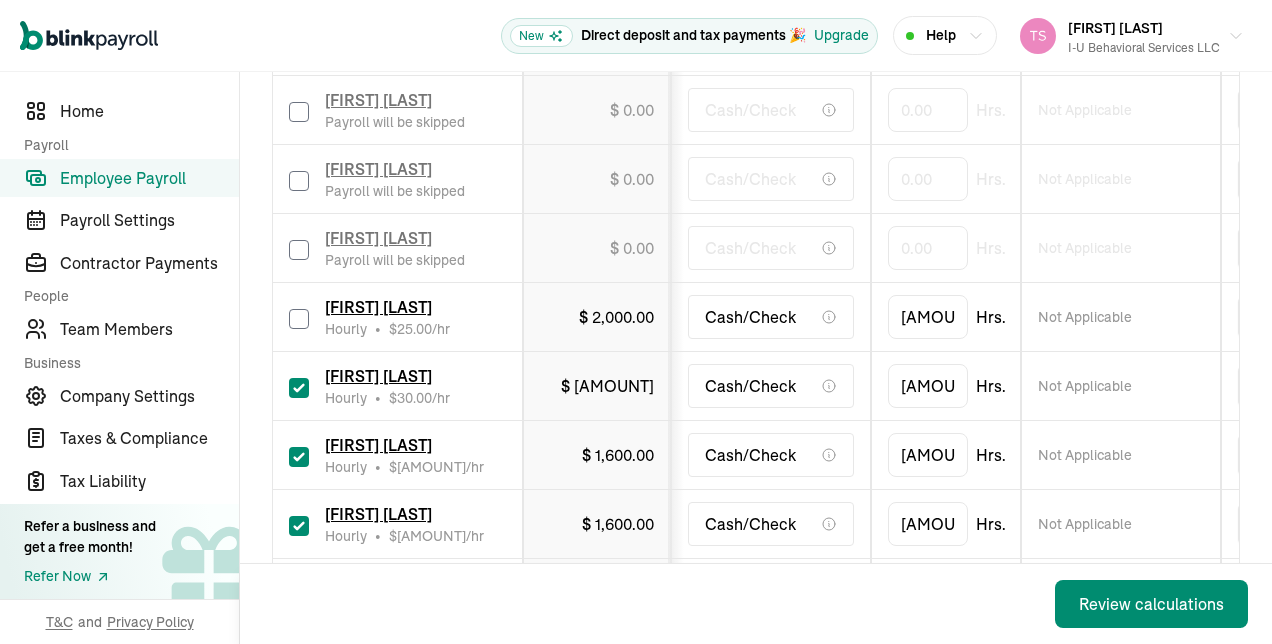 checkbox on "false" 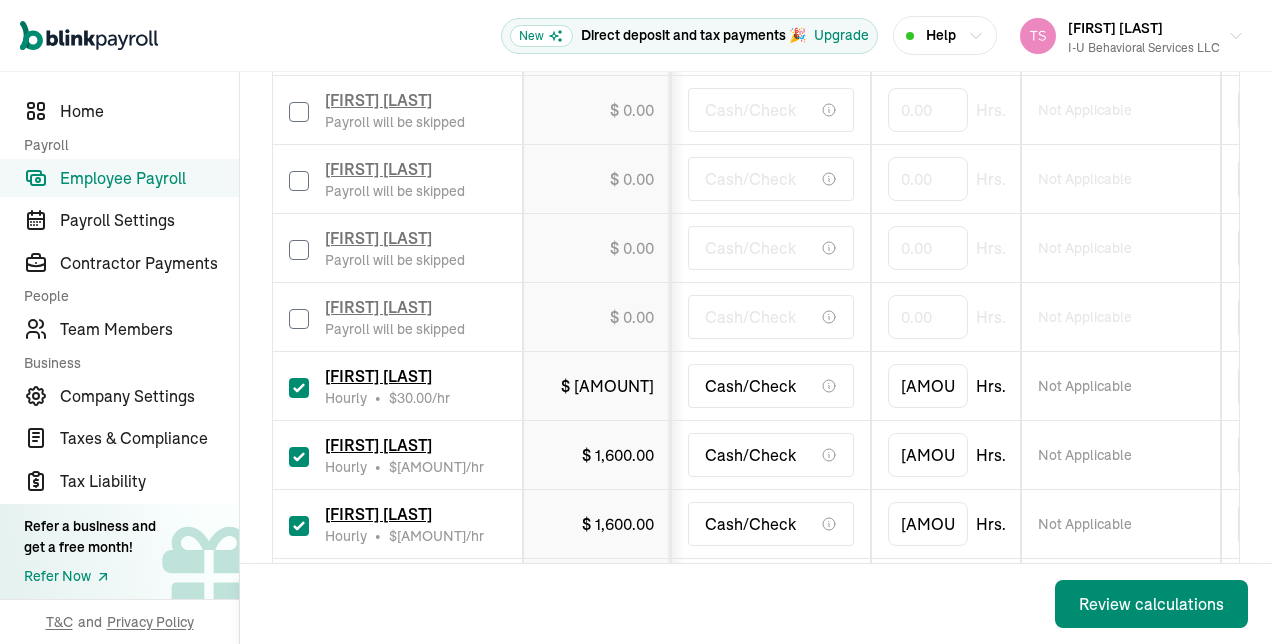 click at bounding box center [299, 388] 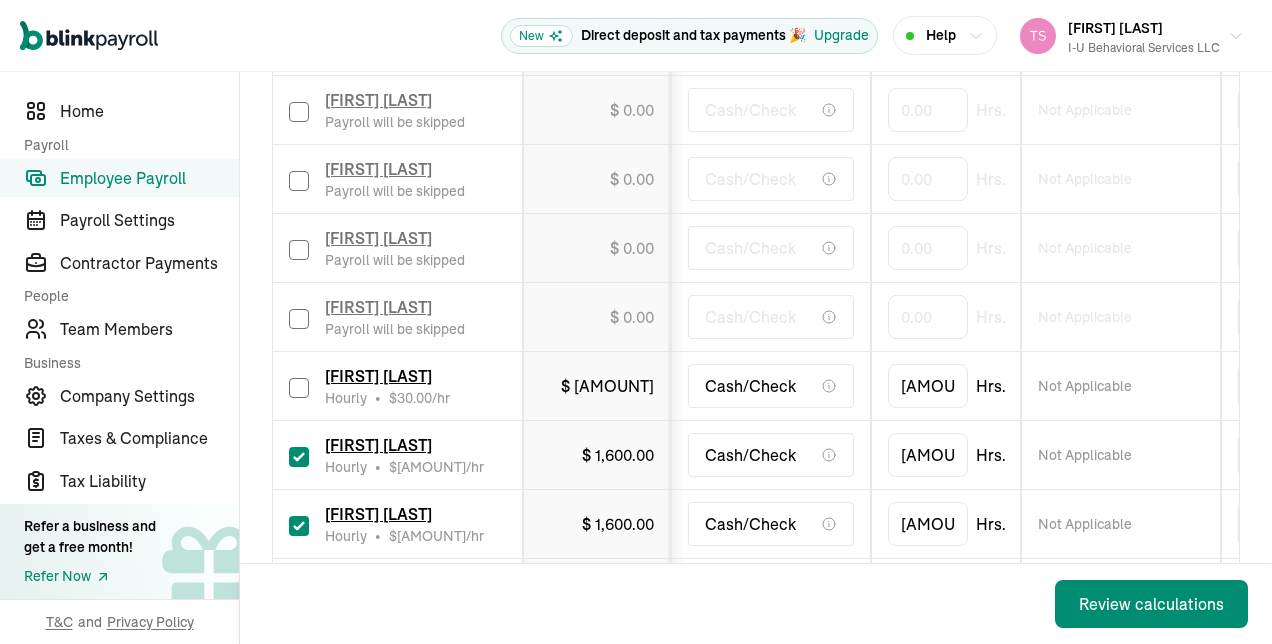 checkbox on "false" 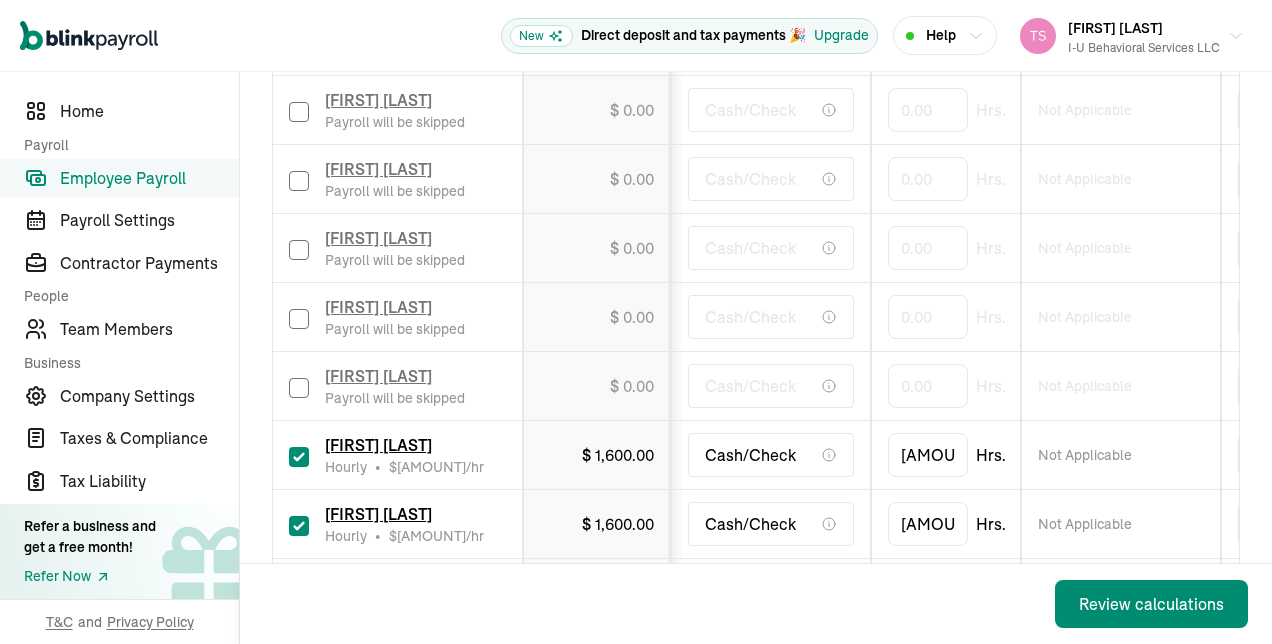 click at bounding box center (299, 457) 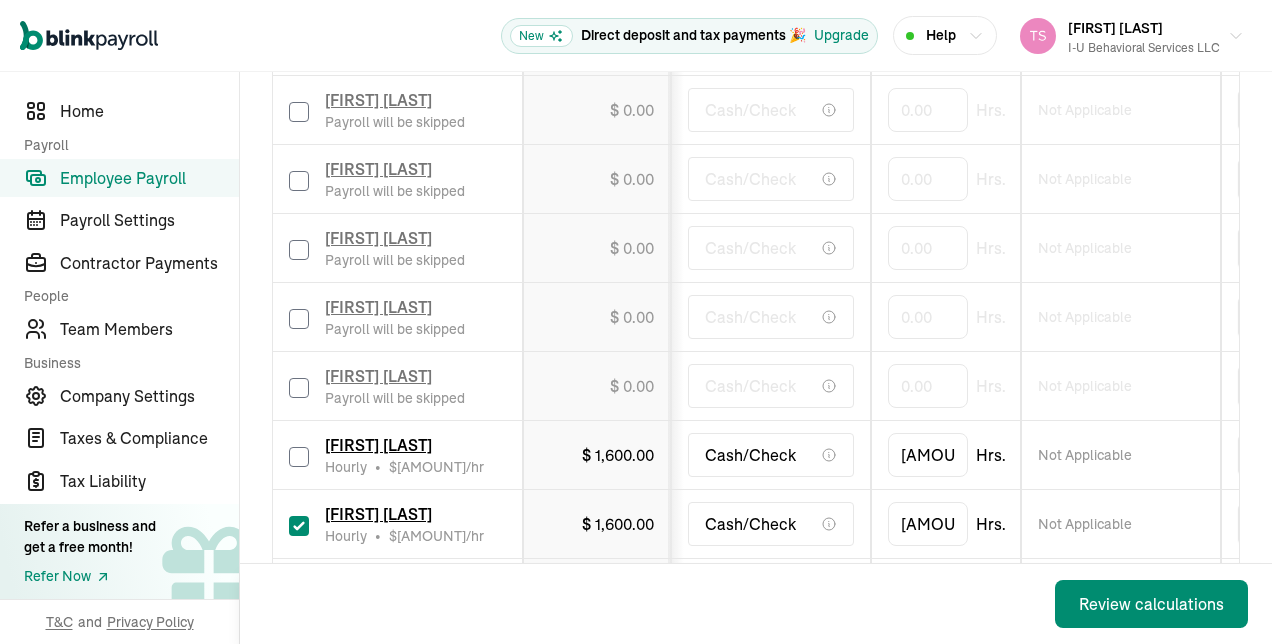 checkbox on "false" 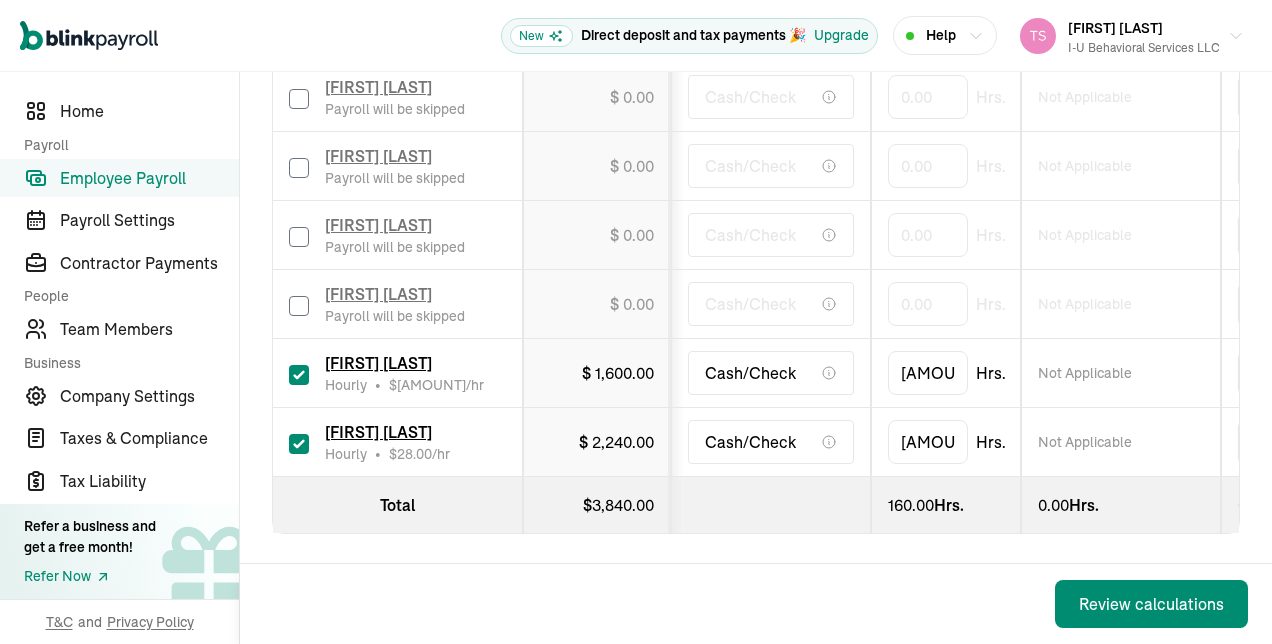 scroll, scrollTop: 1821, scrollLeft: 0, axis: vertical 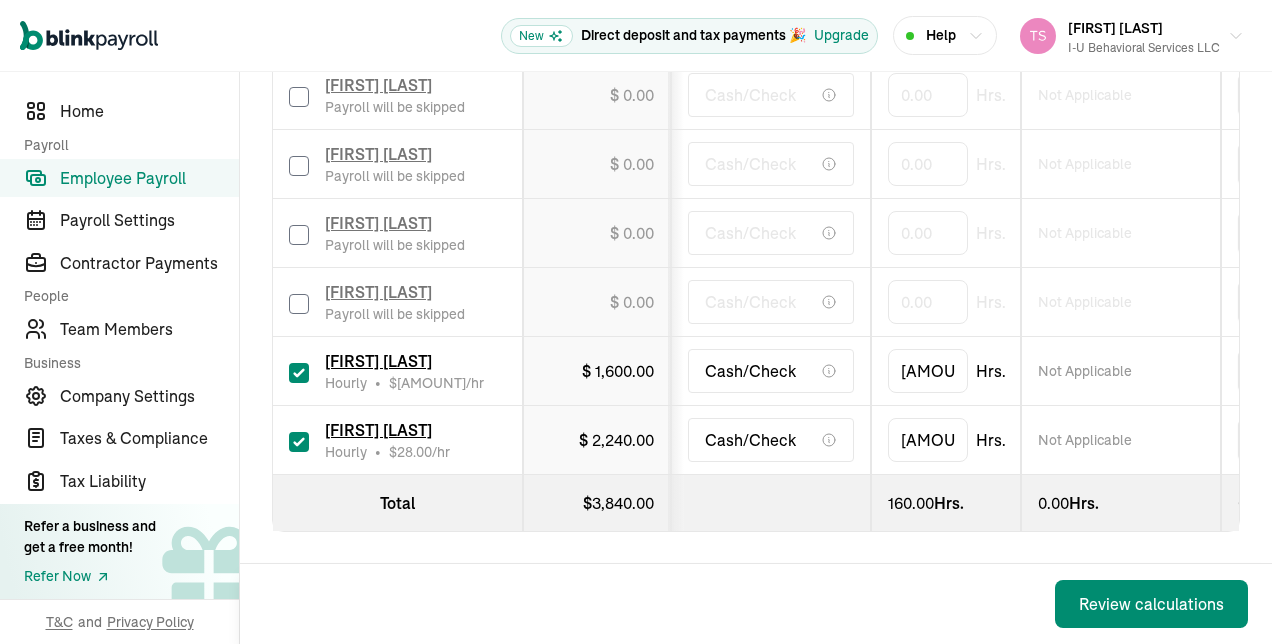click at bounding box center (299, 373) 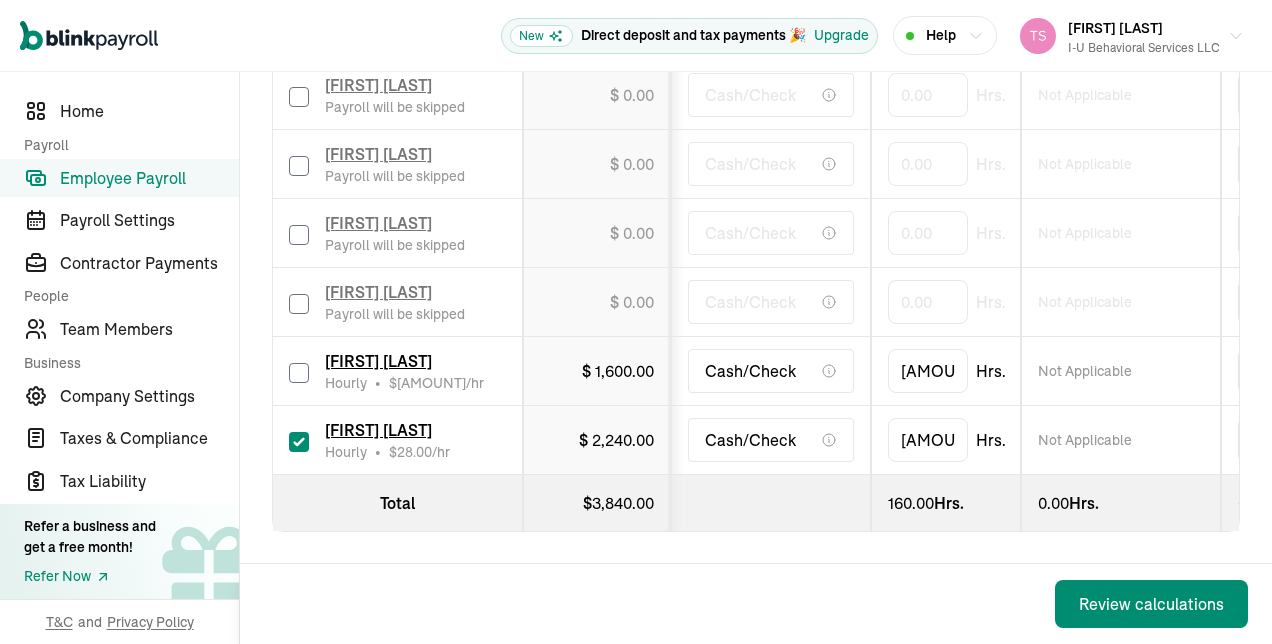 checkbox on "false" 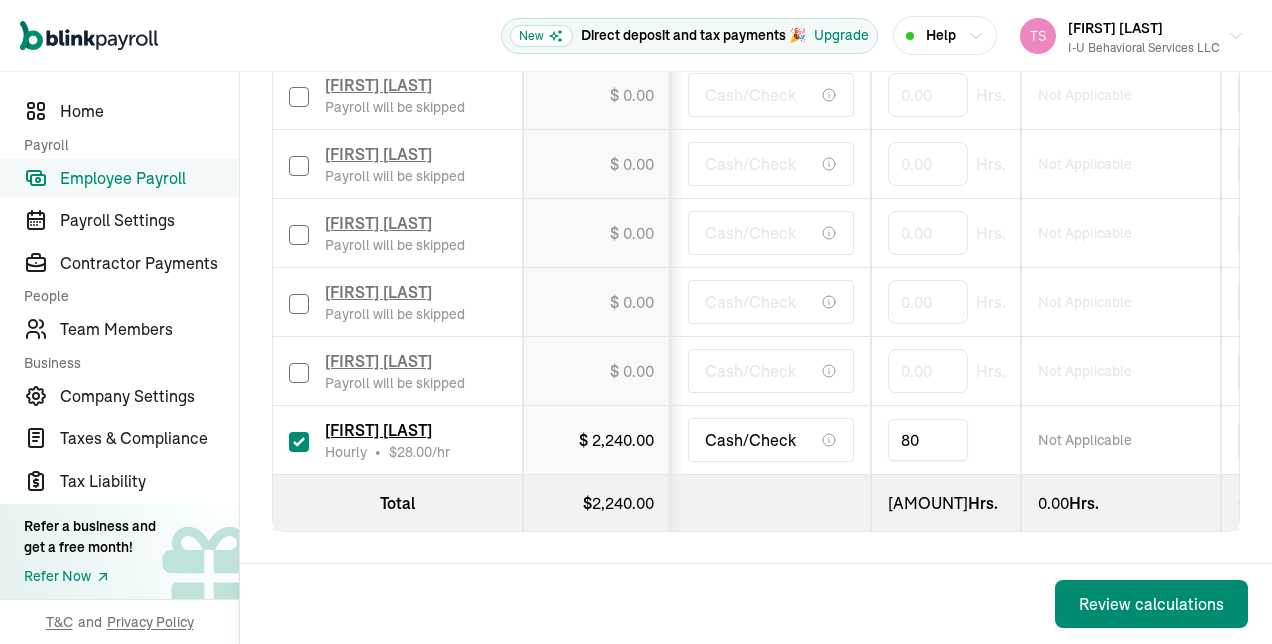type on "8" 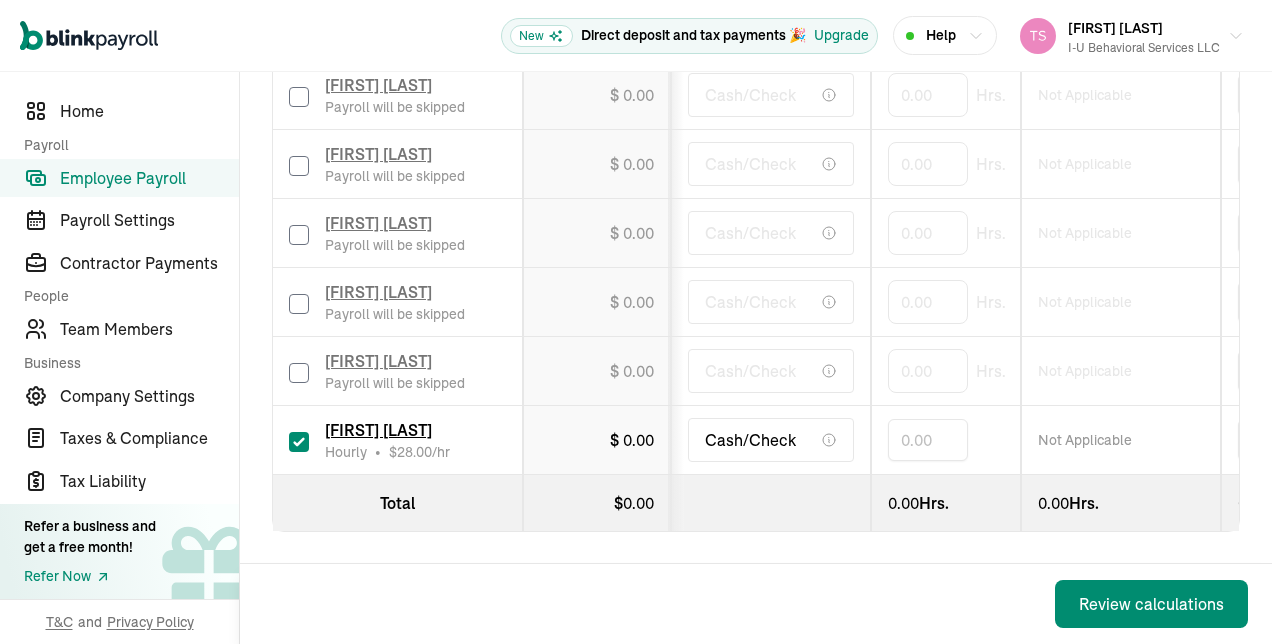 type on "6" 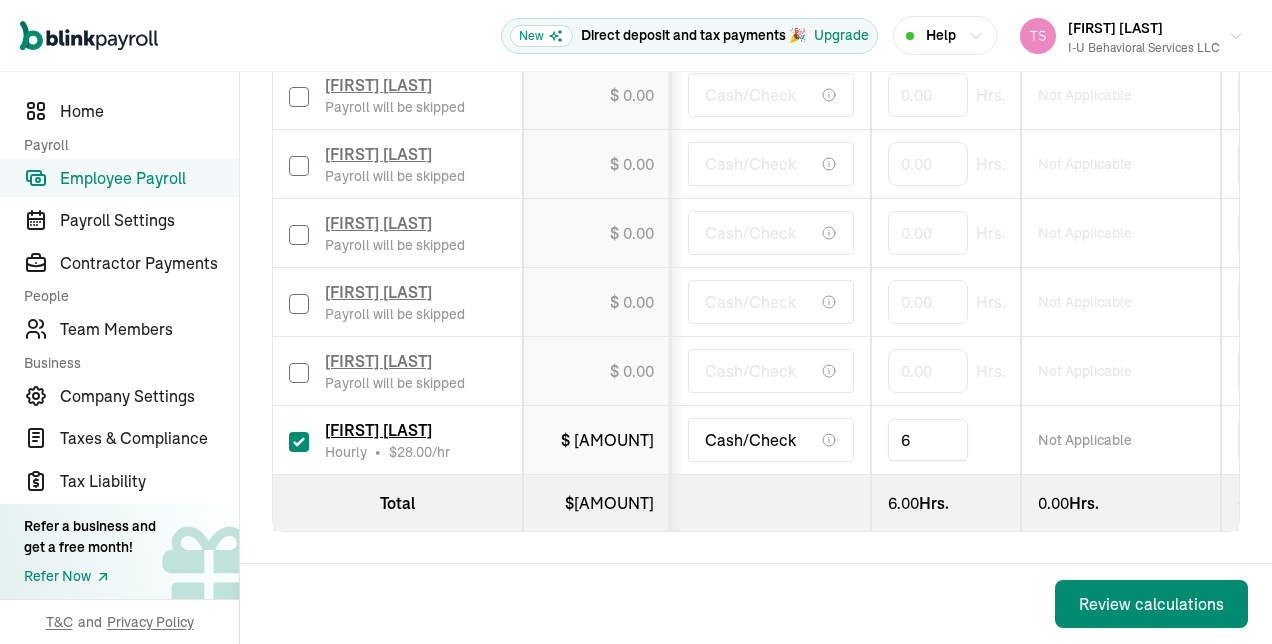 click on "Back Review calculations" at bounding box center (756, 604) 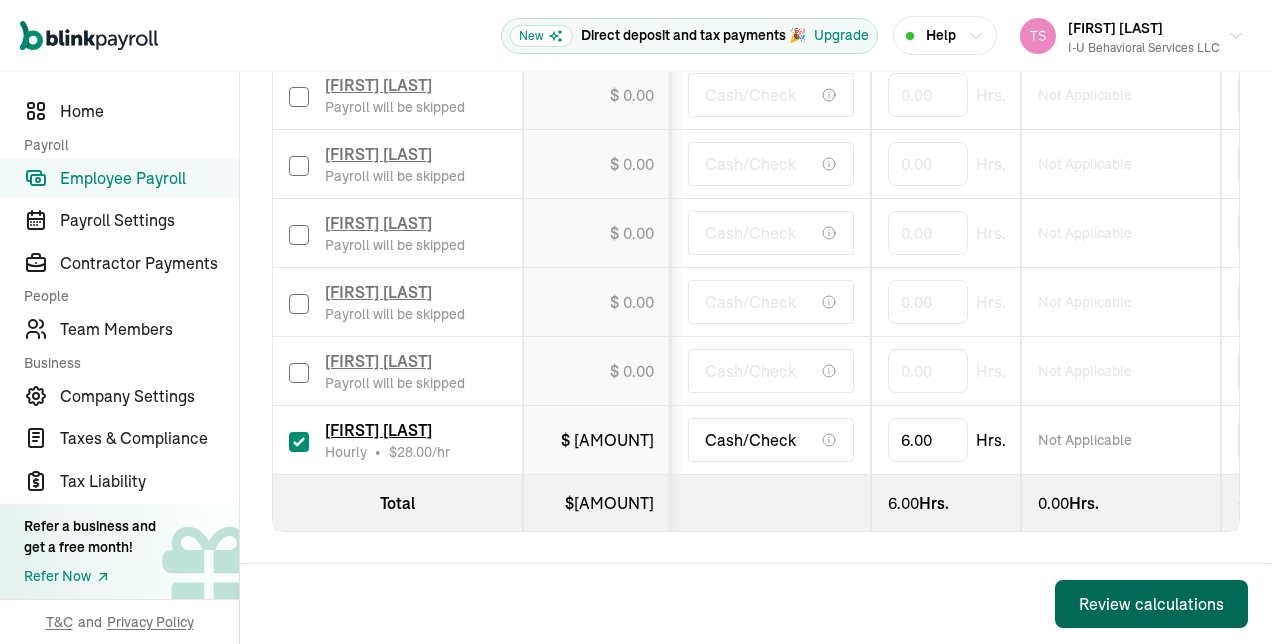 click on "Review calculations" at bounding box center (1151, 604) 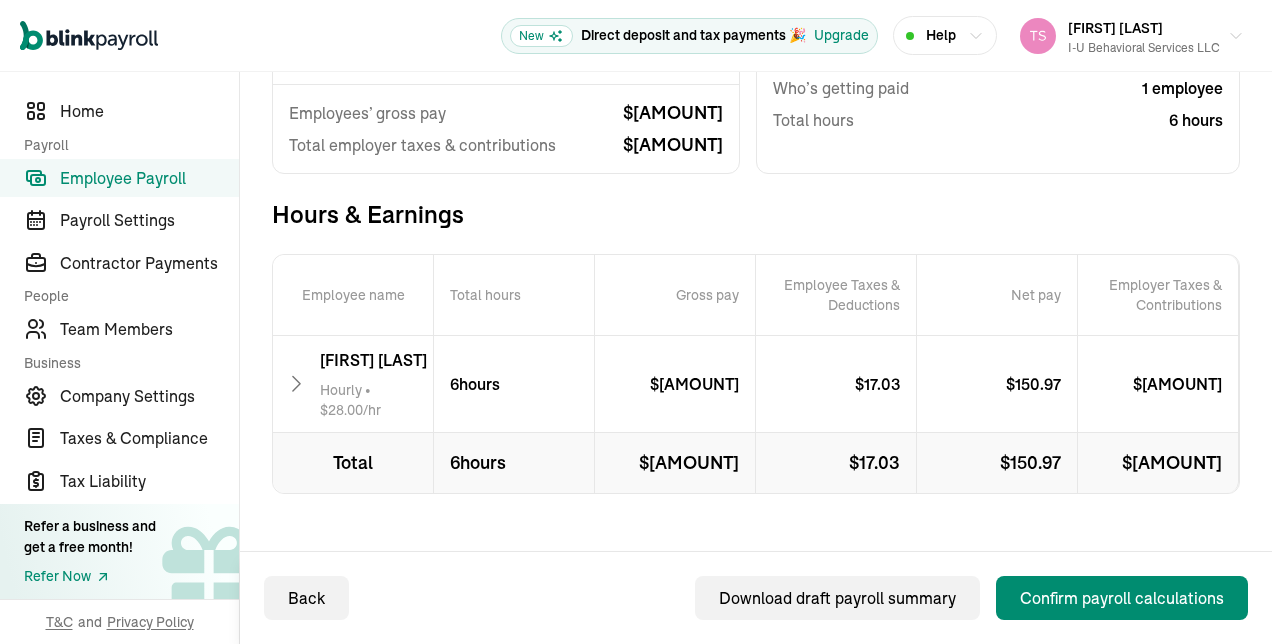 scroll, scrollTop: 270, scrollLeft: 0, axis: vertical 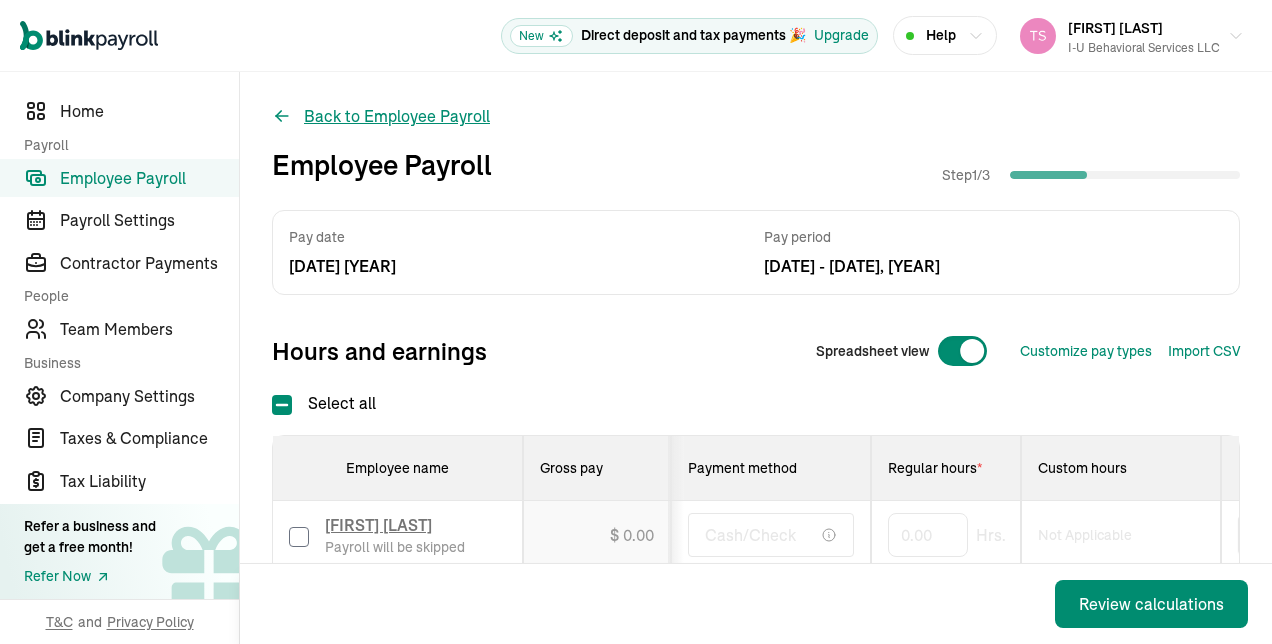 click 